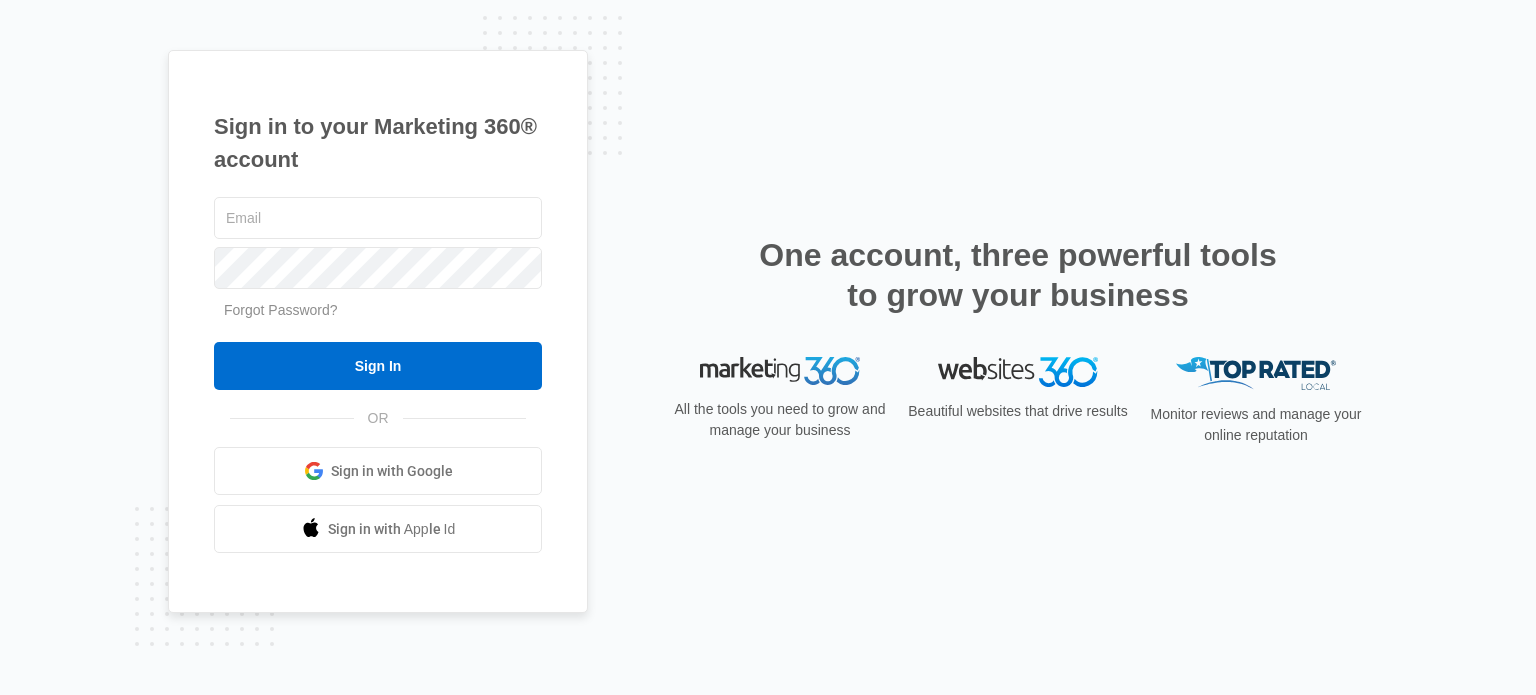 scroll, scrollTop: 0, scrollLeft: 0, axis: both 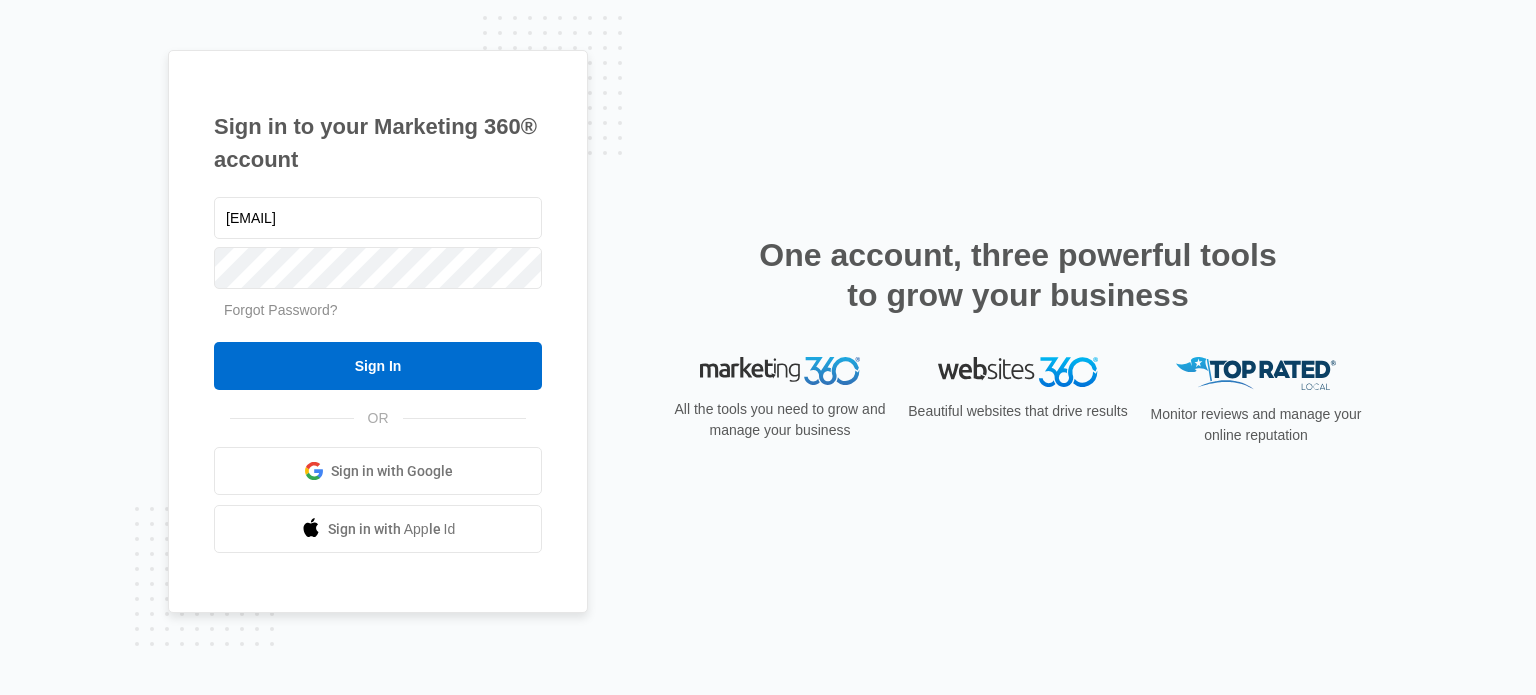 type on "[EMAIL]" 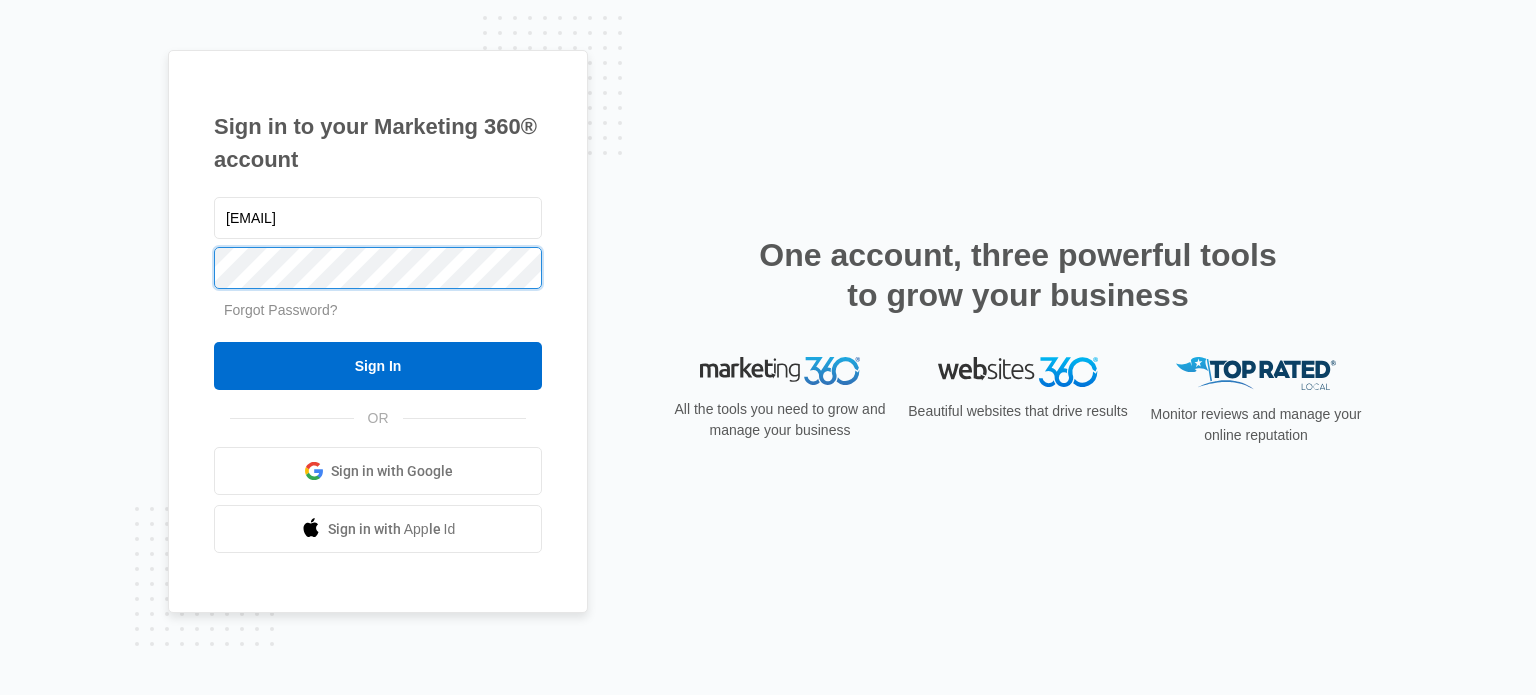 click on "Sign In" at bounding box center [378, 366] 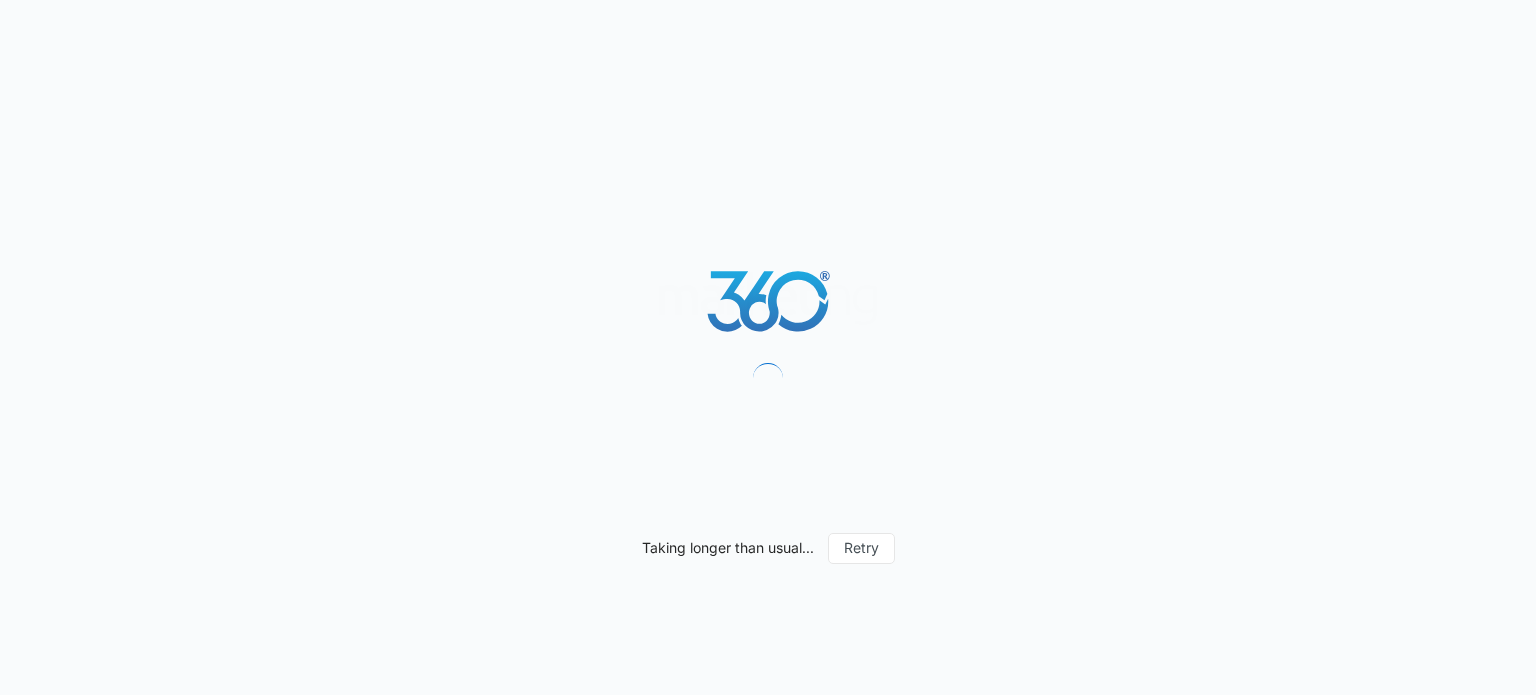 scroll, scrollTop: 0, scrollLeft: 0, axis: both 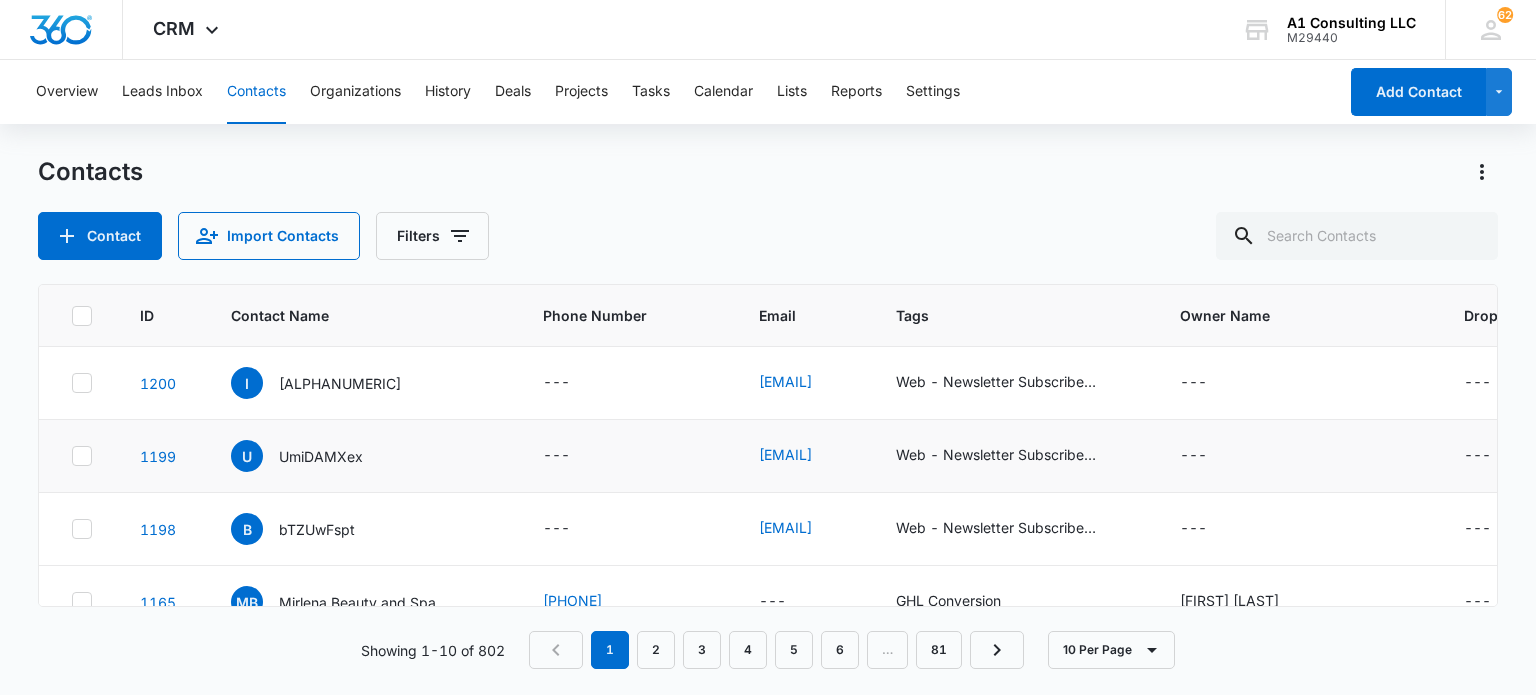 drag, startPoint x: 76, startPoint y: 382, endPoint x: 118, endPoint y: 453, distance: 82.492424 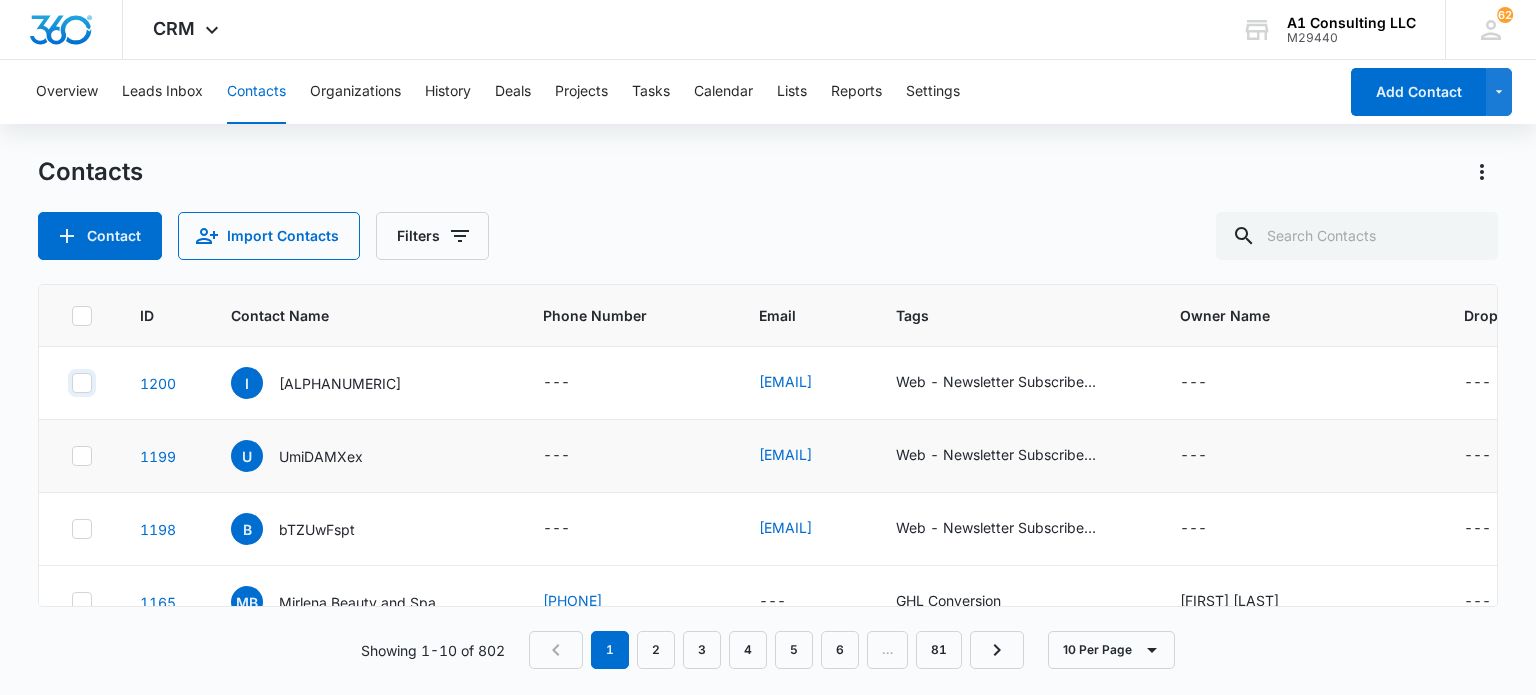 click at bounding box center (71, 383) 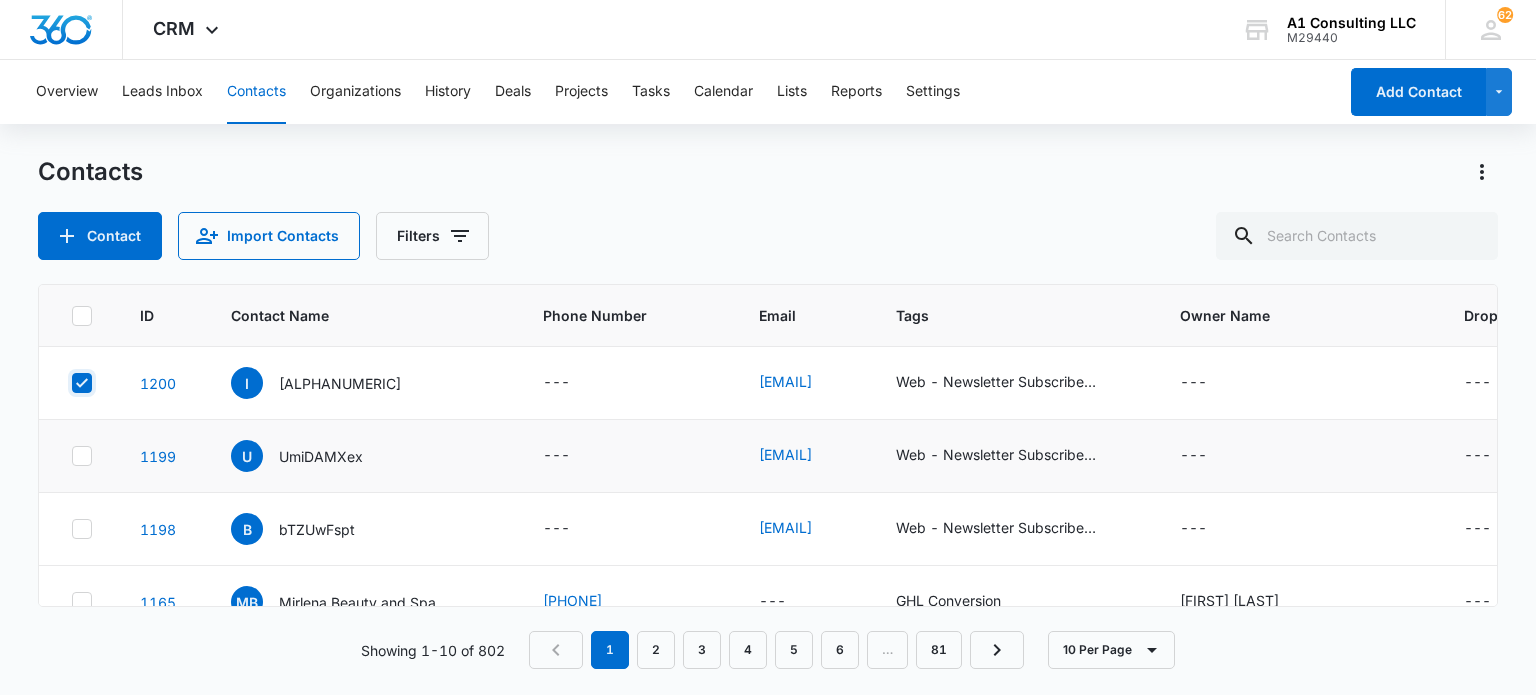 checkbox on "true" 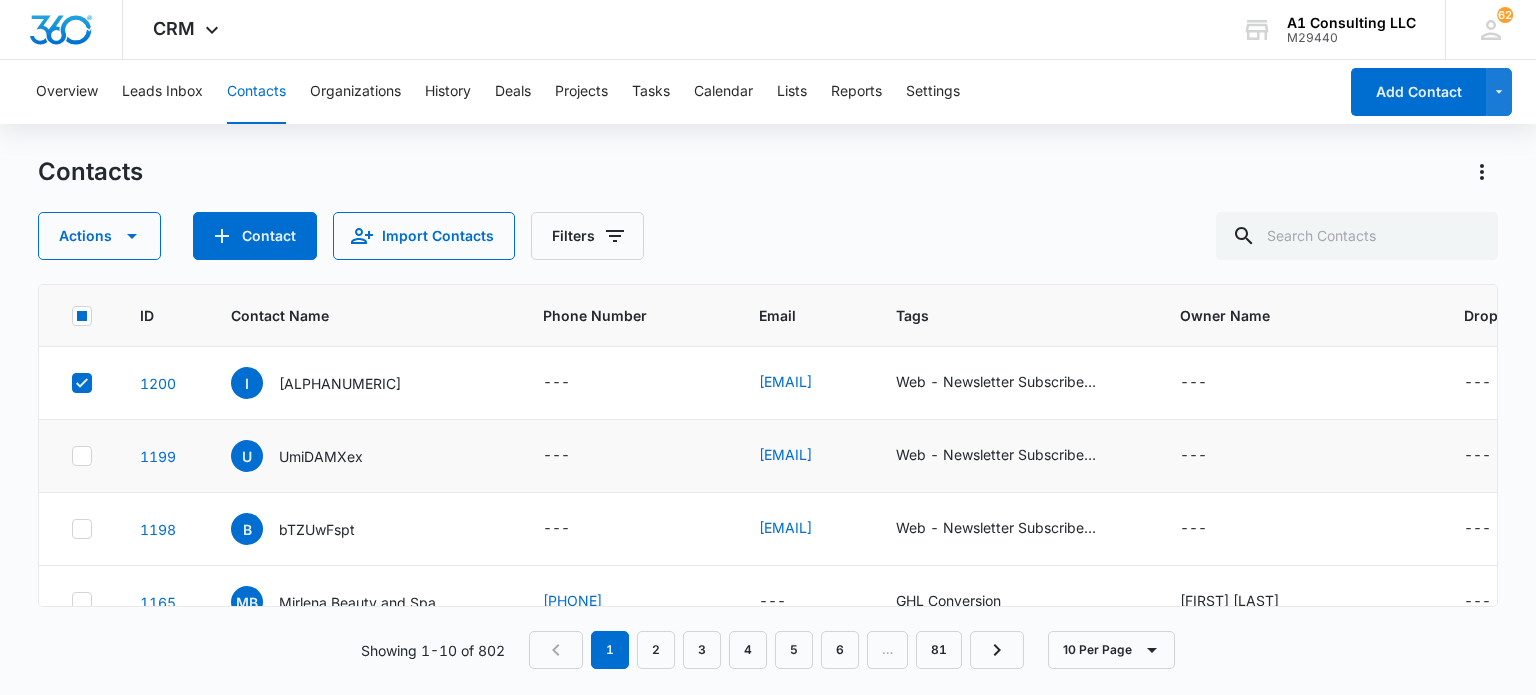 click 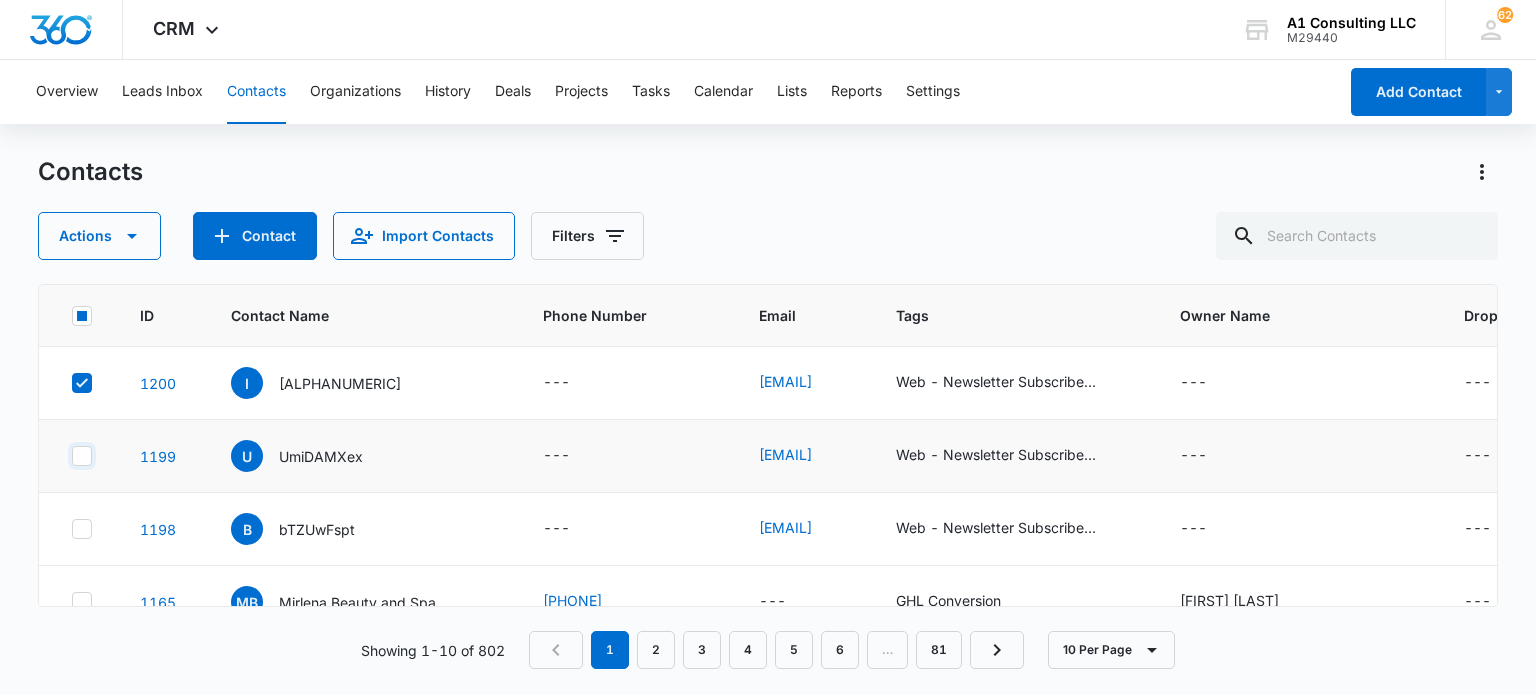 click at bounding box center [71, 456] 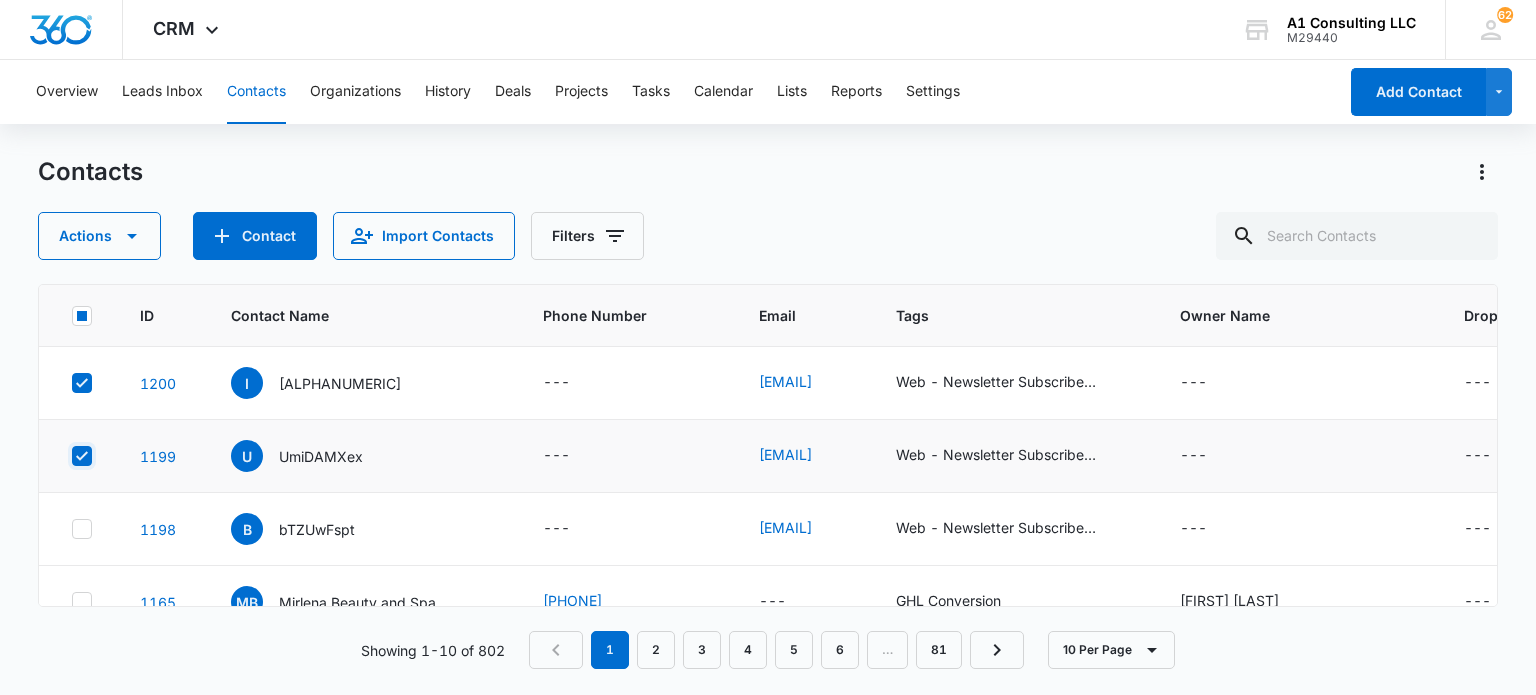 checkbox on "true" 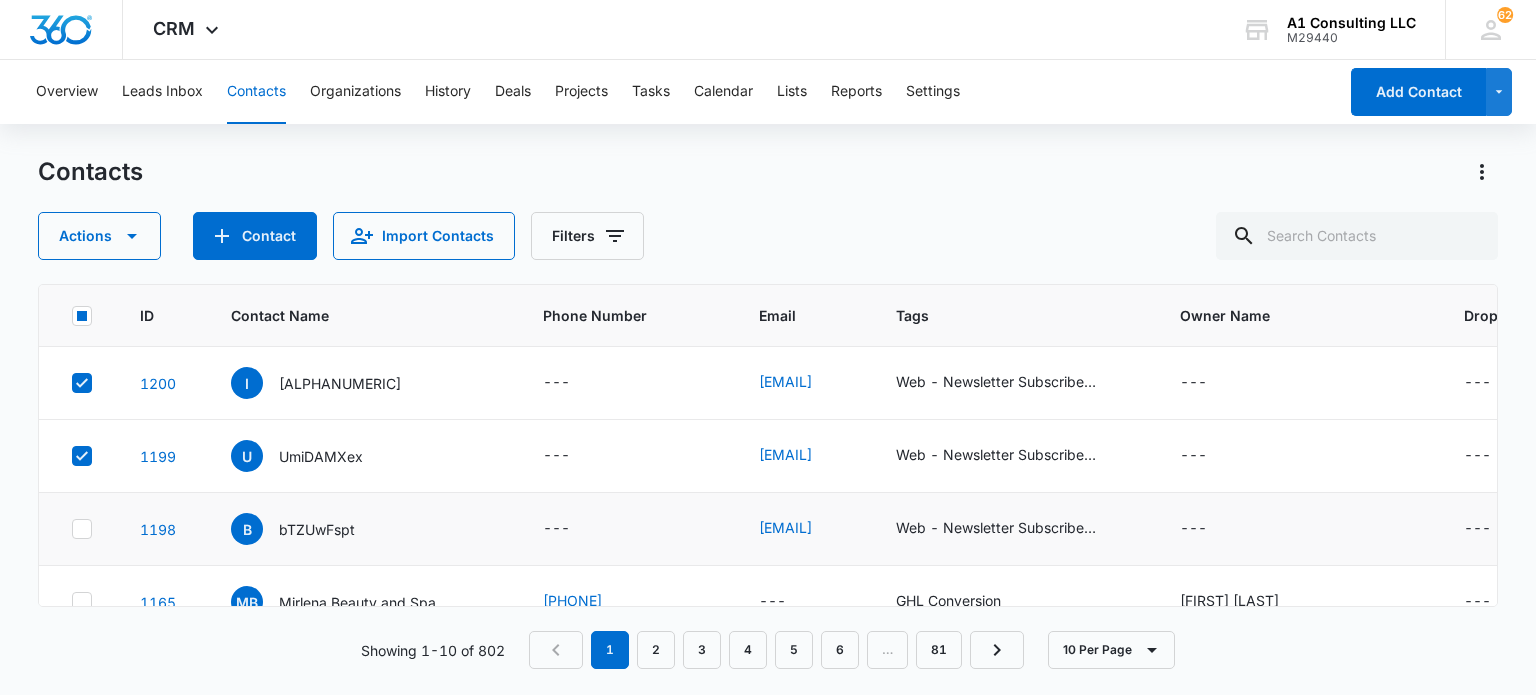 click 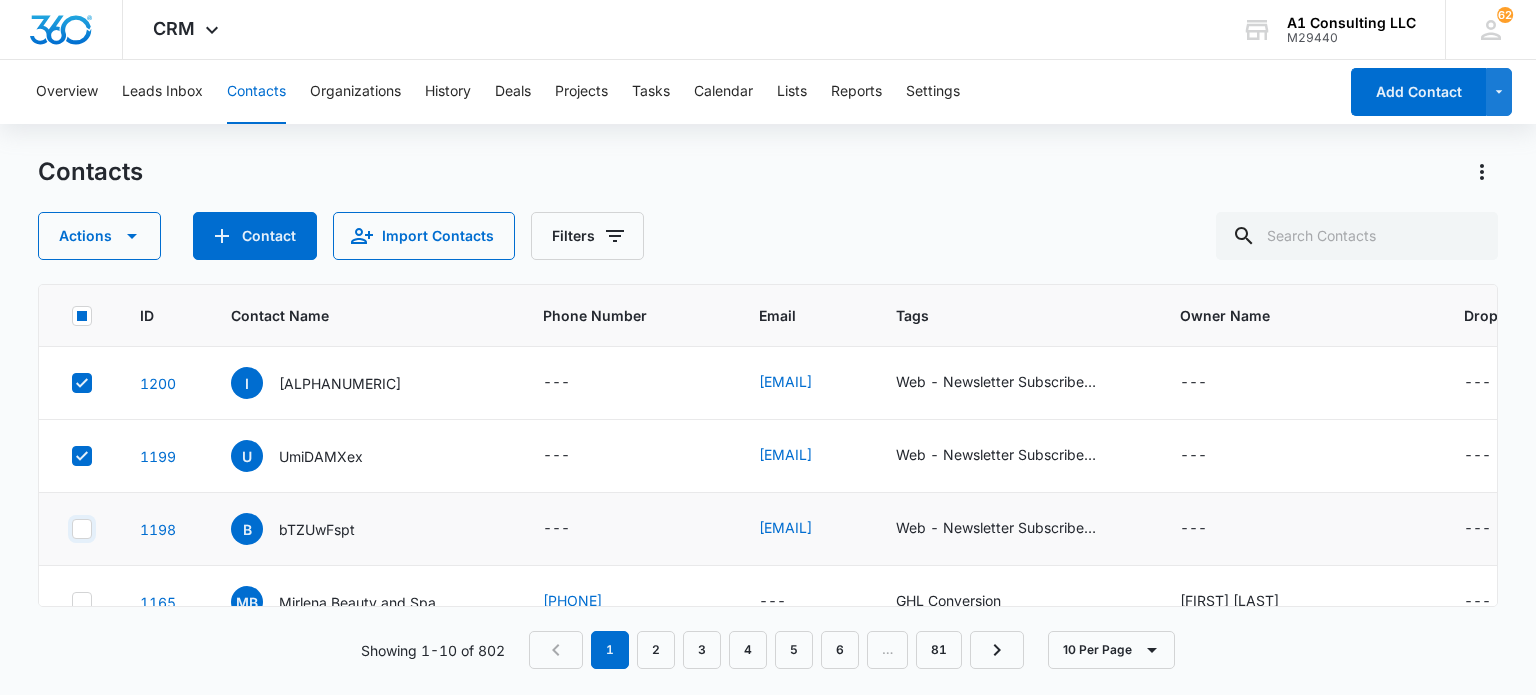 click at bounding box center (71, 529) 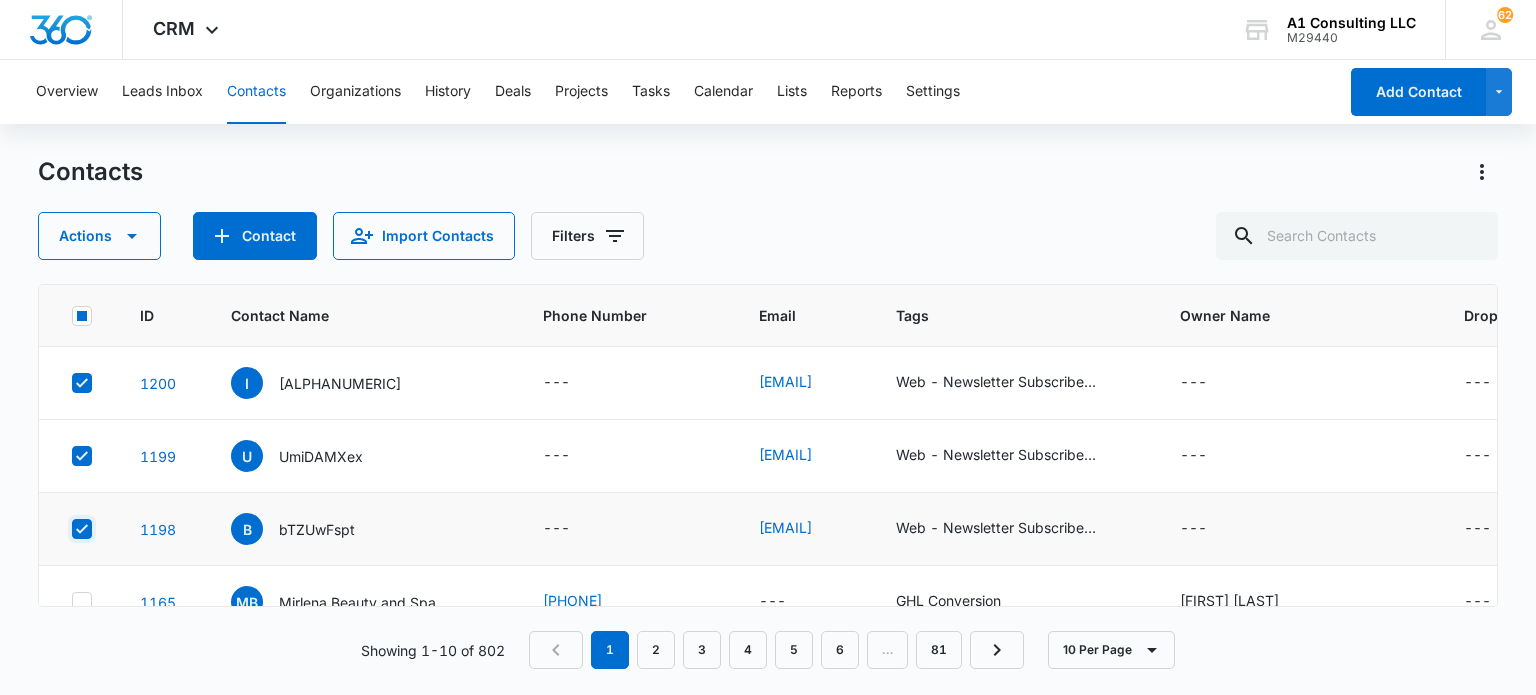 checkbox on "true" 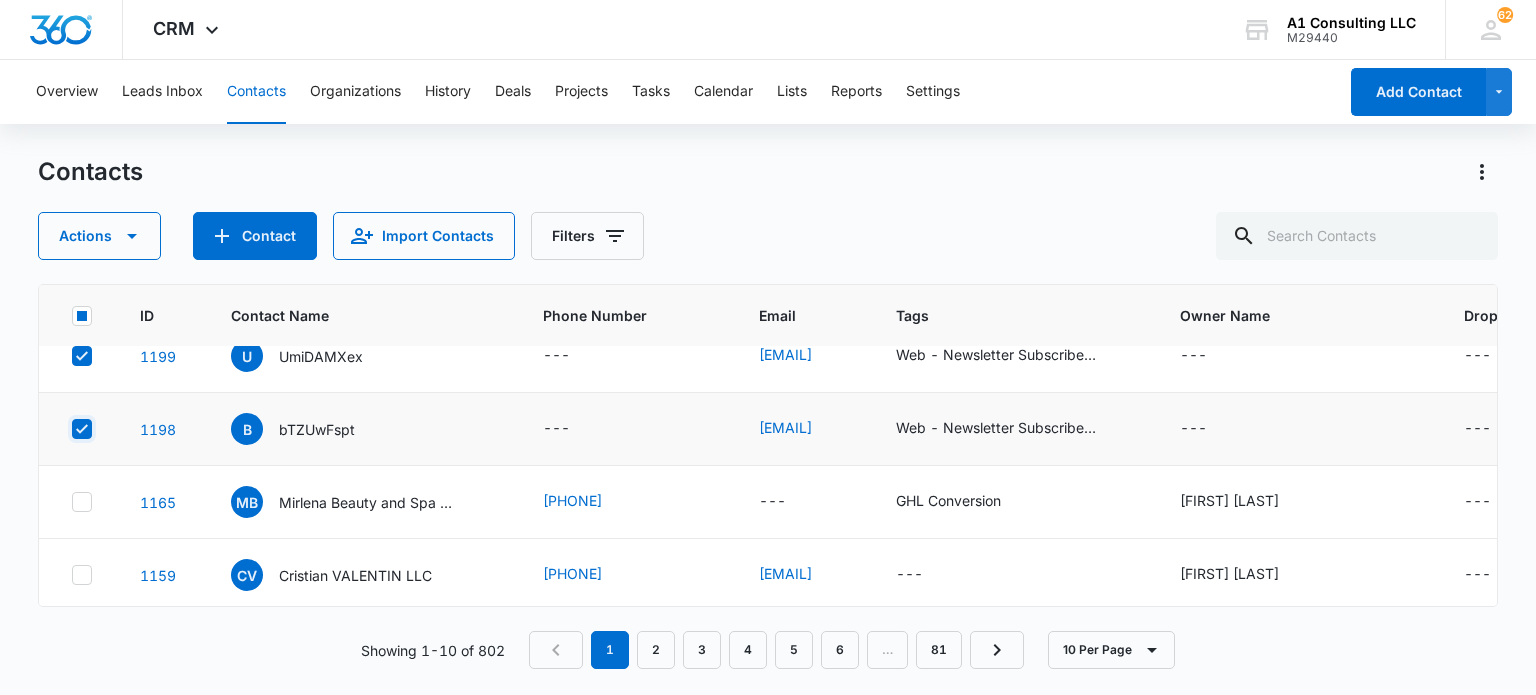 scroll, scrollTop: 0, scrollLeft: 0, axis: both 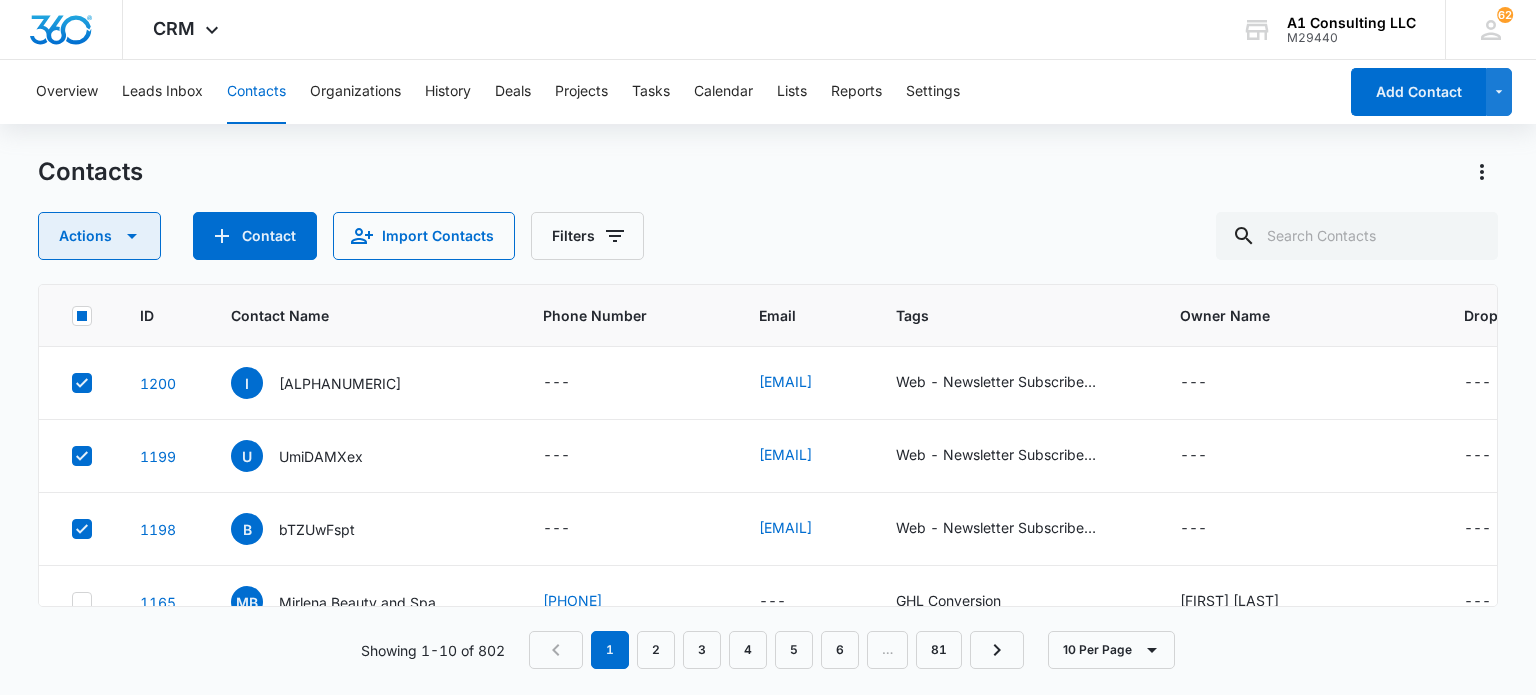 click 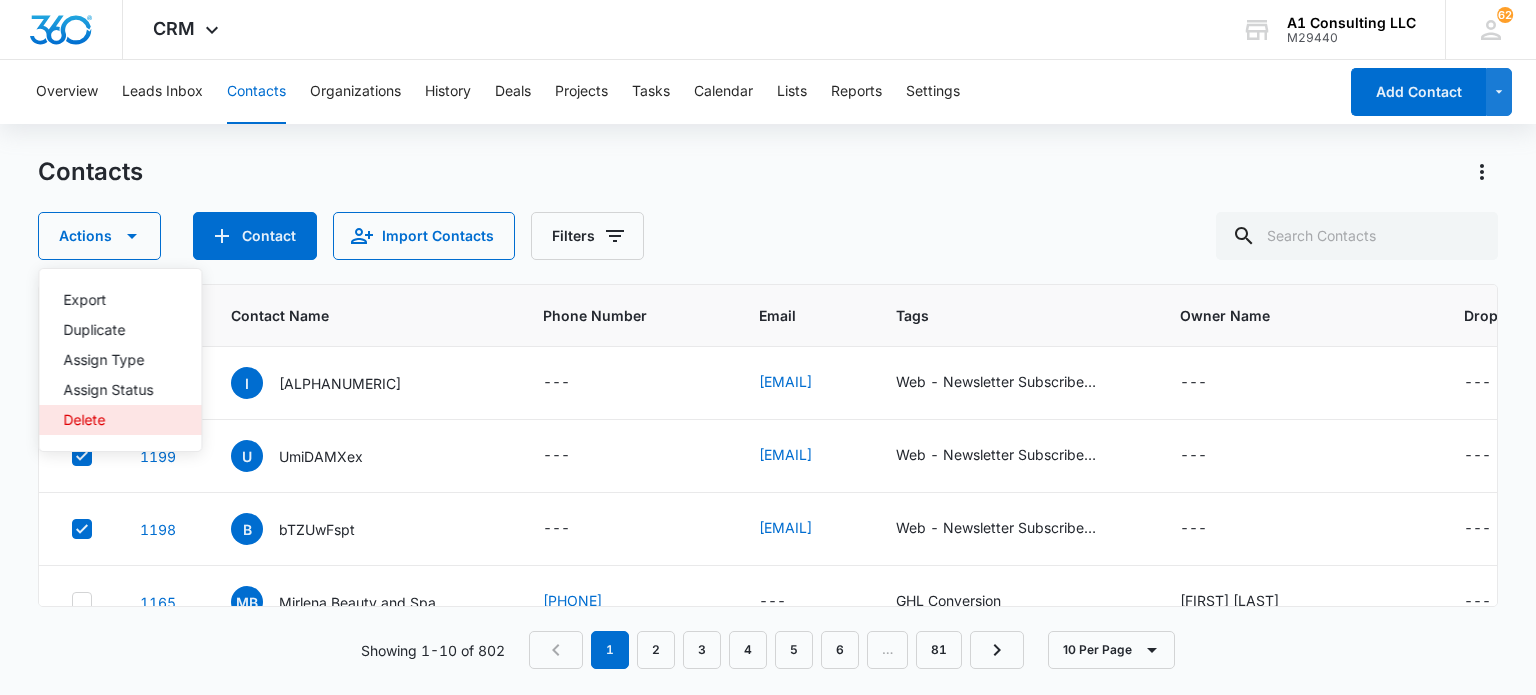 click on "Delete" at bounding box center (120, 420) 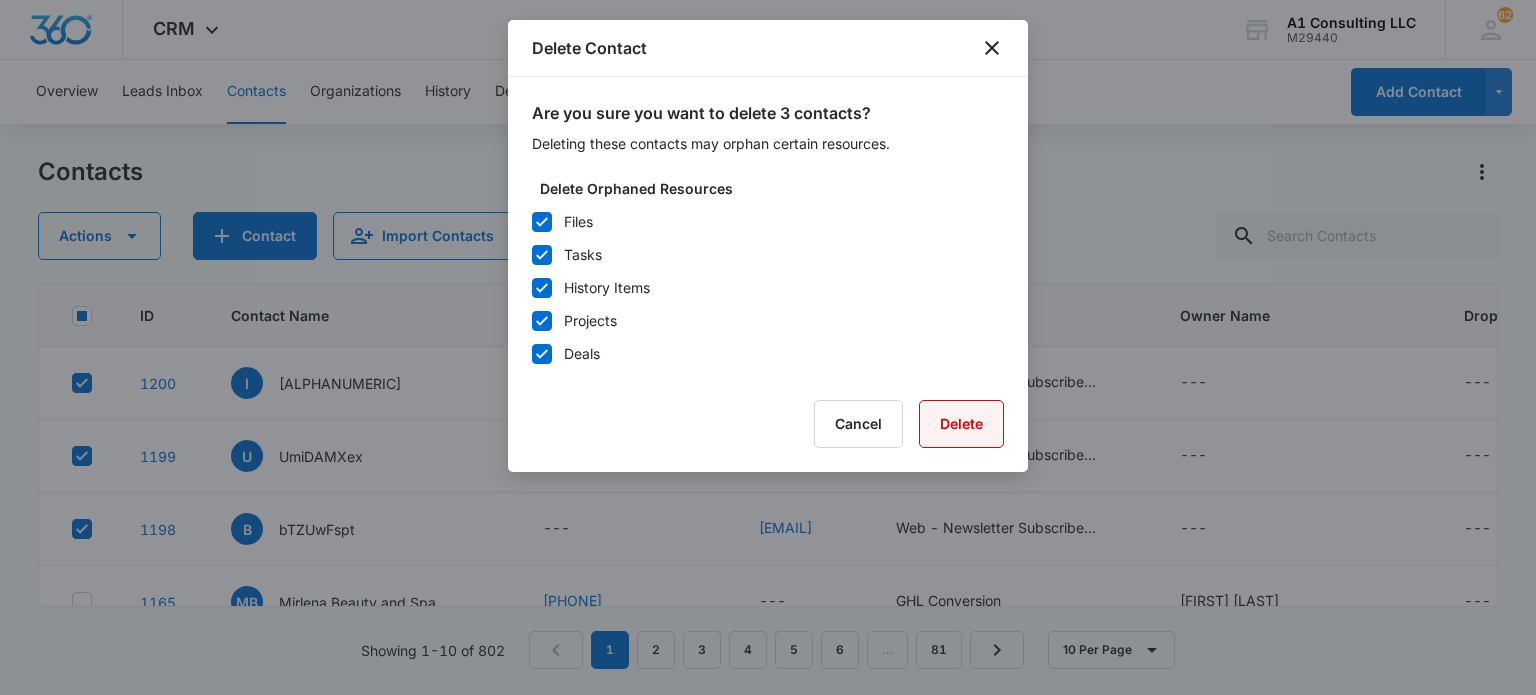 click on "Delete" at bounding box center [961, 424] 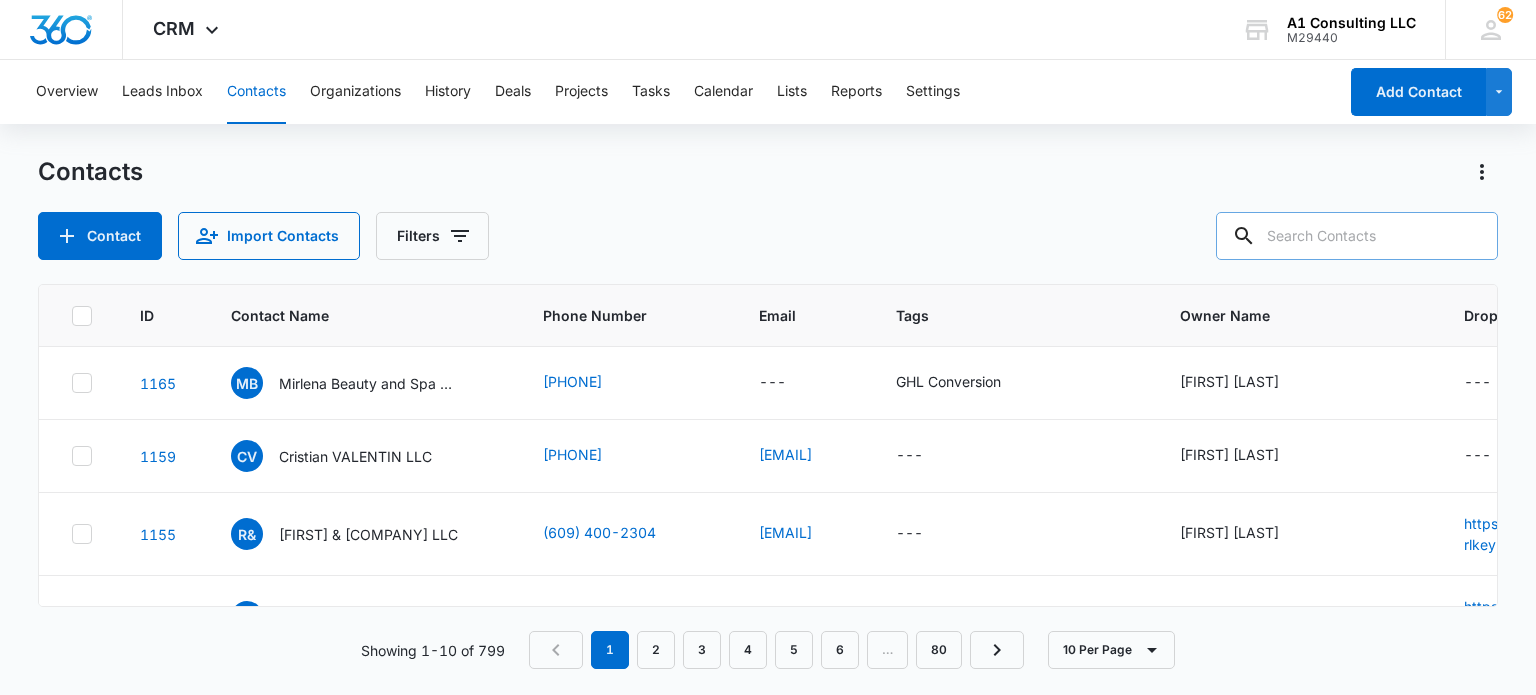click at bounding box center (1357, 236) 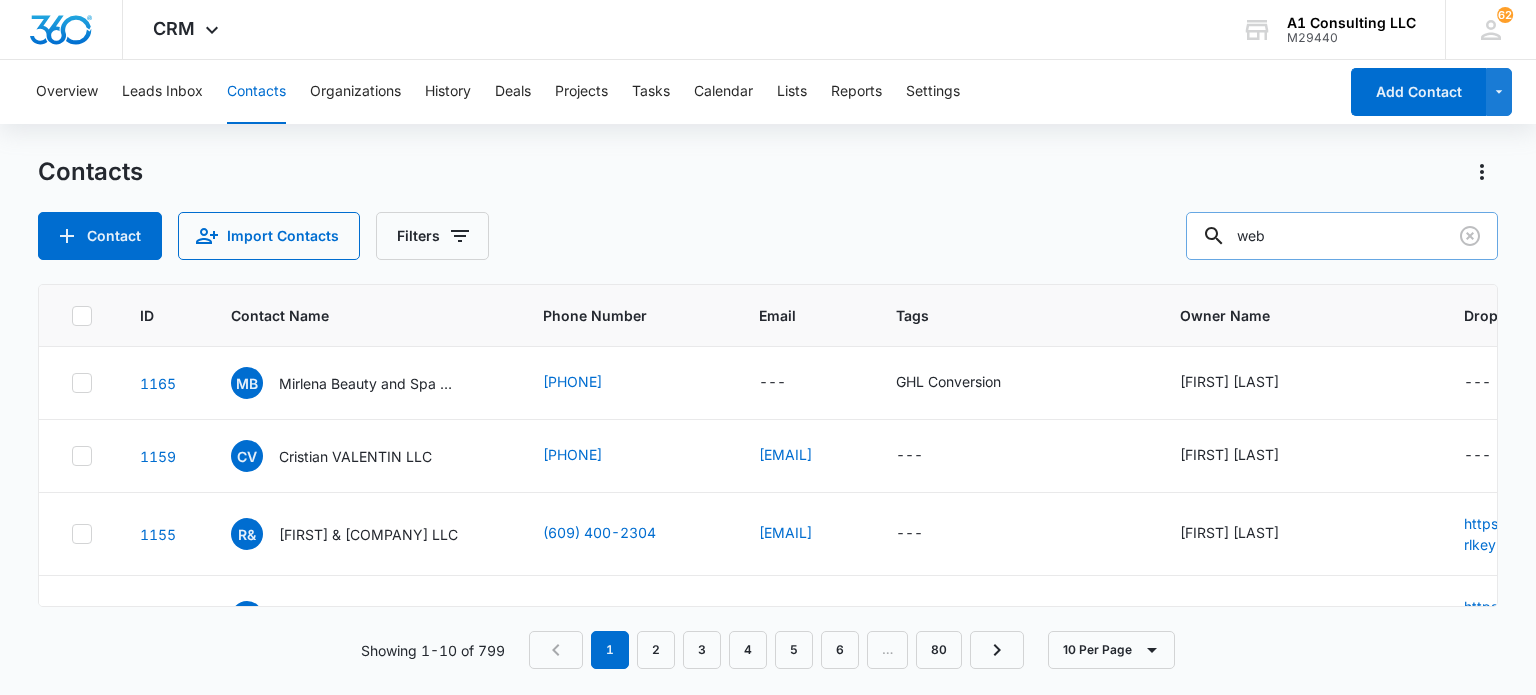 type on "web" 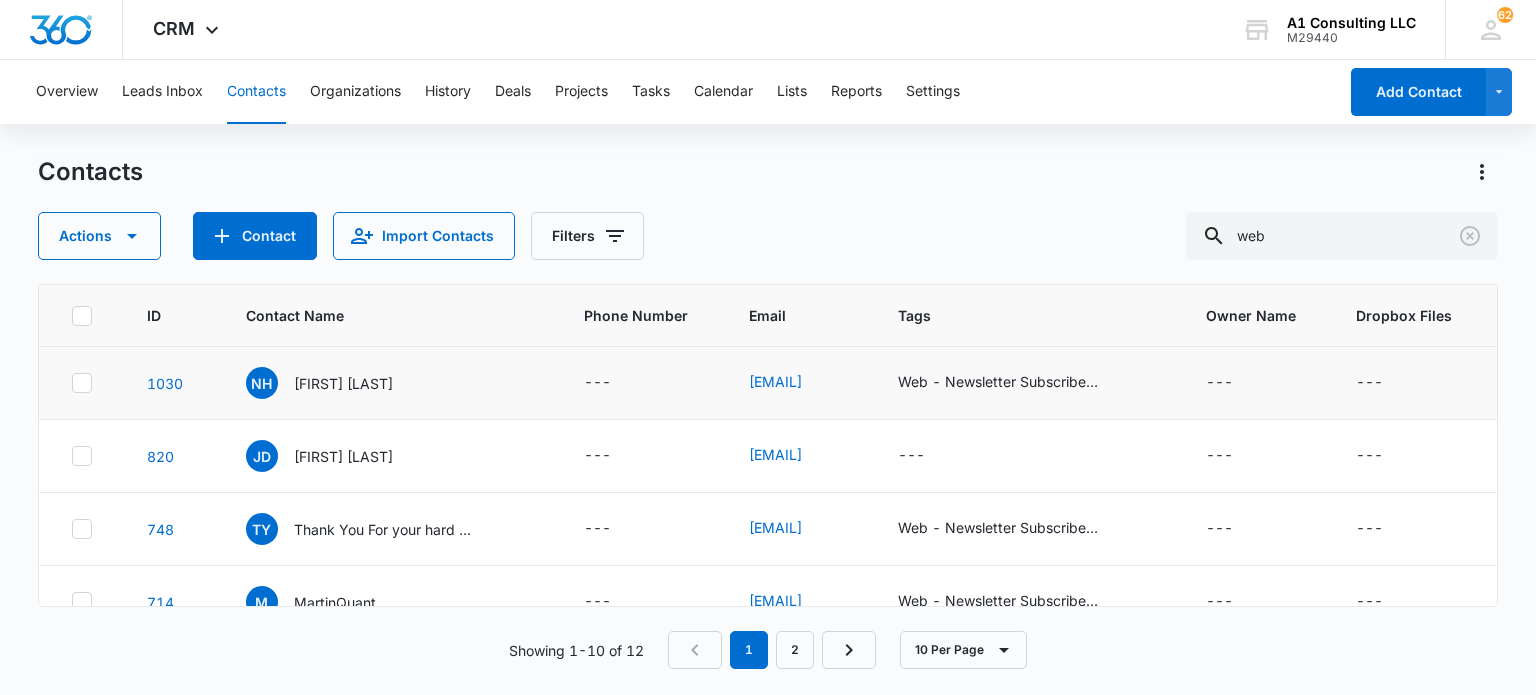 click 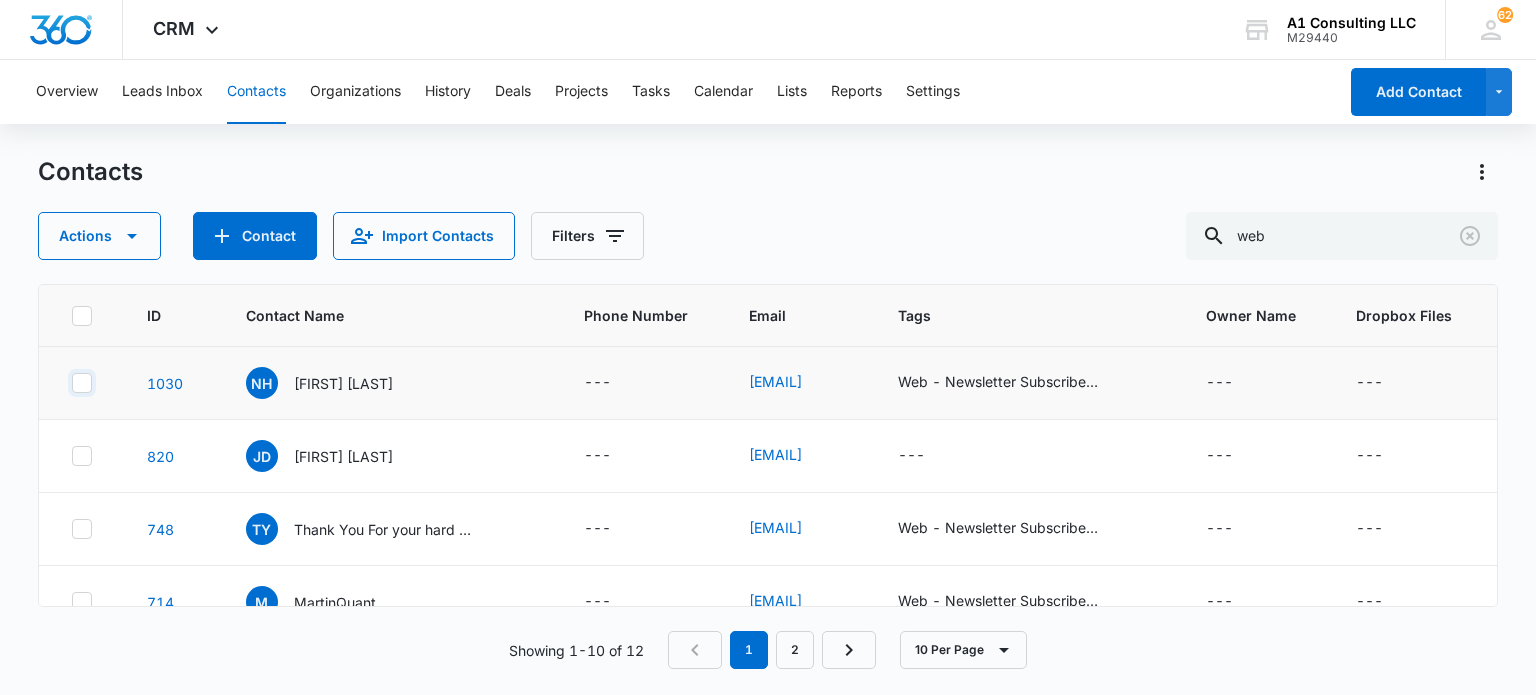 click at bounding box center (71, 383) 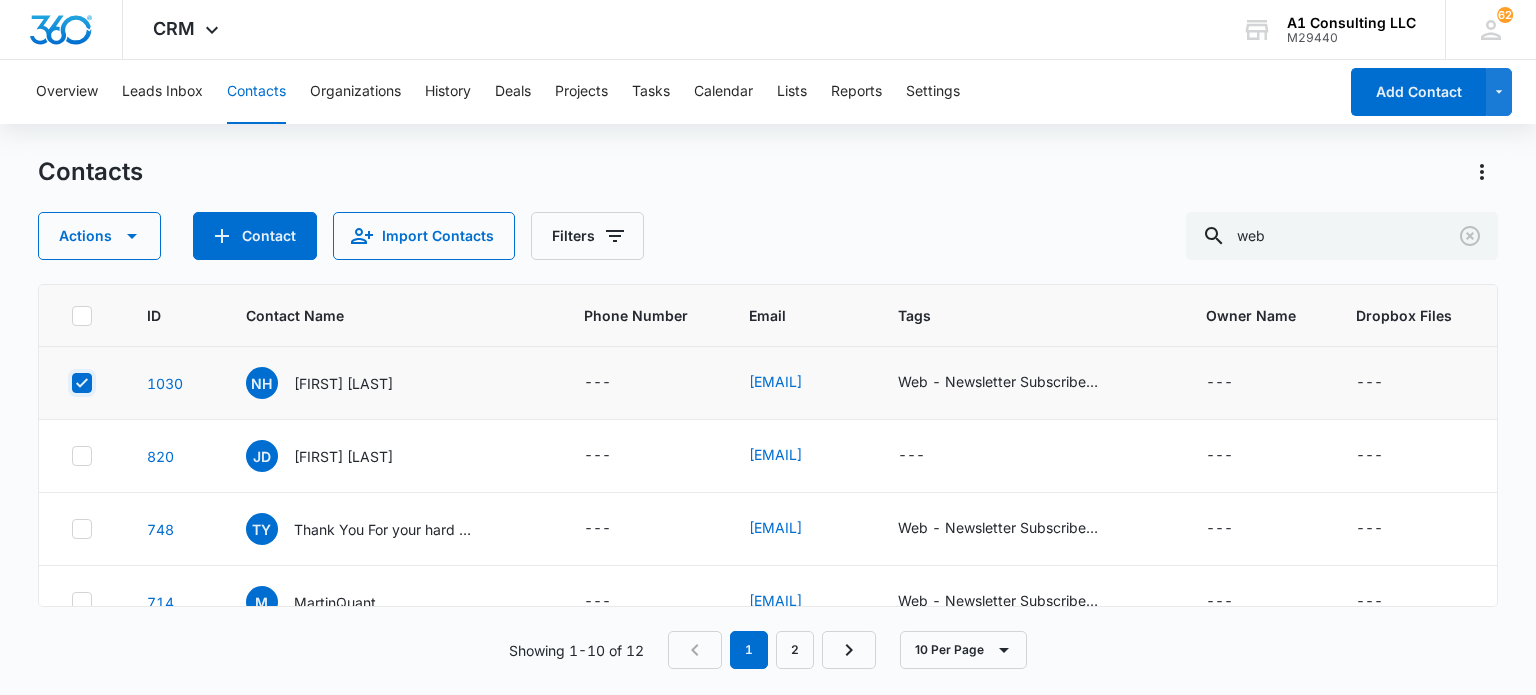 checkbox on "true" 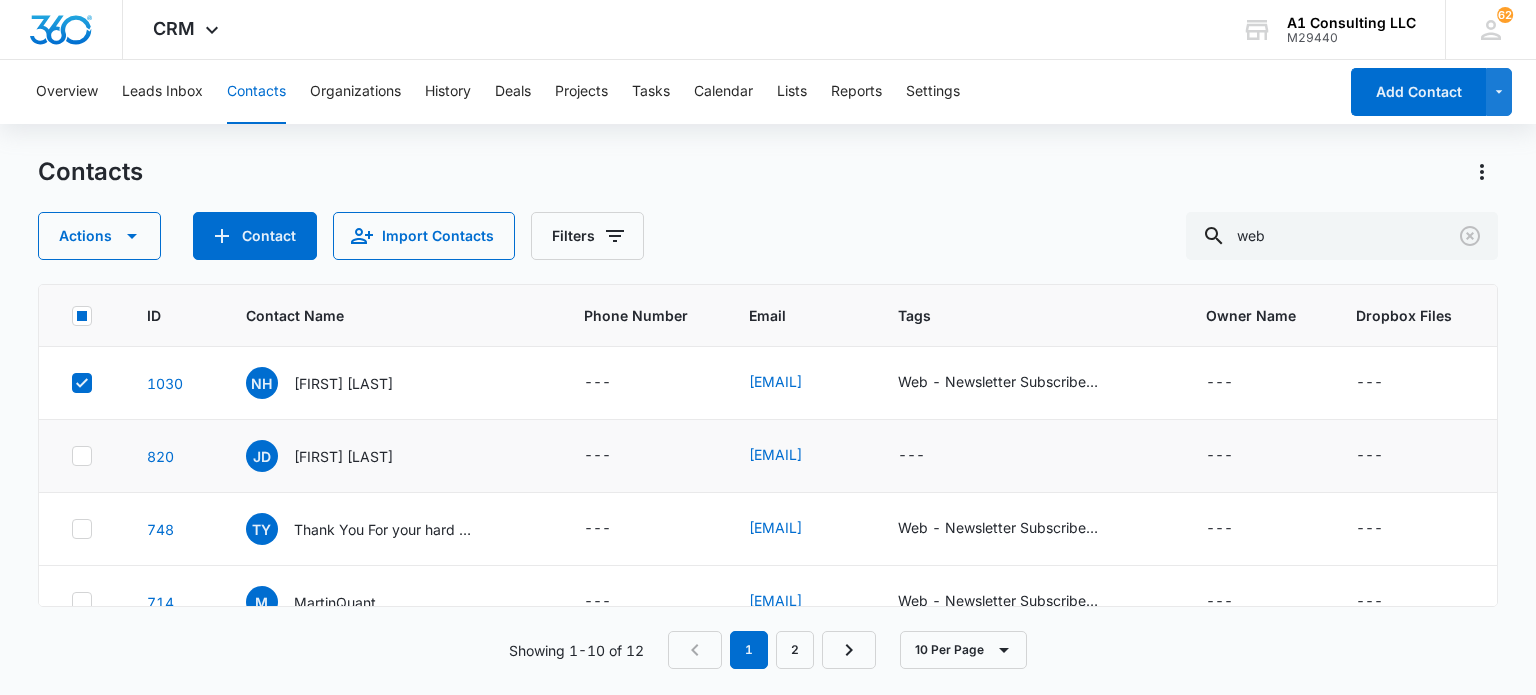 drag, startPoint x: 76, startPoint y: 530, endPoint x: 88, endPoint y: 487, distance: 44.64303 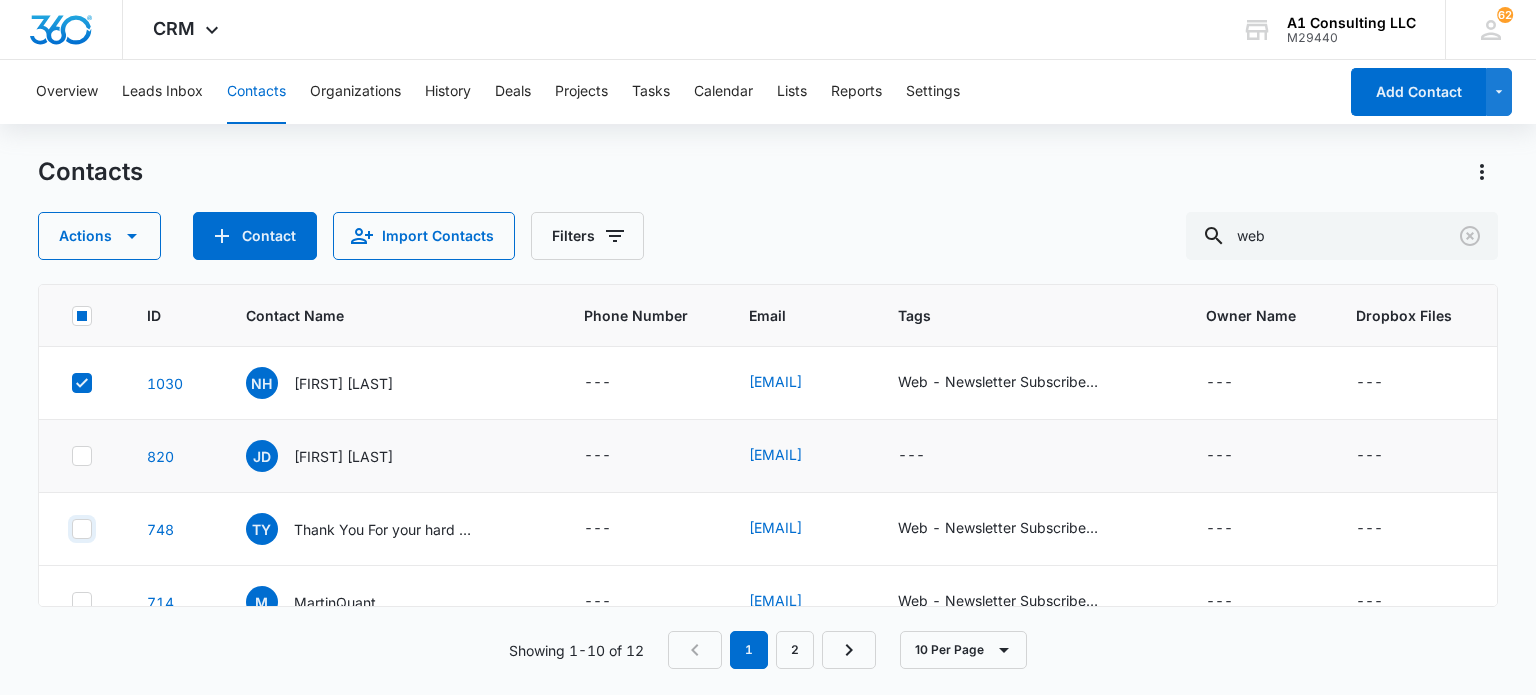click at bounding box center [71, 529] 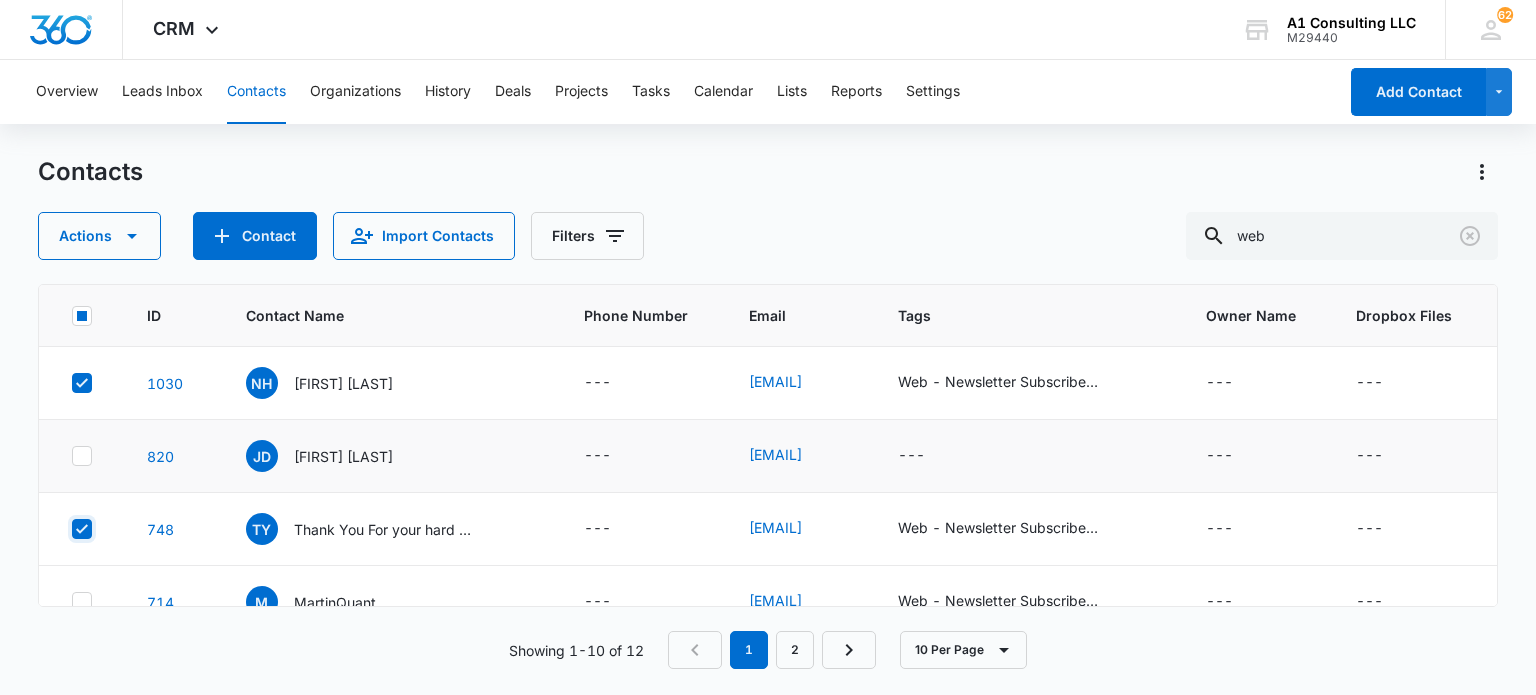 checkbox on "true" 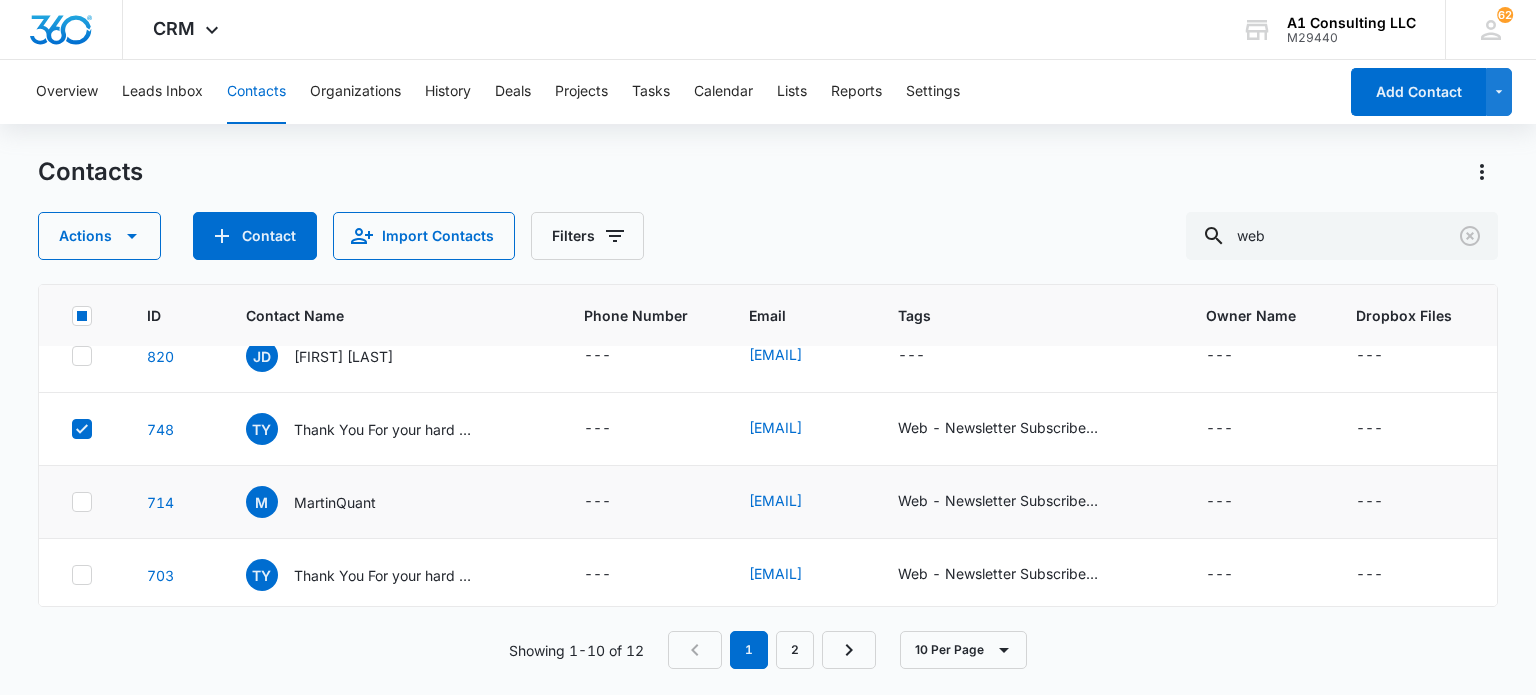 click 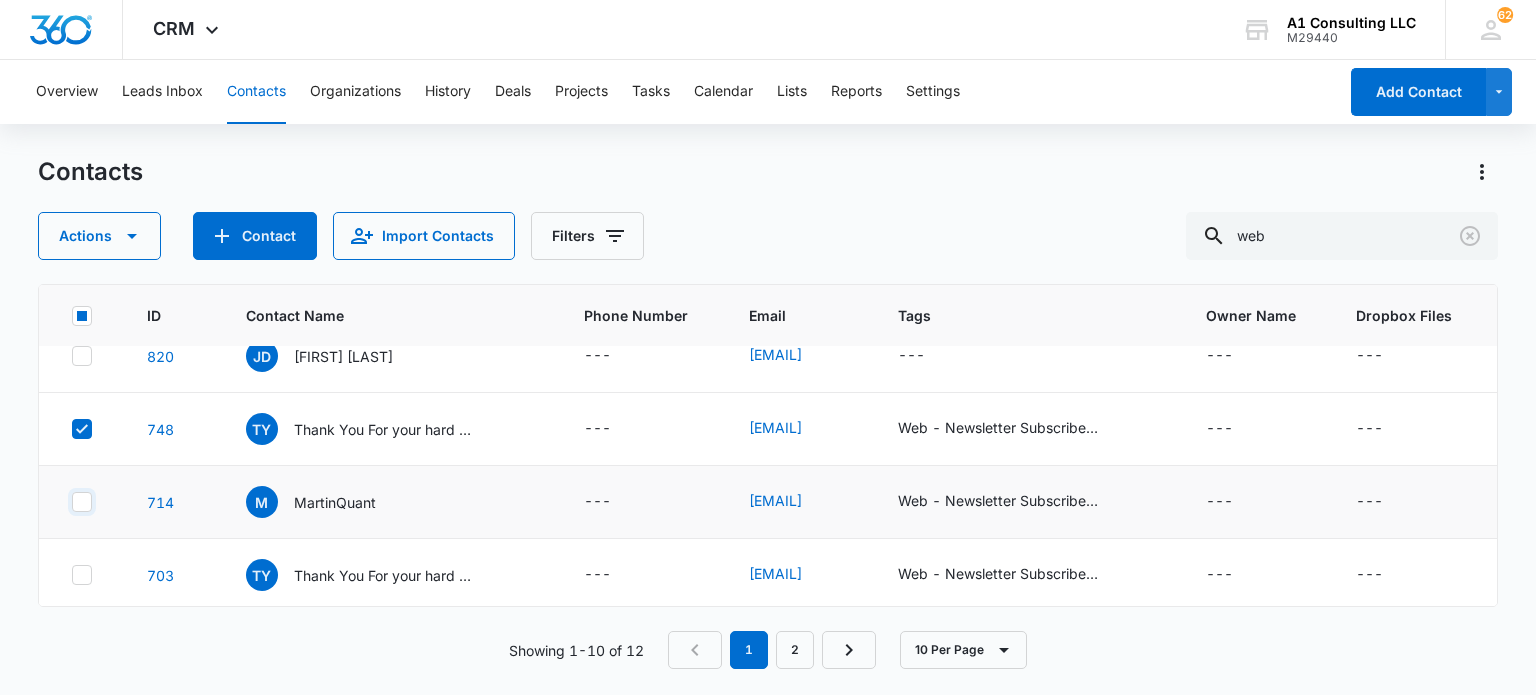 click at bounding box center (71, 502) 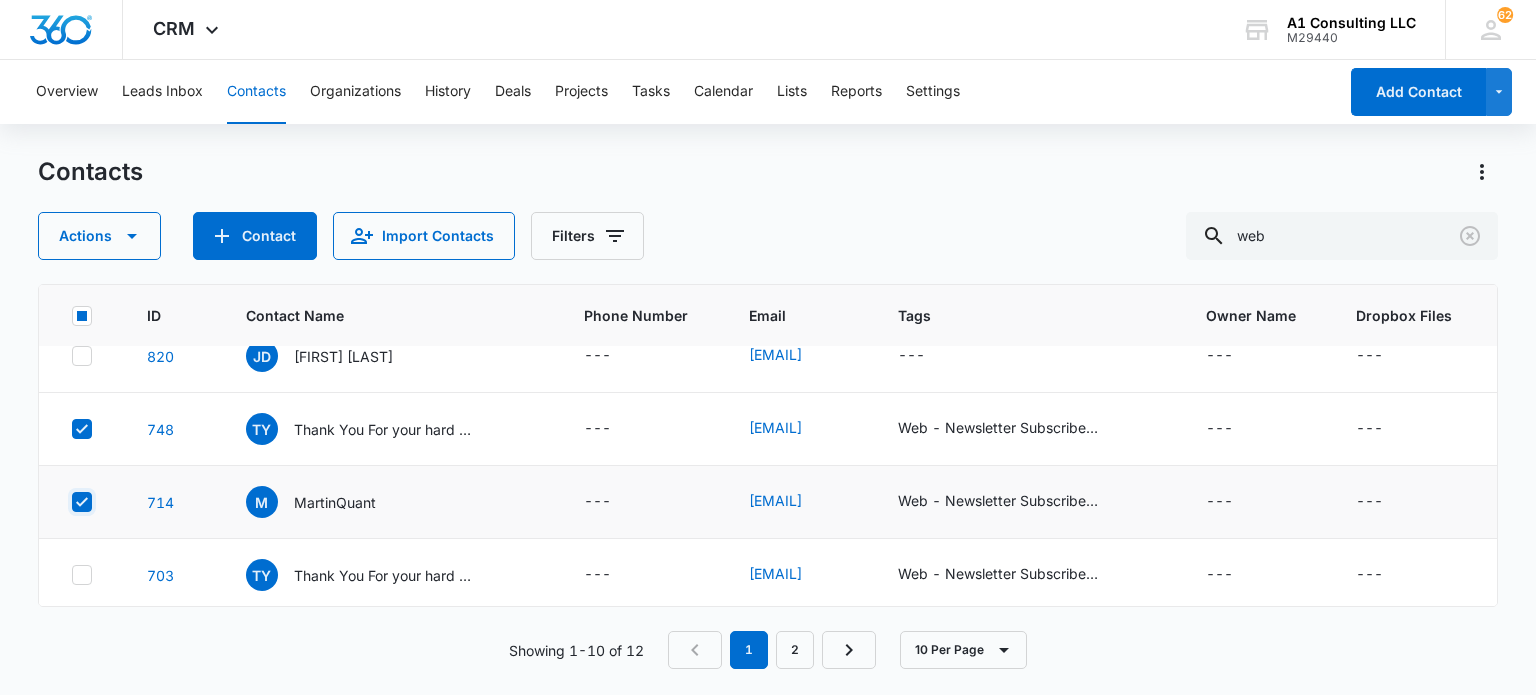checkbox on "true" 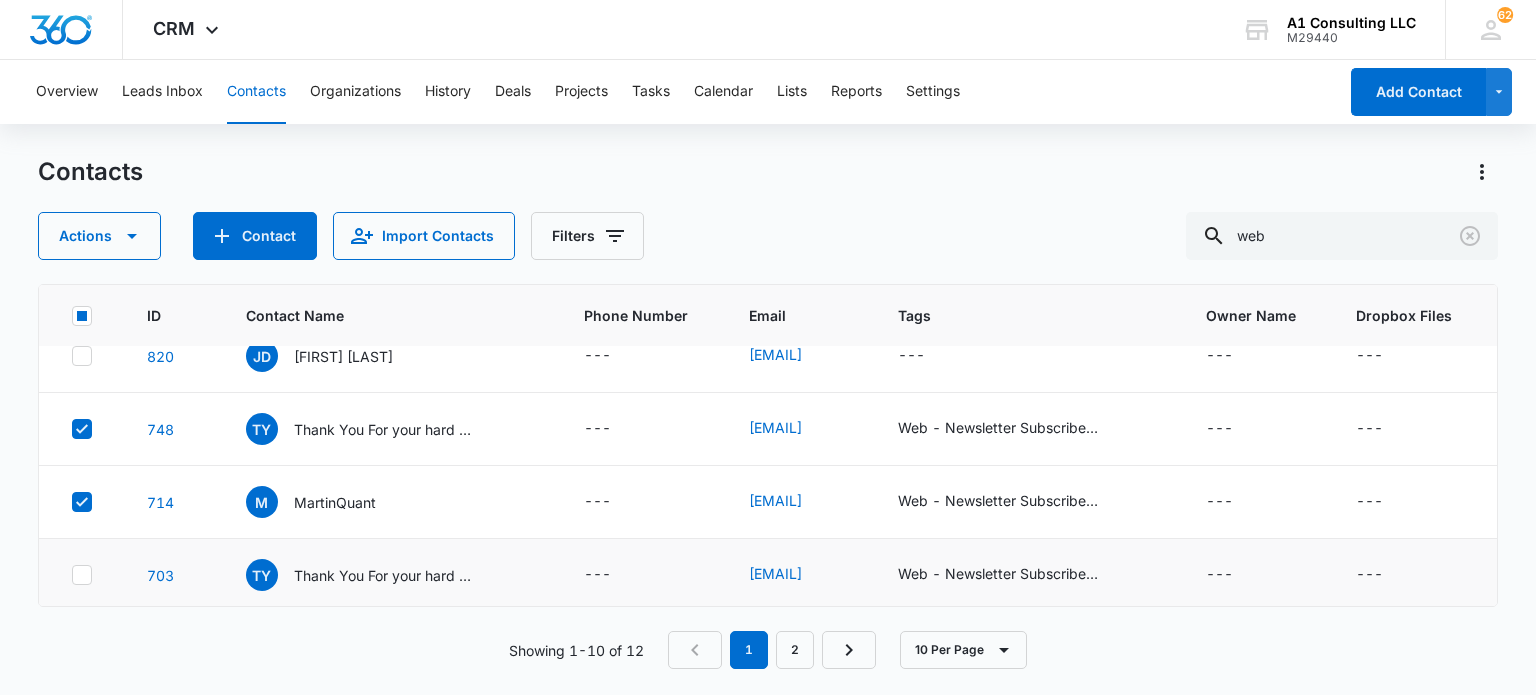 click at bounding box center (81, 575) 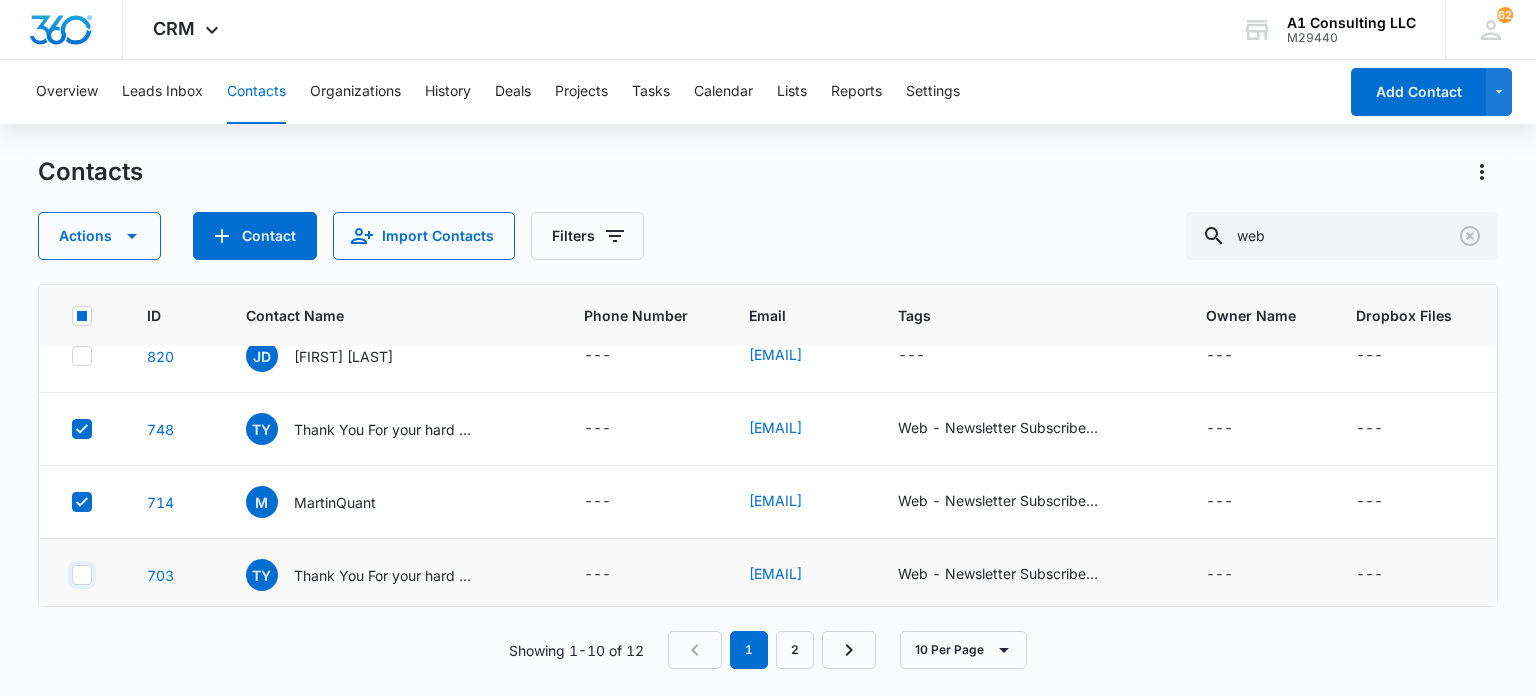 click at bounding box center (71, 575) 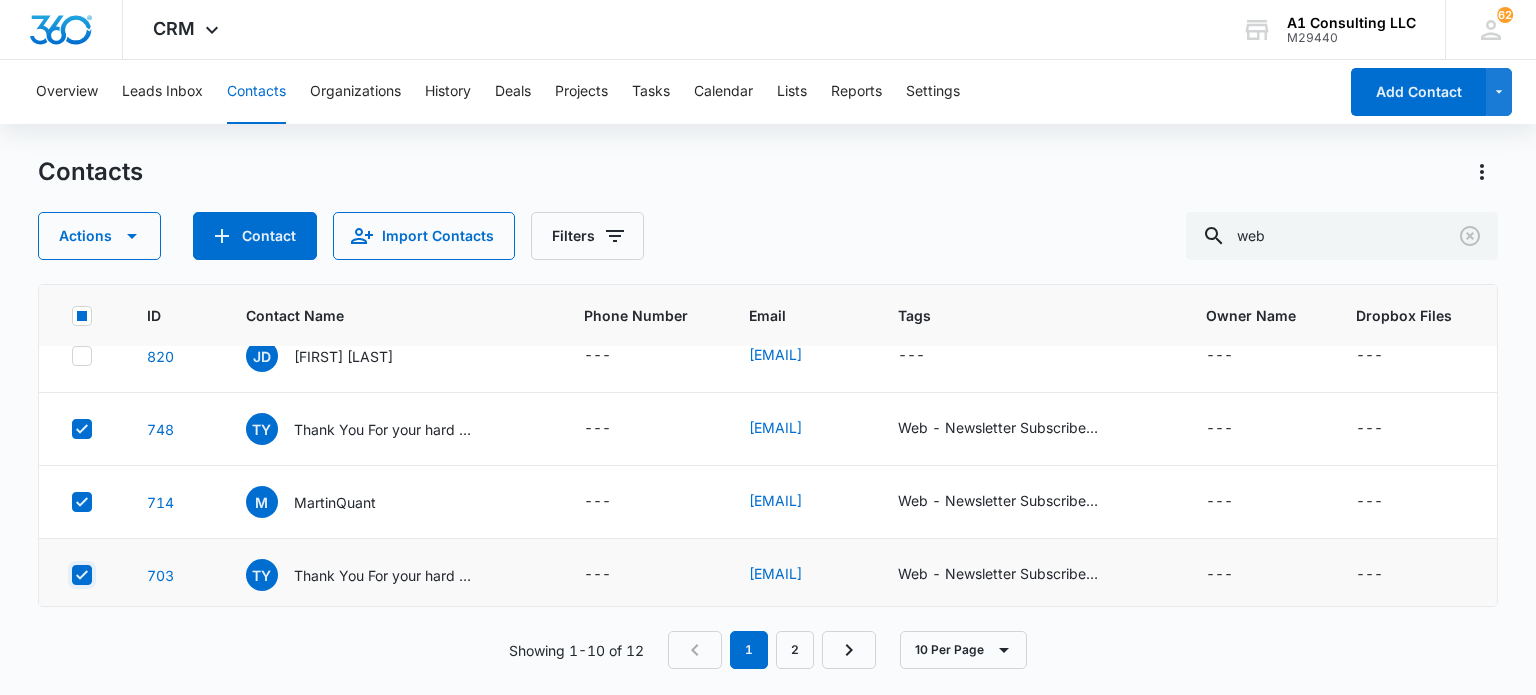 checkbox on "true" 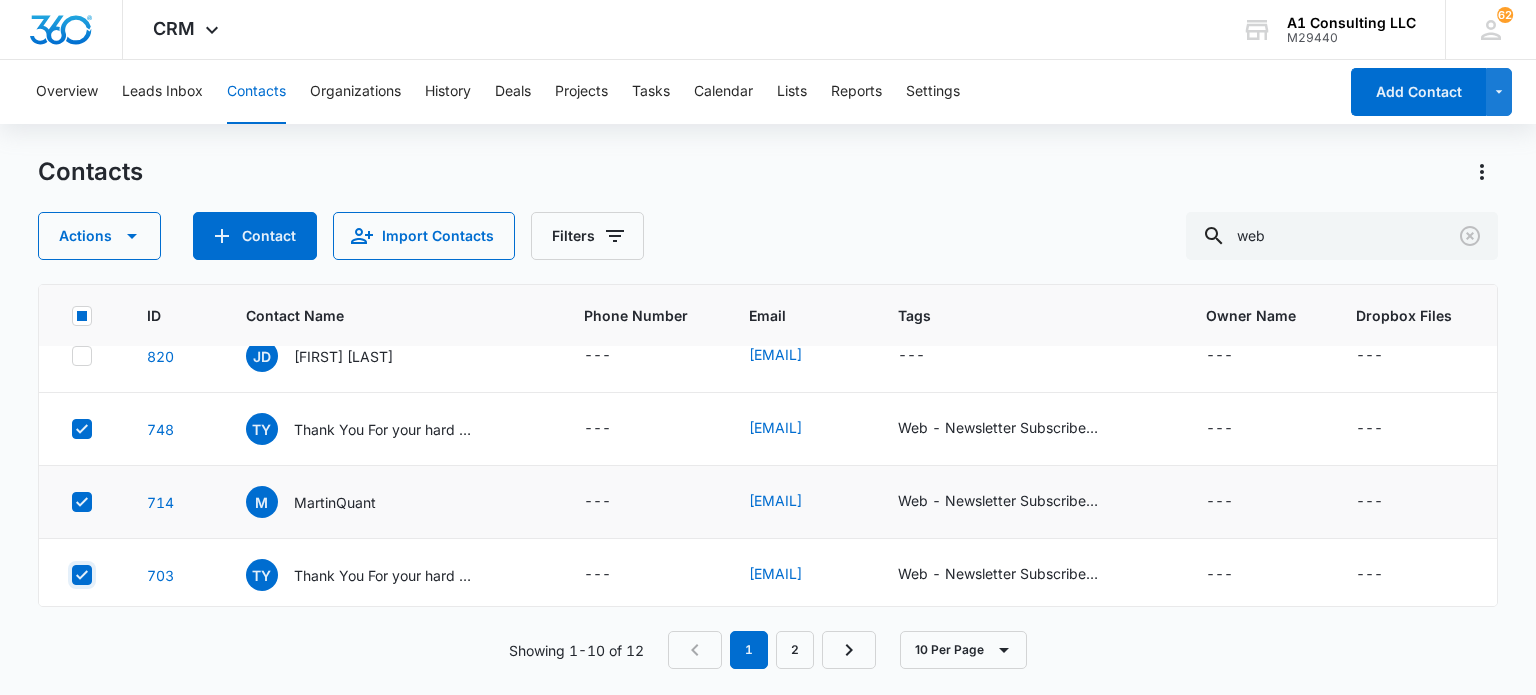 scroll, scrollTop: 200, scrollLeft: 0, axis: vertical 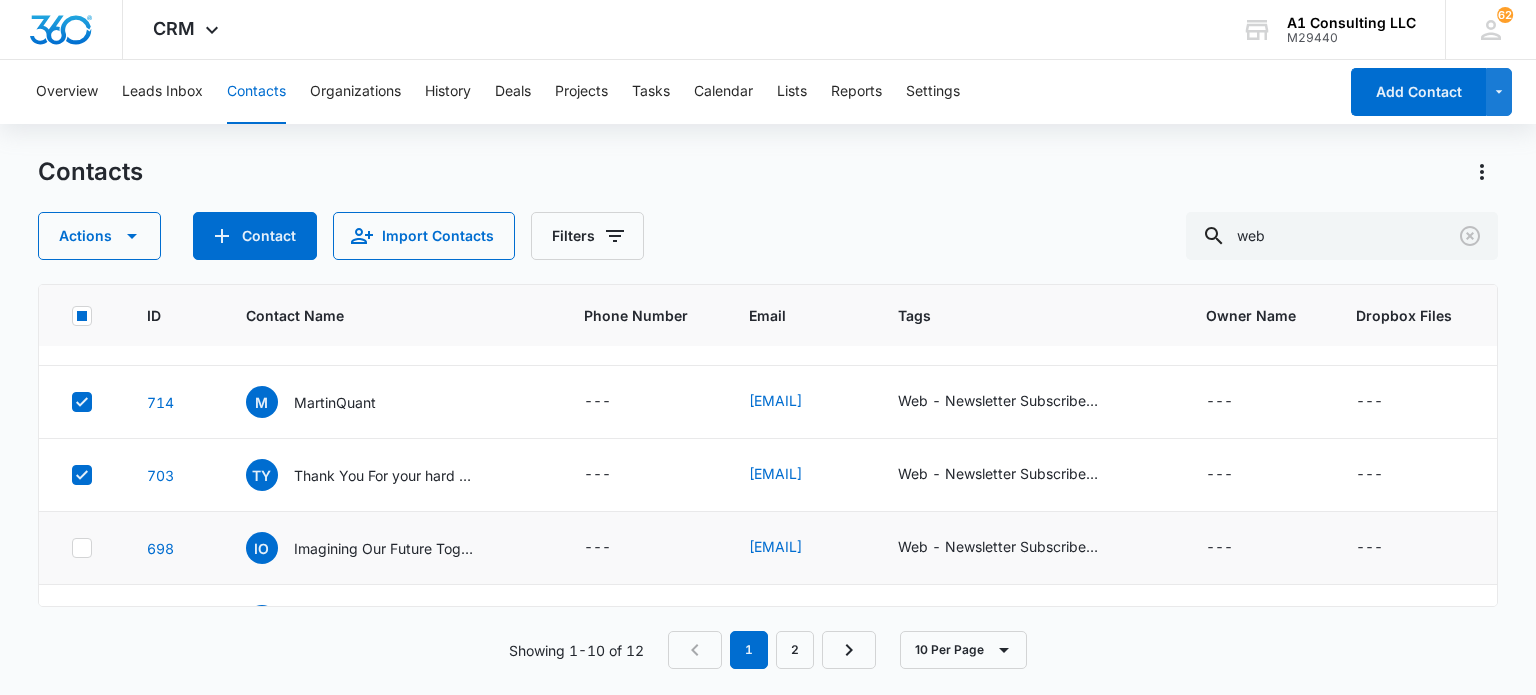 click 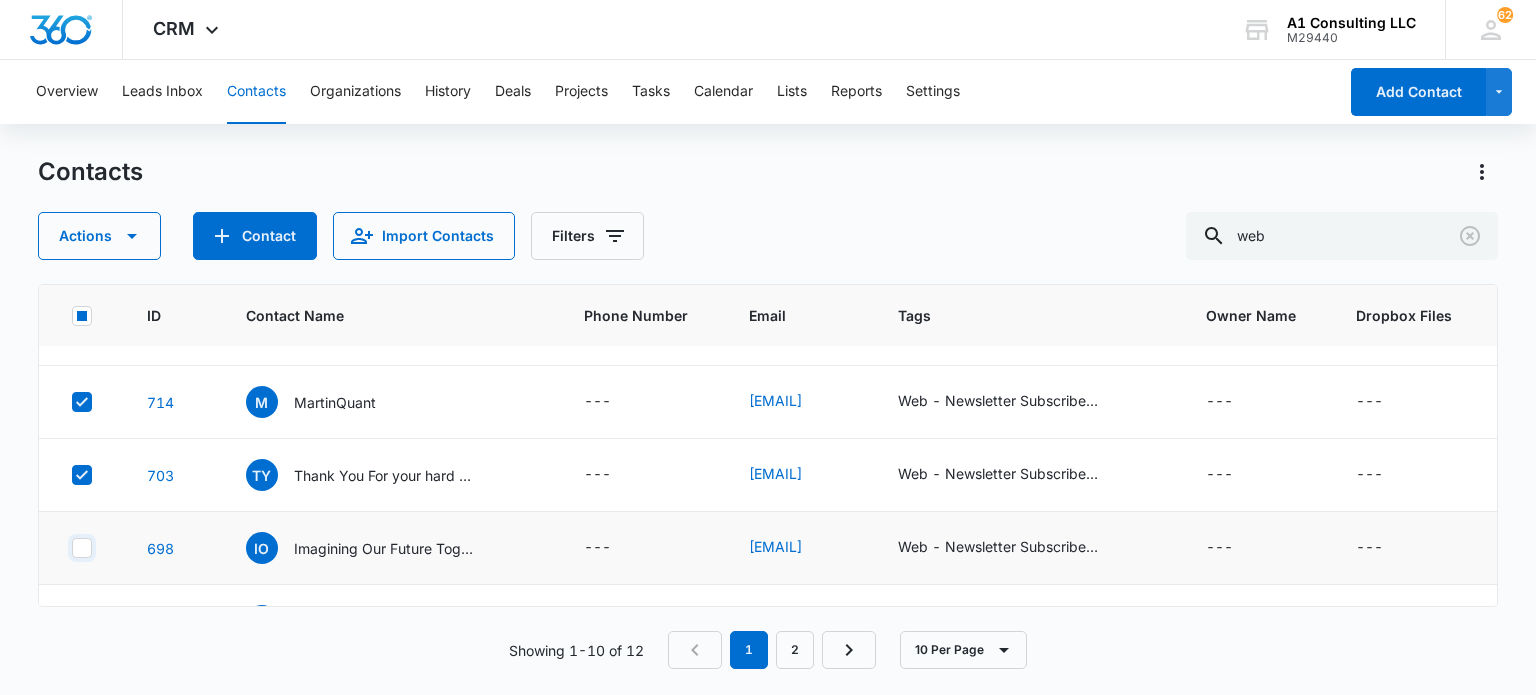 click at bounding box center [71, 548] 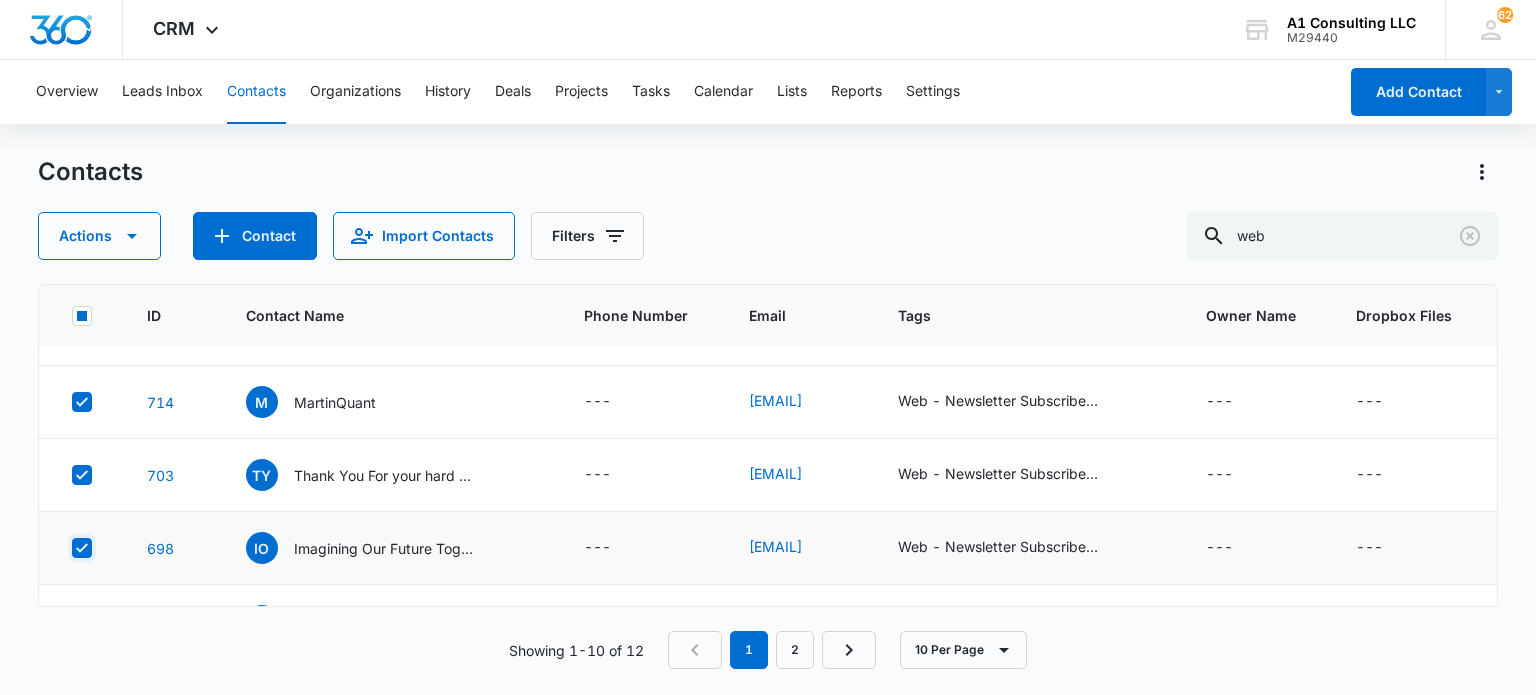 checkbox on "true" 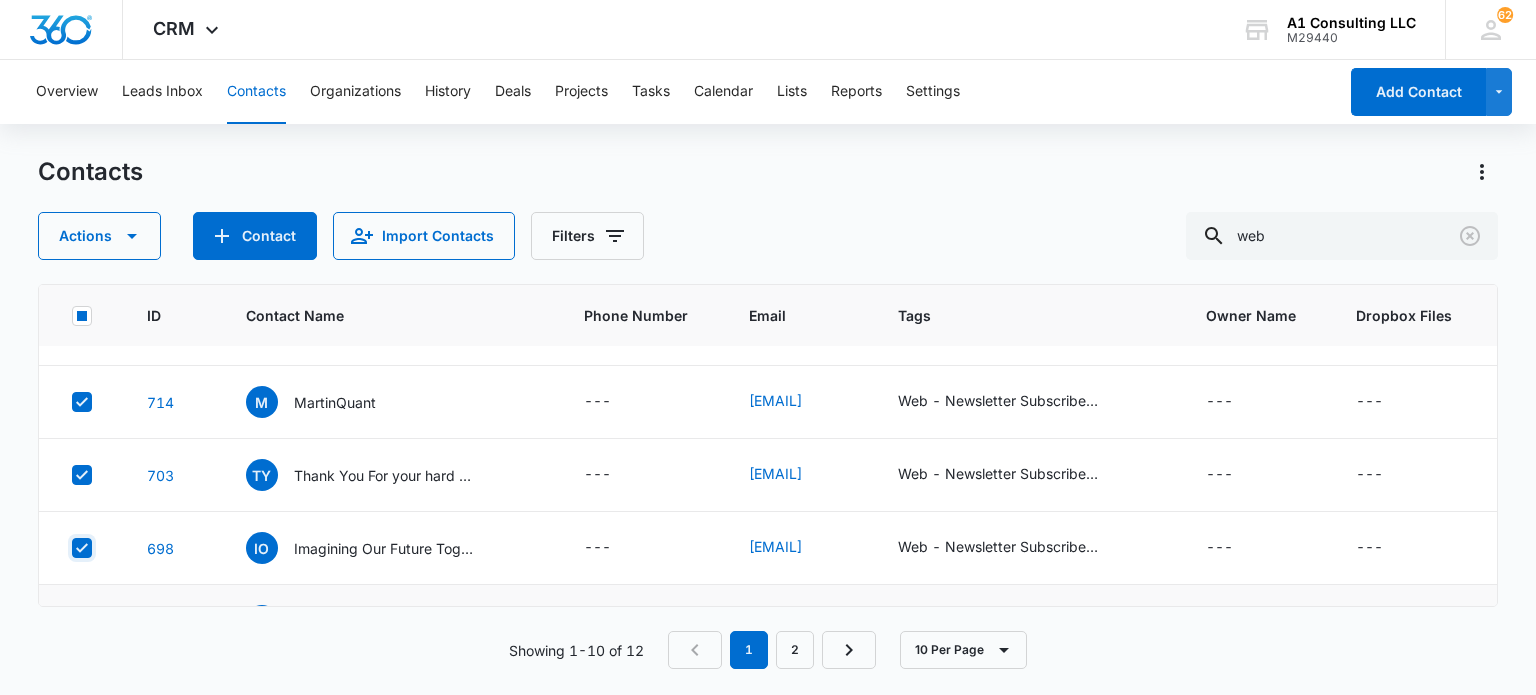 scroll, scrollTop: 300, scrollLeft: 0, axis: vertical 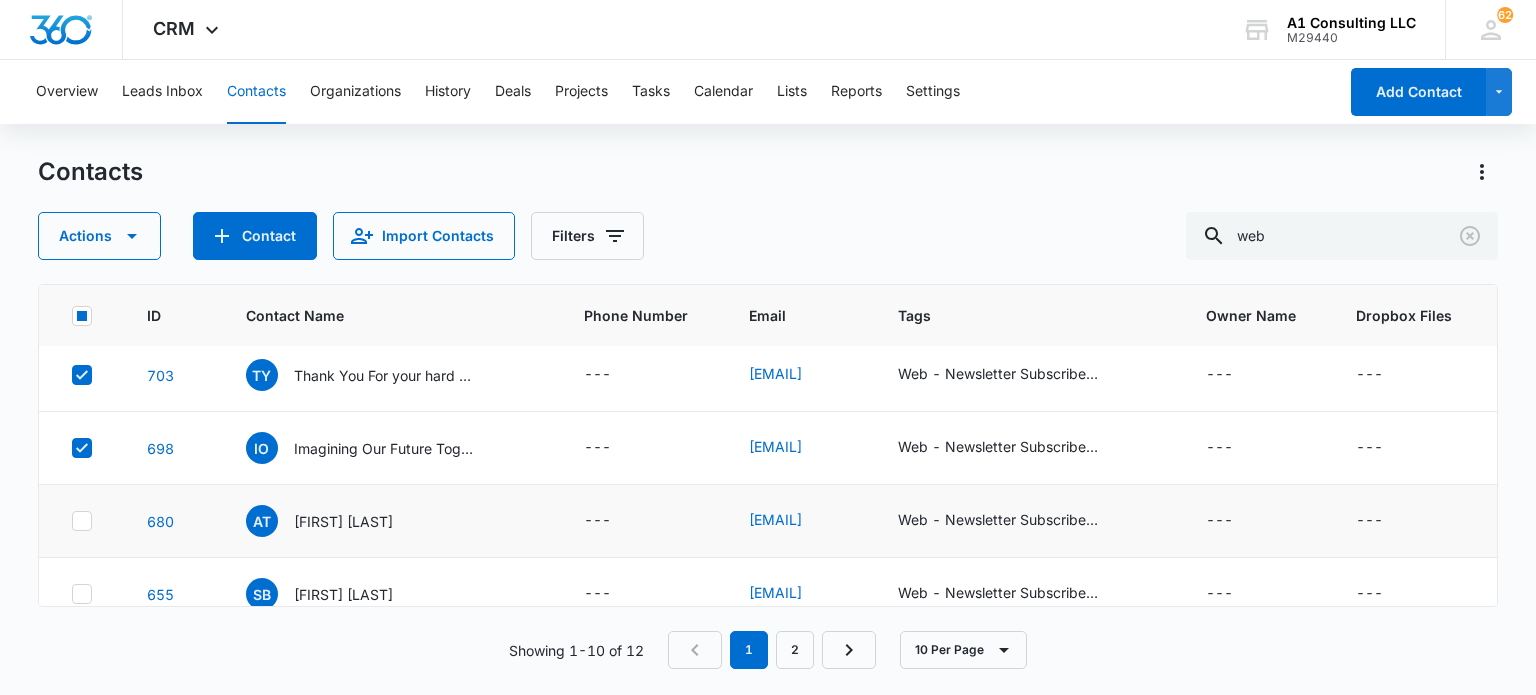 click 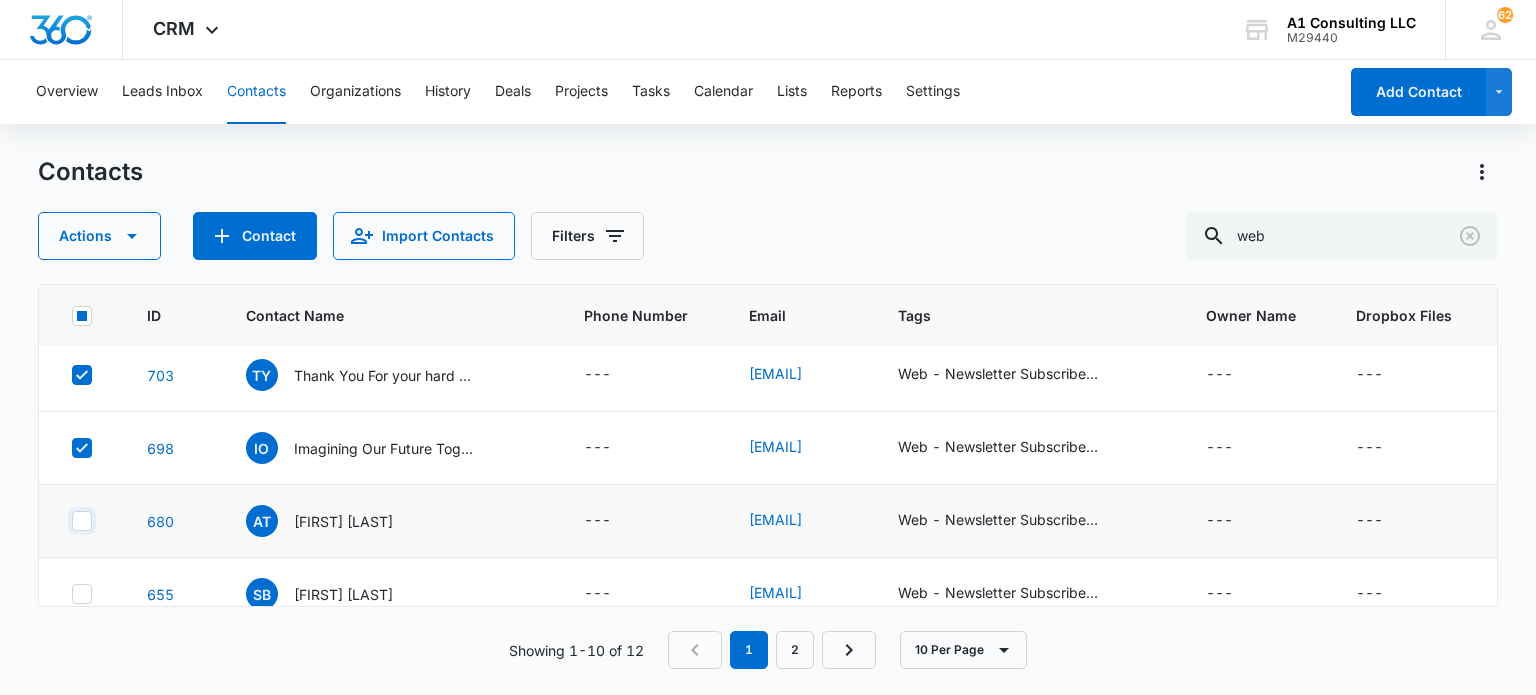 click at bounding box center [71, 521] 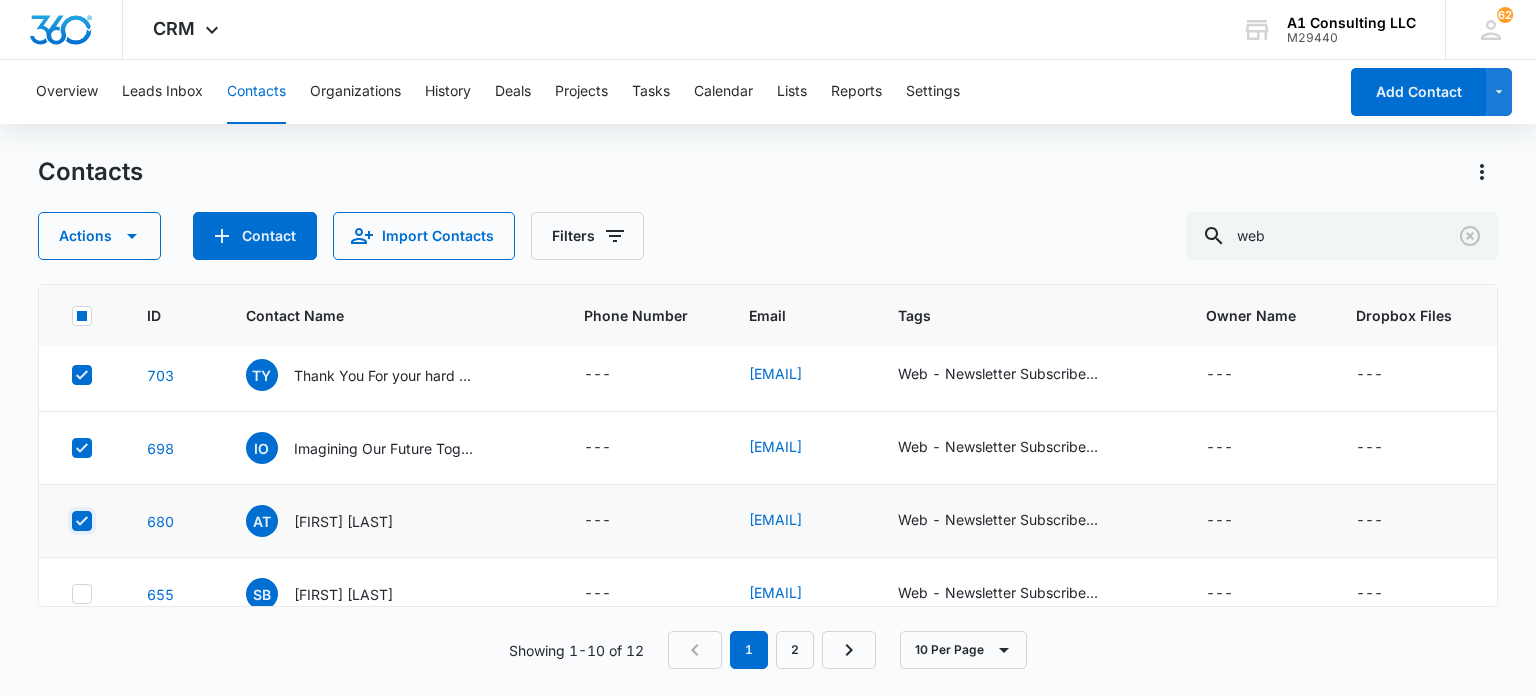 checkbox on "true" 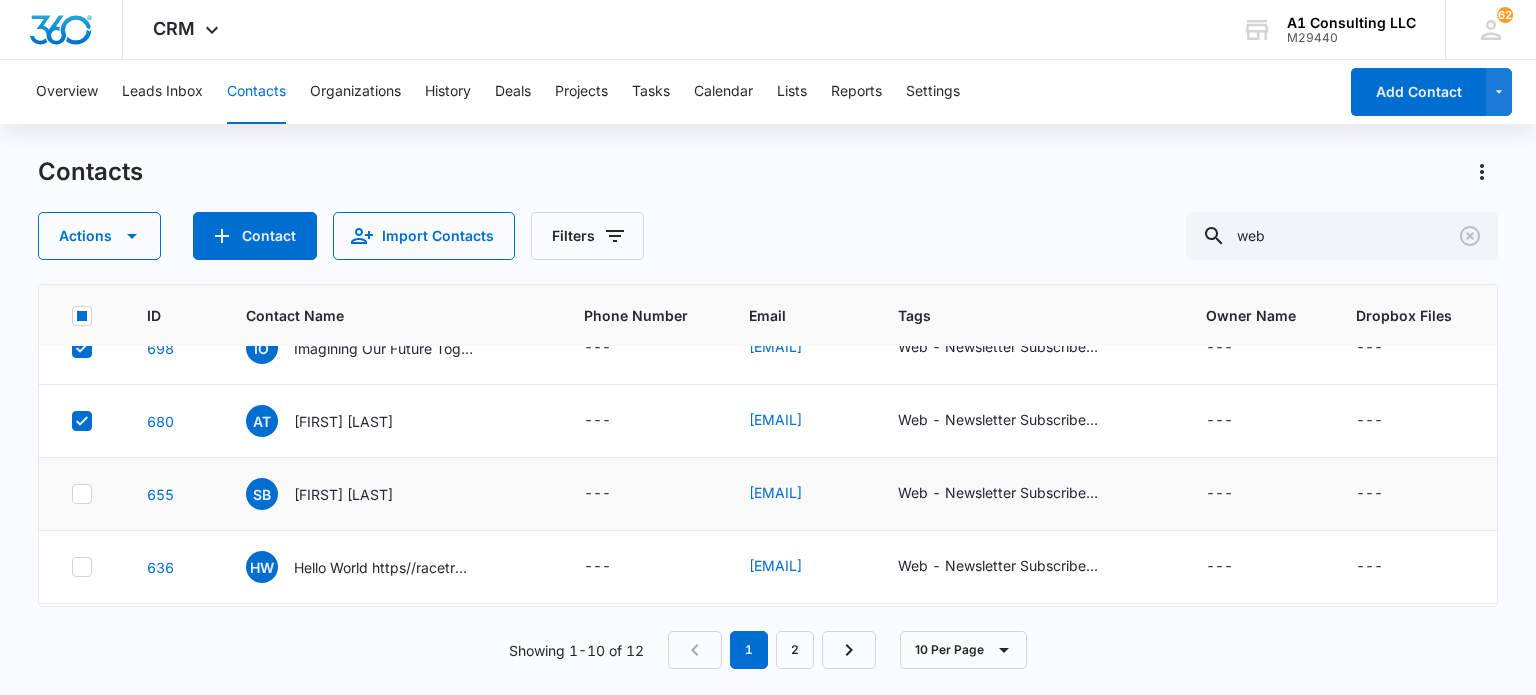 click 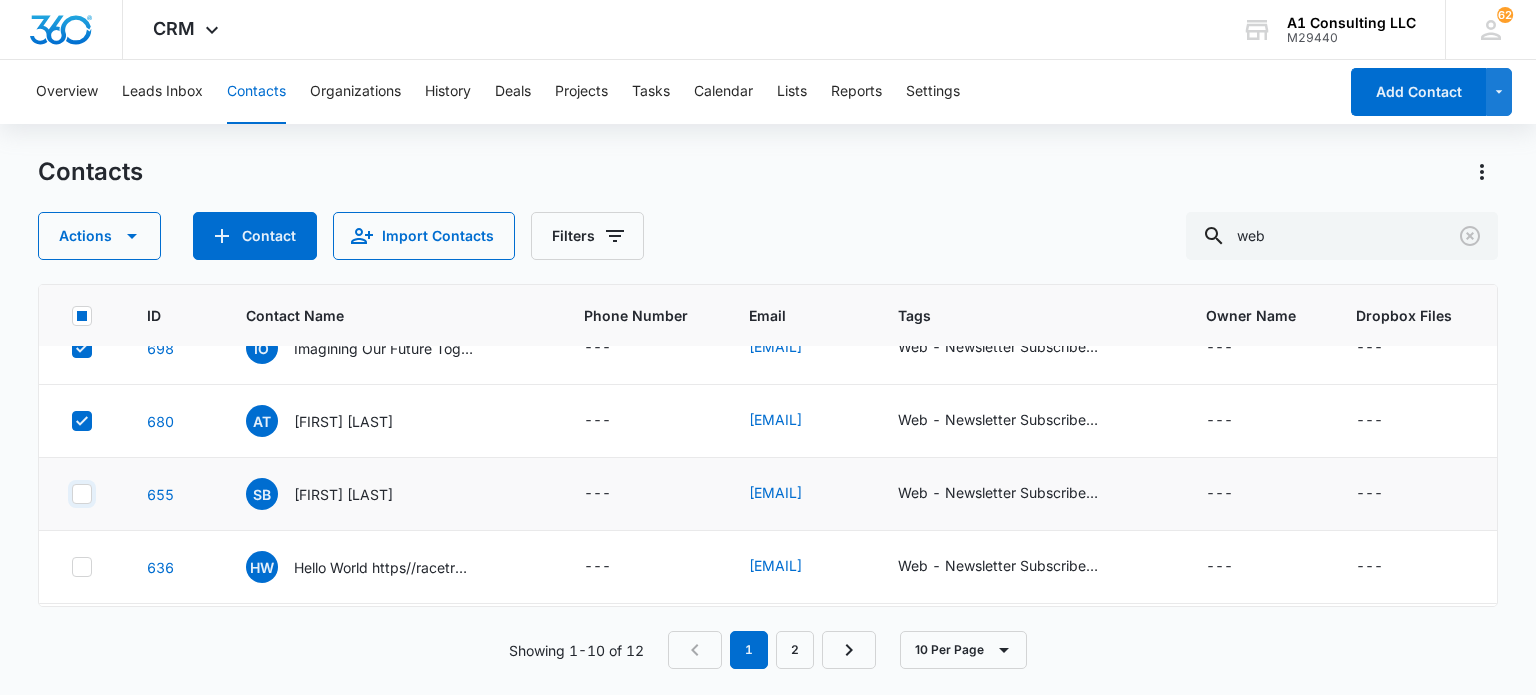 click at bounding box center [71, 494] 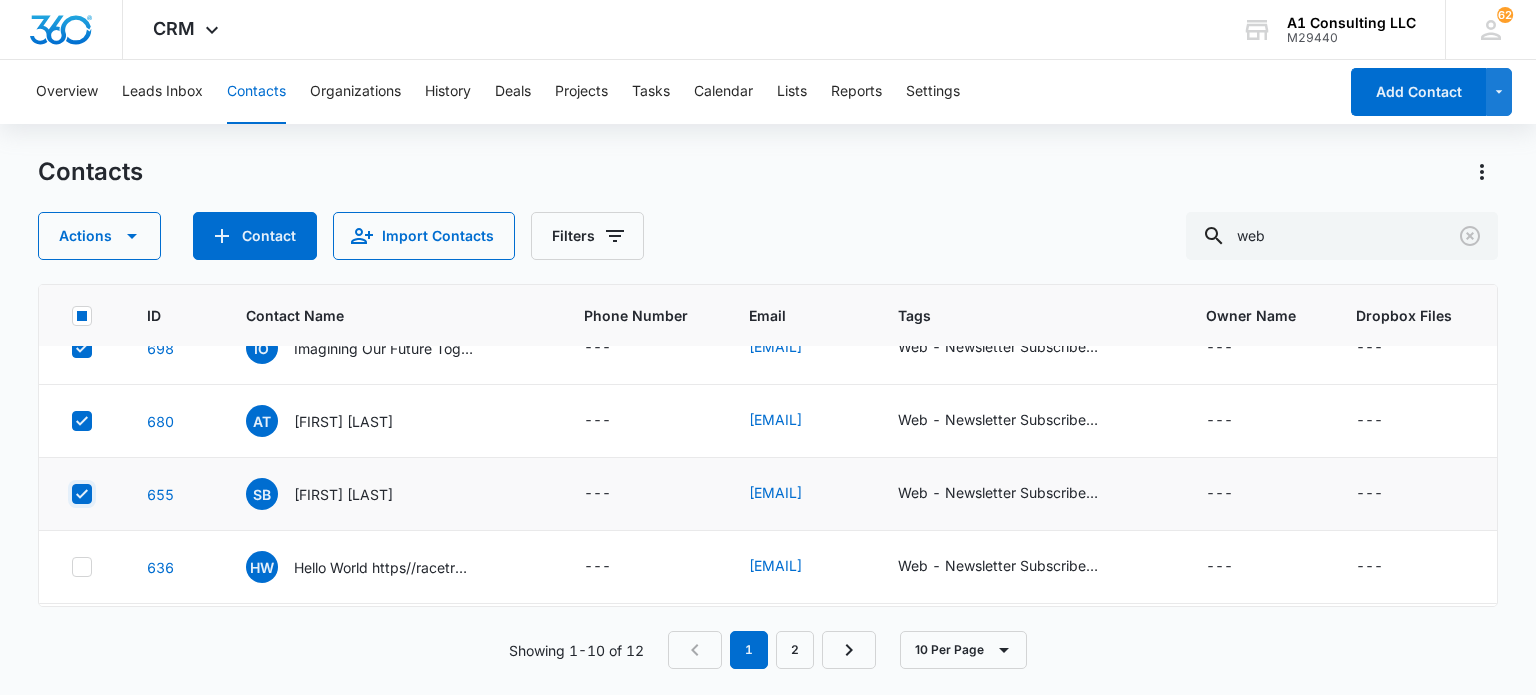checkbox on "true" 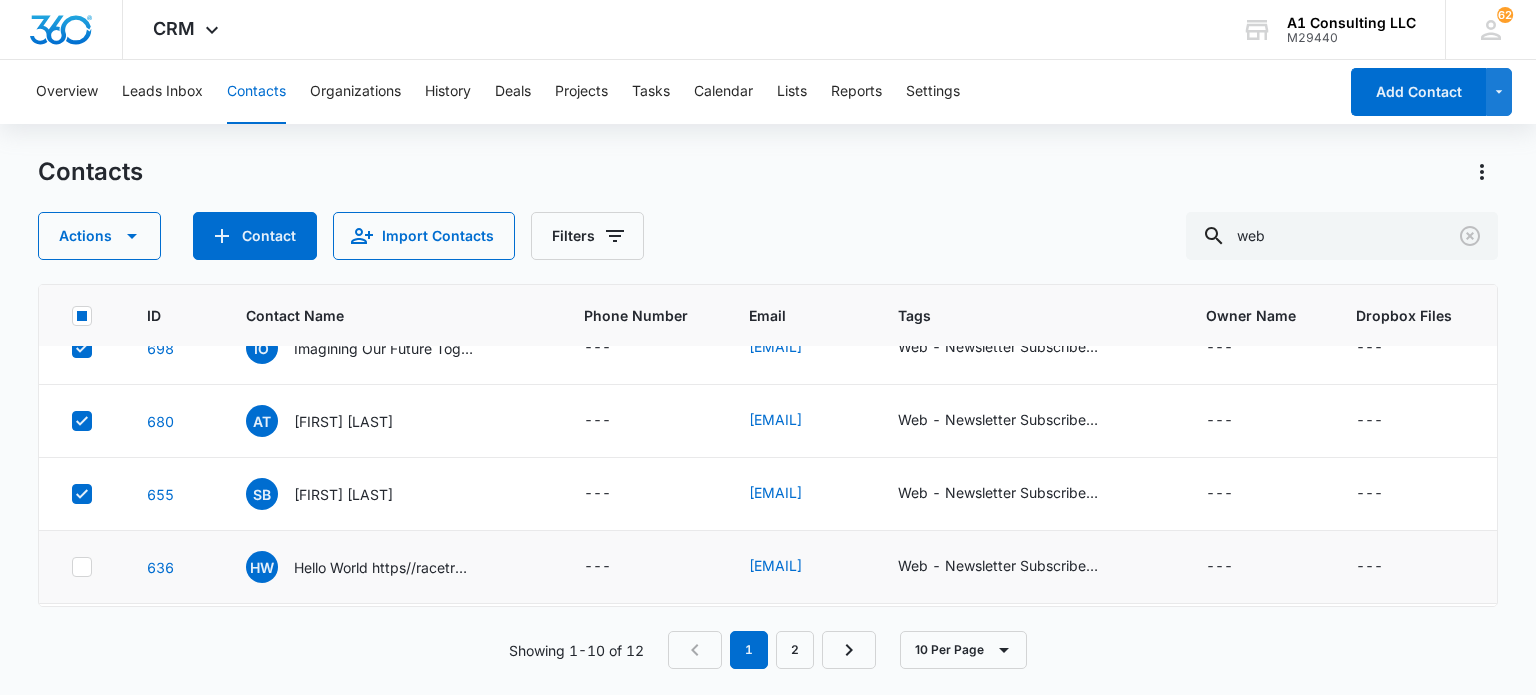 click 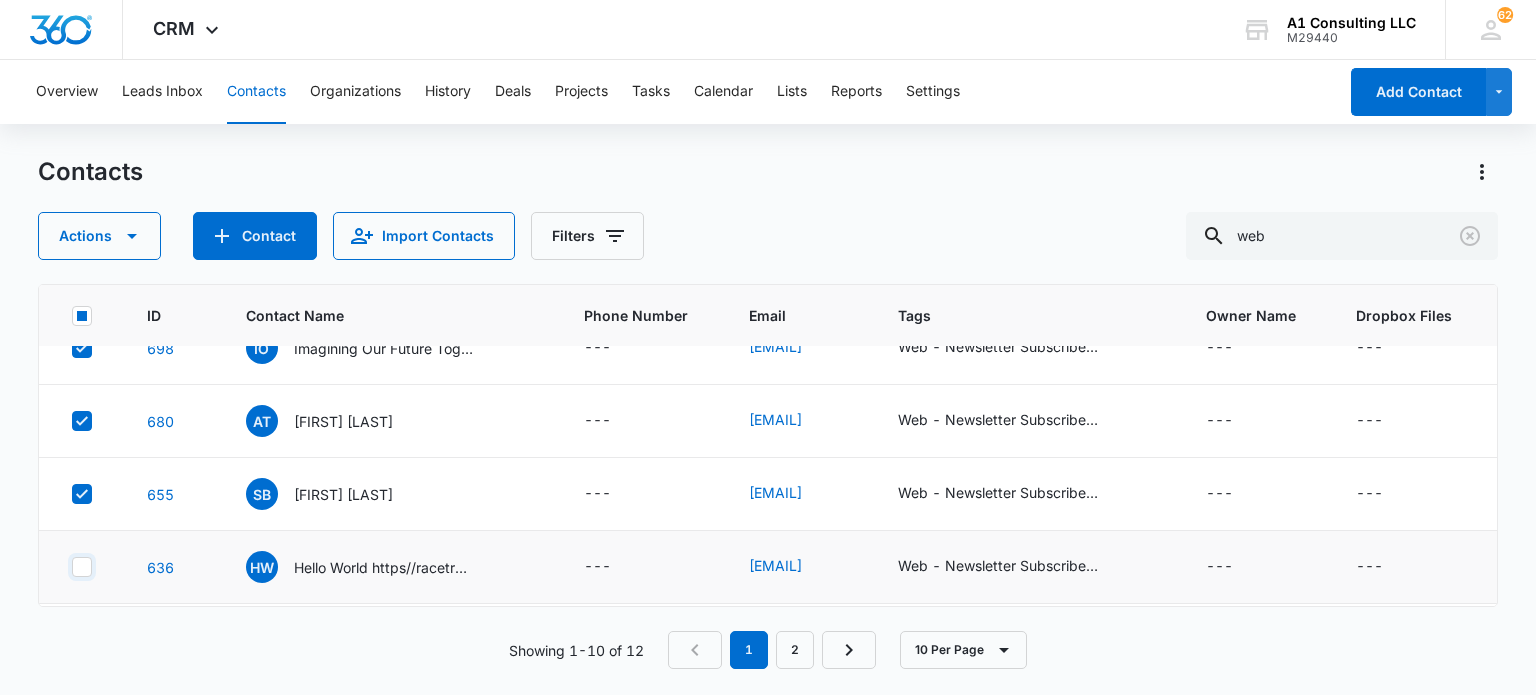 click at bounding box center (71, 567) 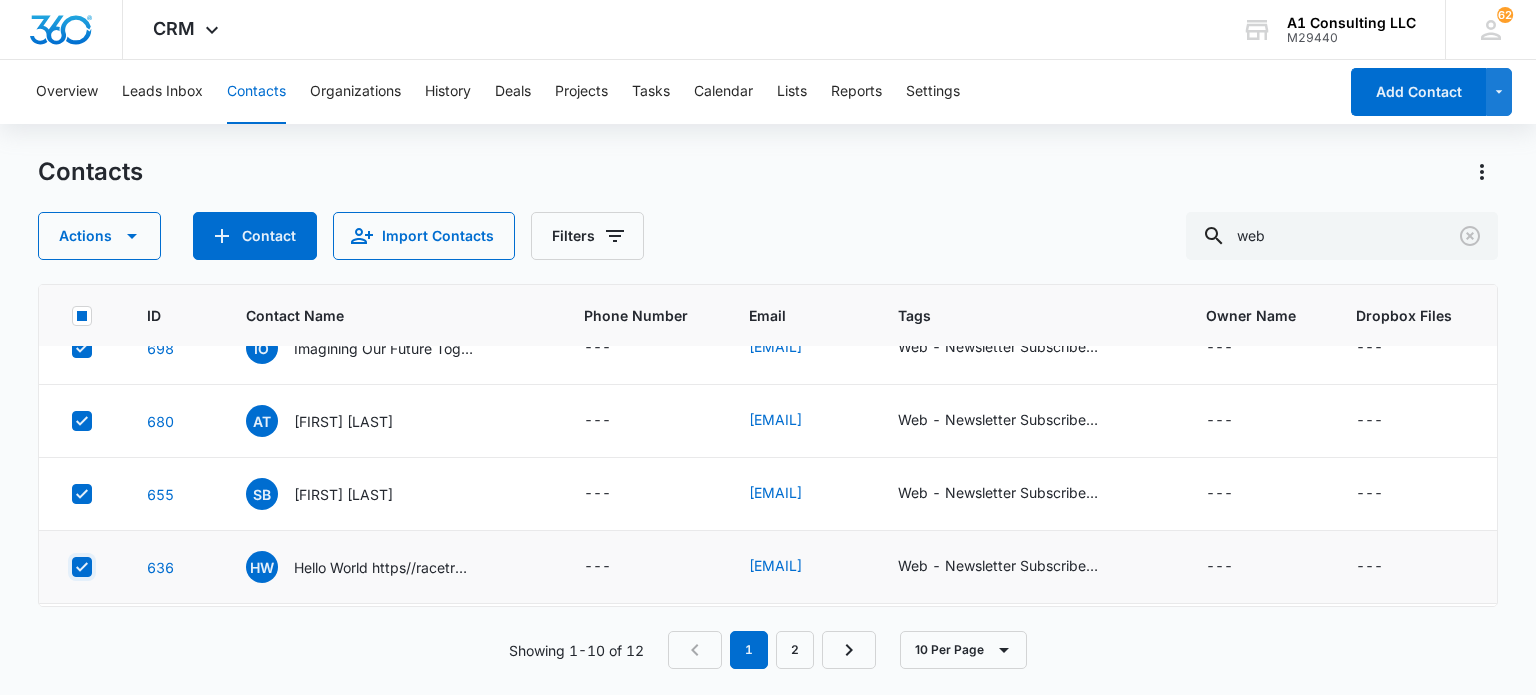 checkbox on "true" 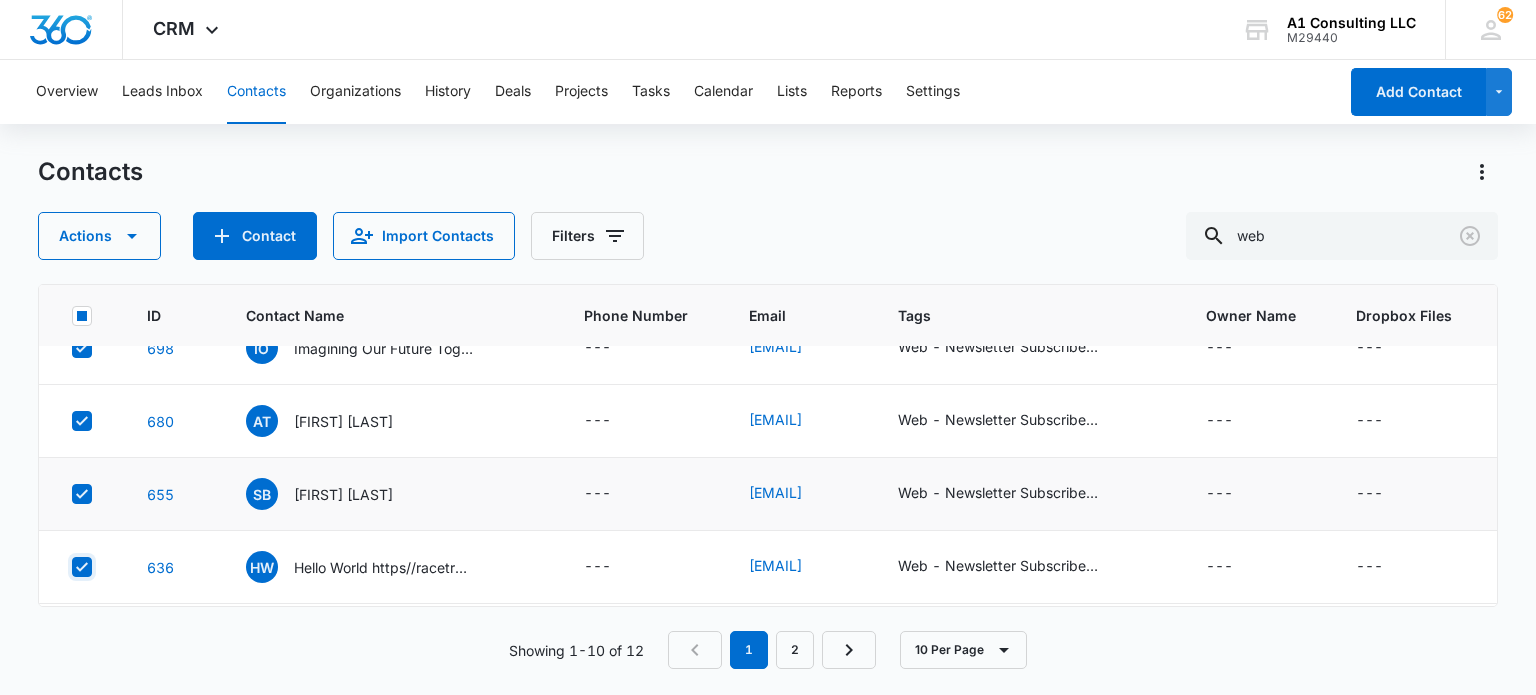 scroll, scrollTop: 482, scrollLeft: 0, axis: vertical 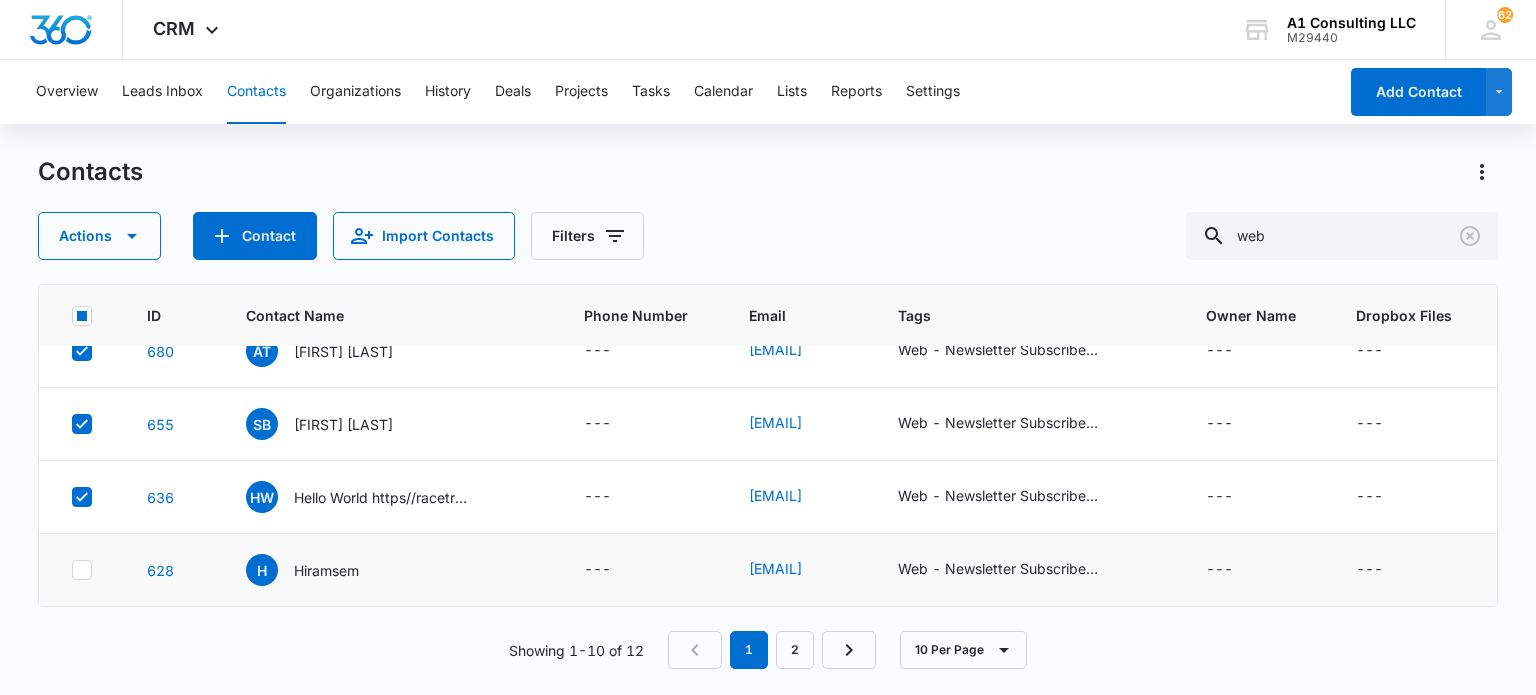 click 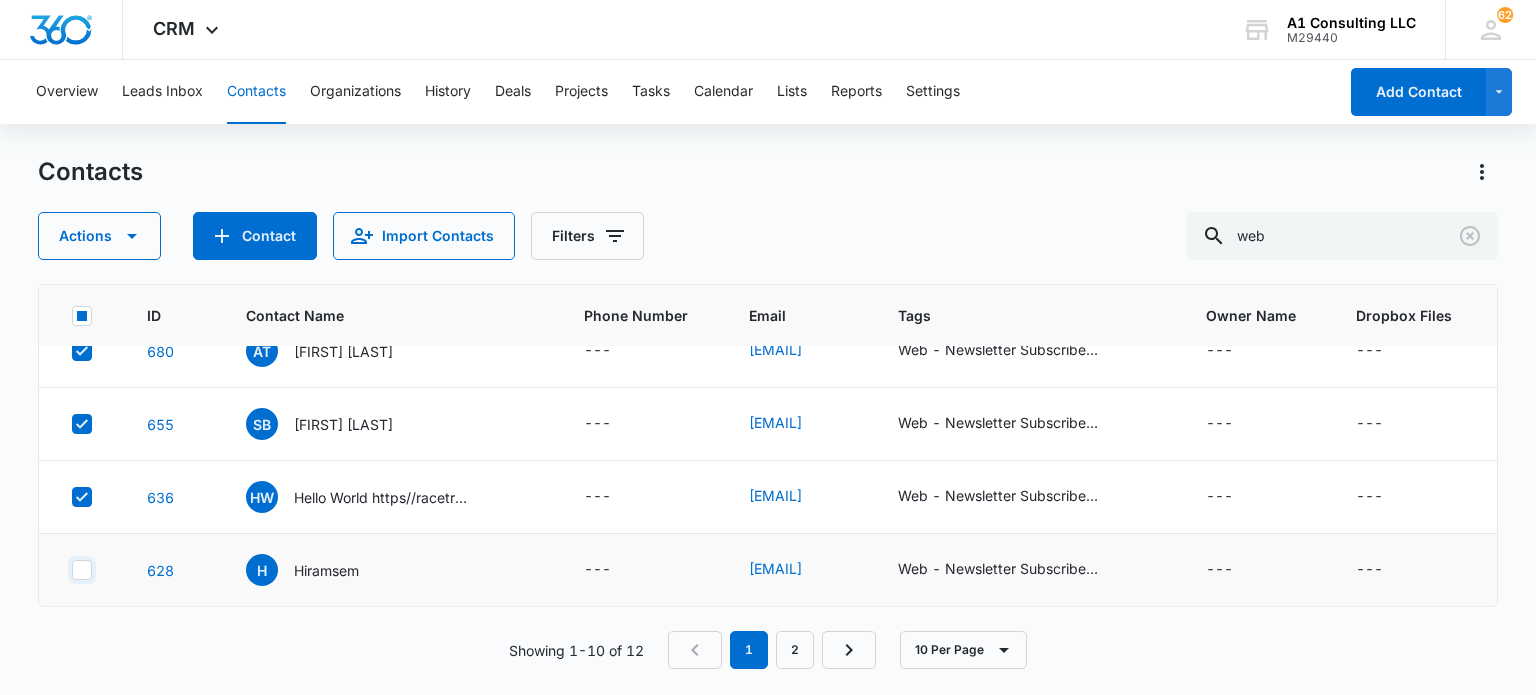 click at bounding box center (71, 570) 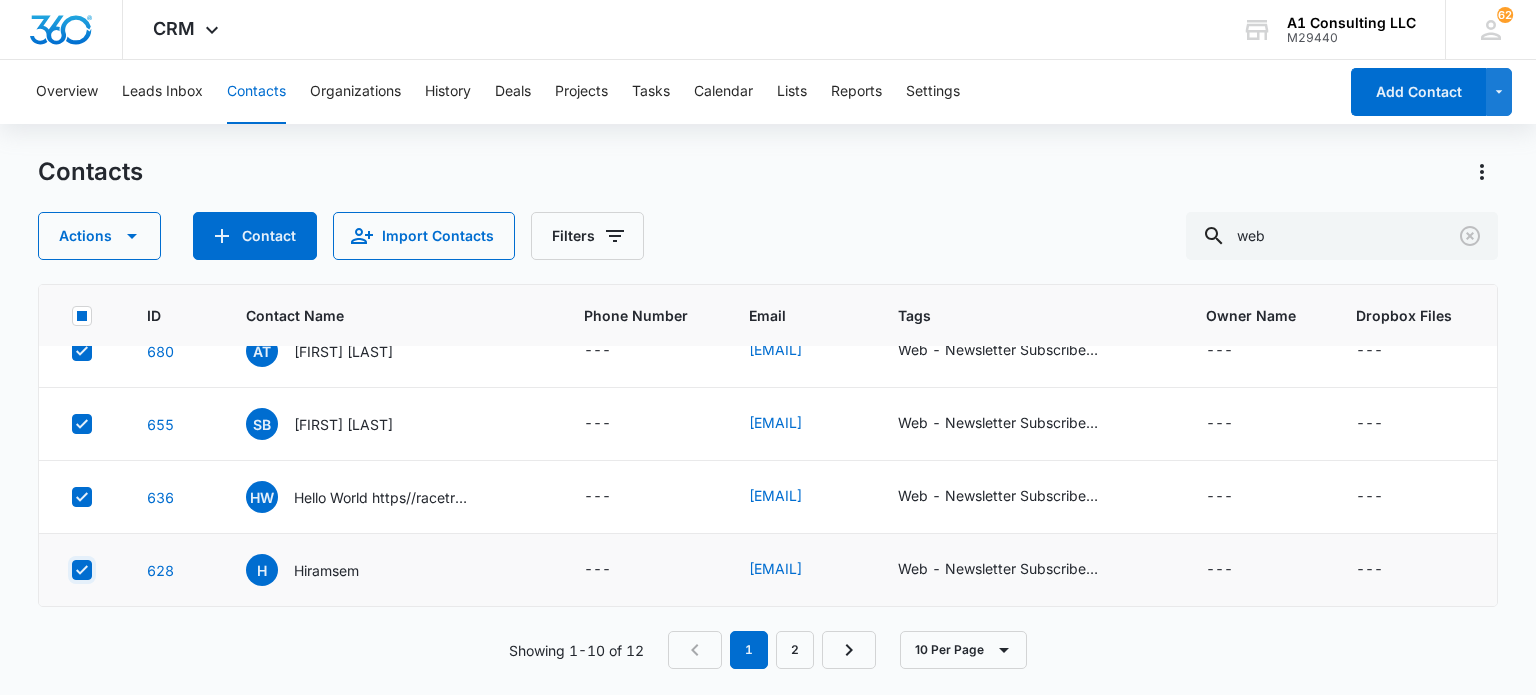 checkbox on "true" 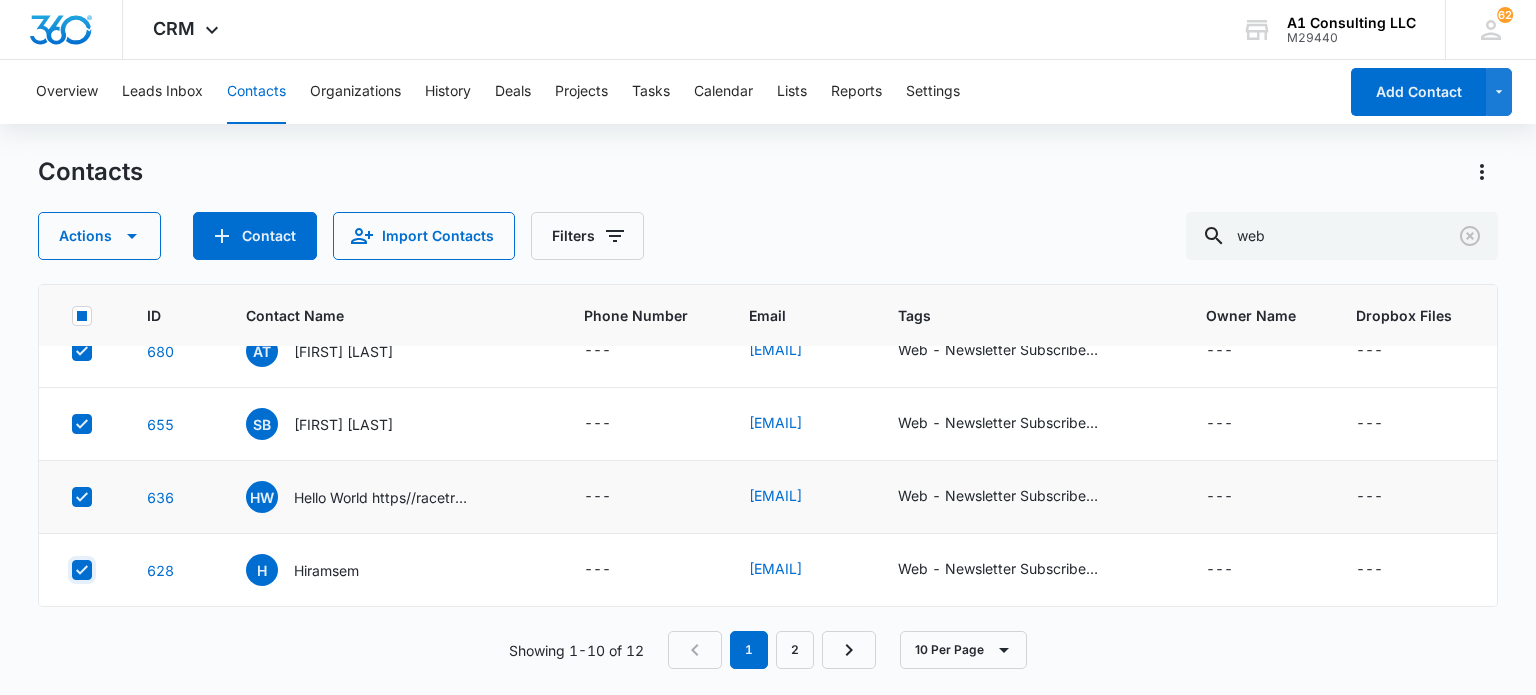 scroll, scrollTop: 0, scrollLeft: 0, axis: both 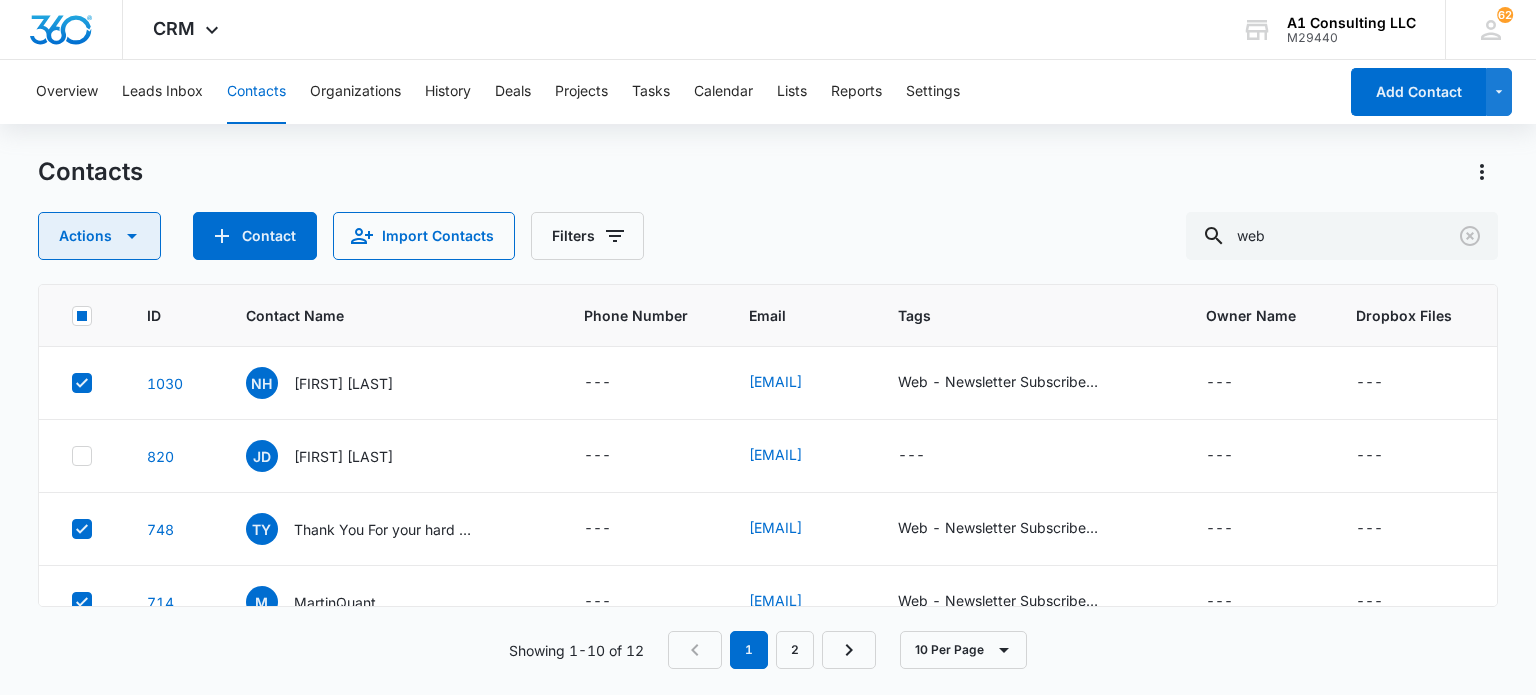 click on "Actions" at bounding box center (99, 236) 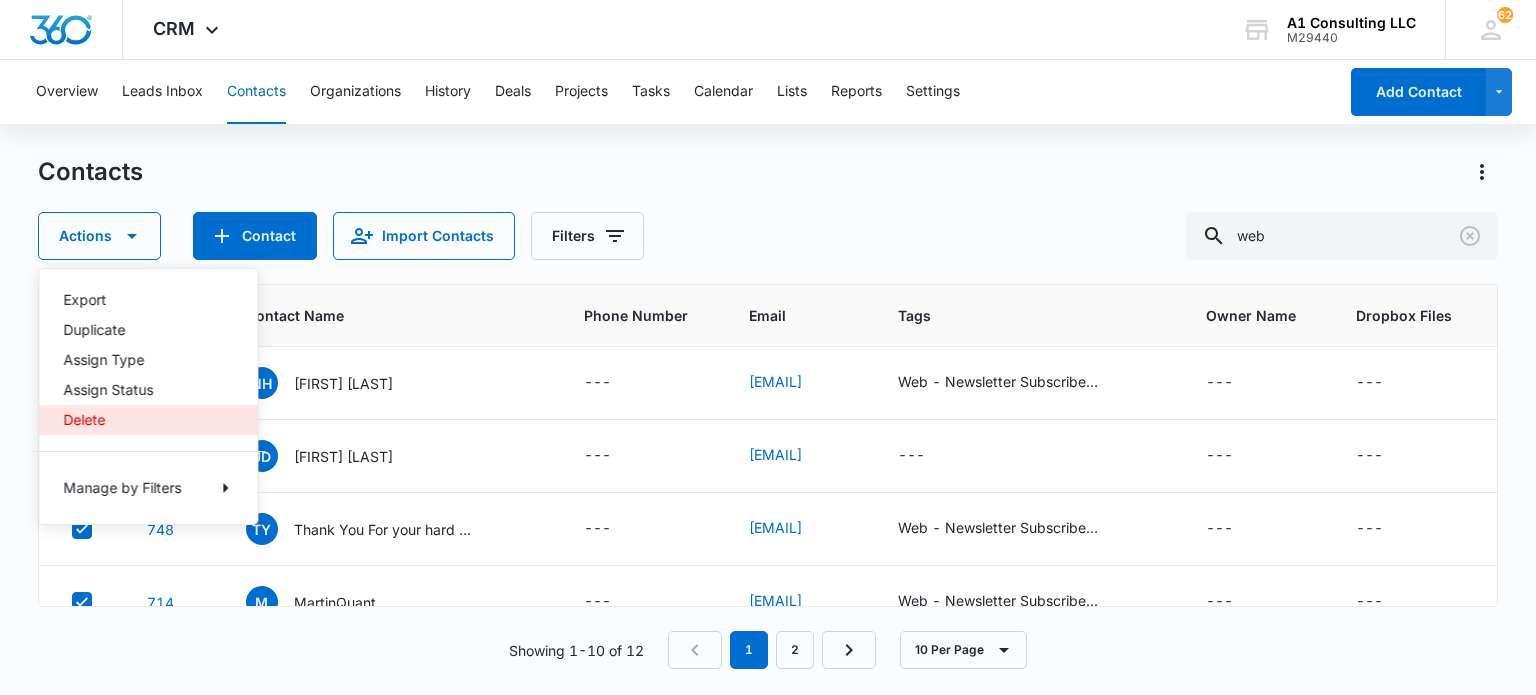 click on "Delete" at bounding box center (136, 420) 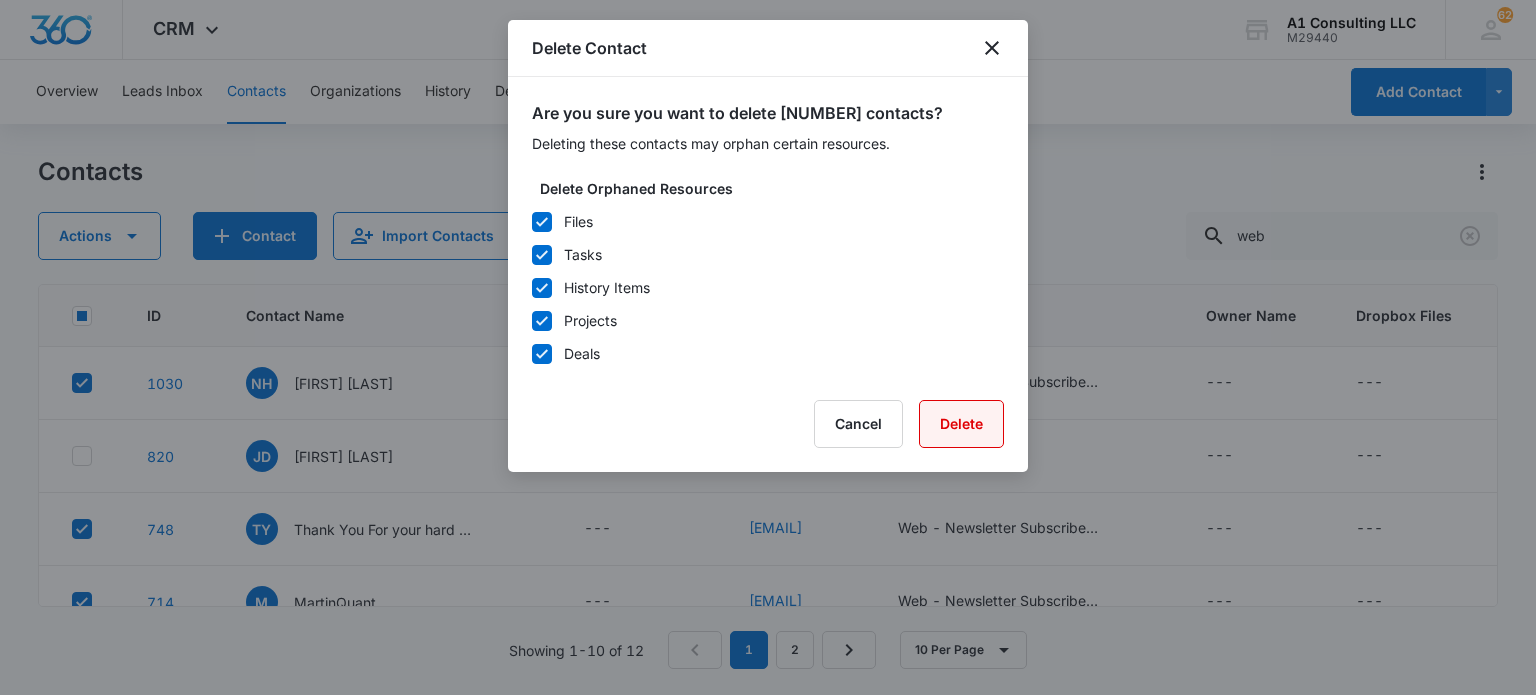 click on "Delete" at bounding box center (961, 424) 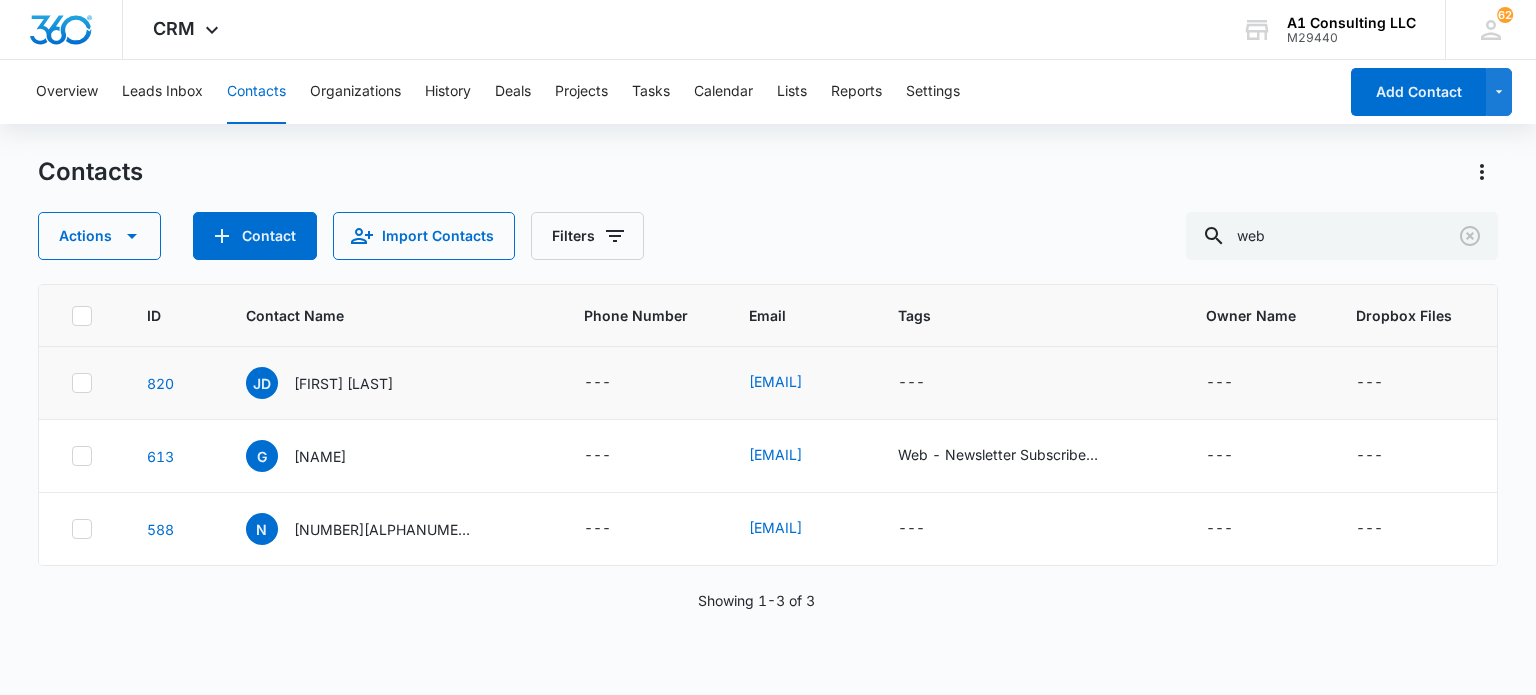 click 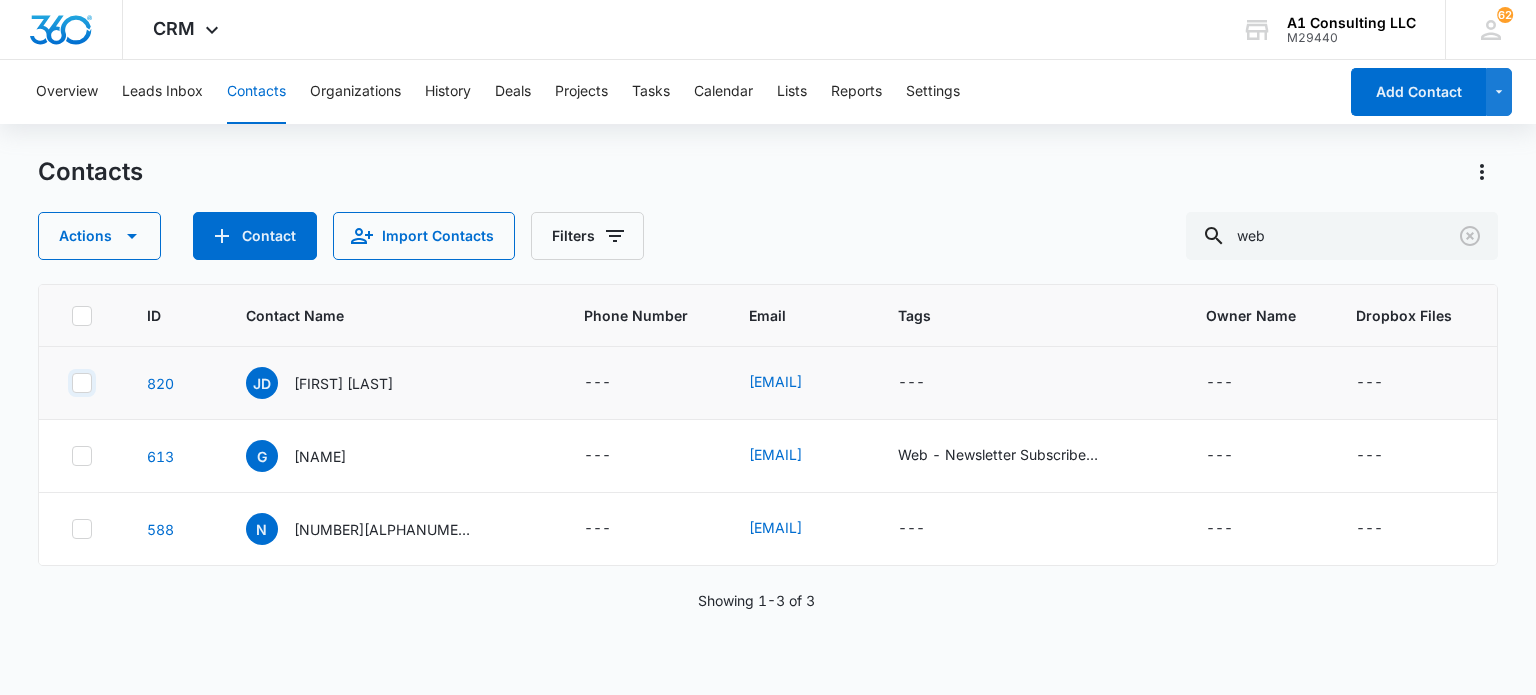 click at bounding box center (71, 383) 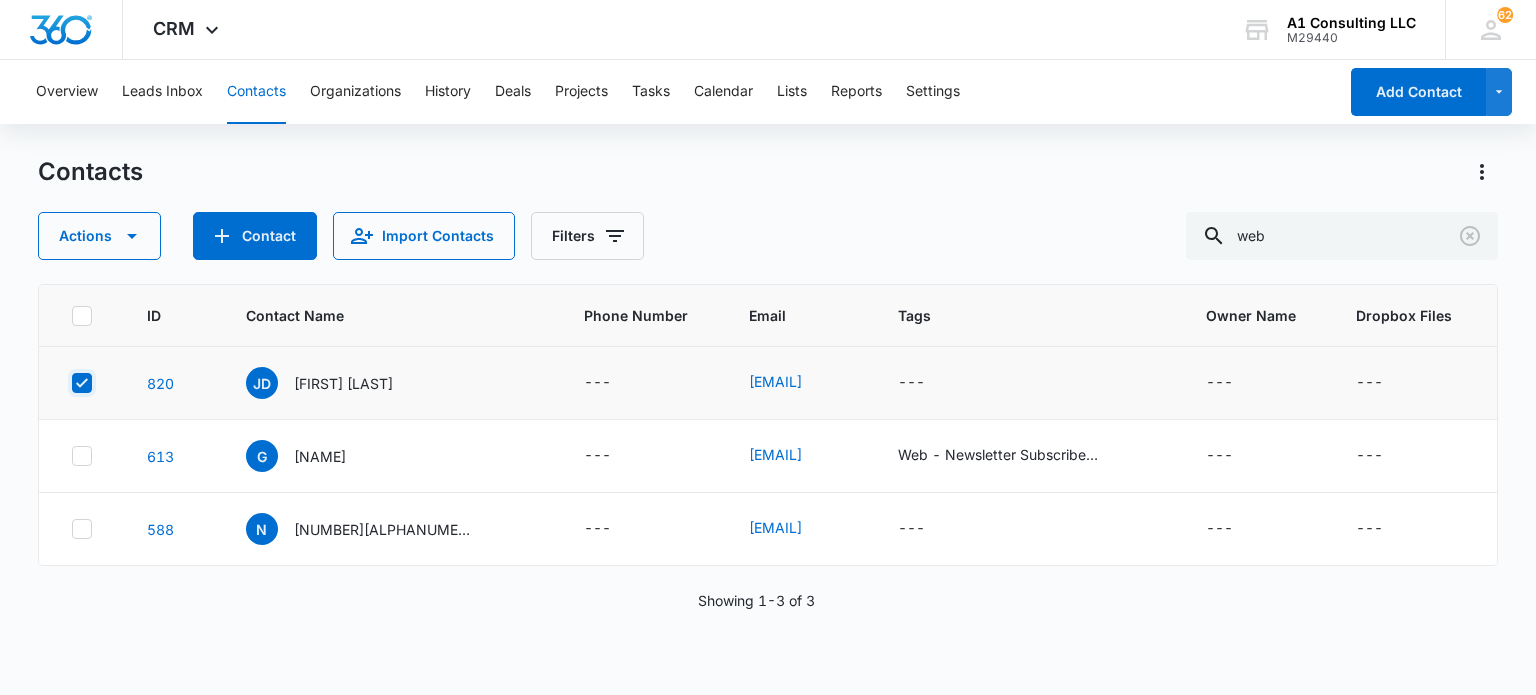 checkbox on "true" 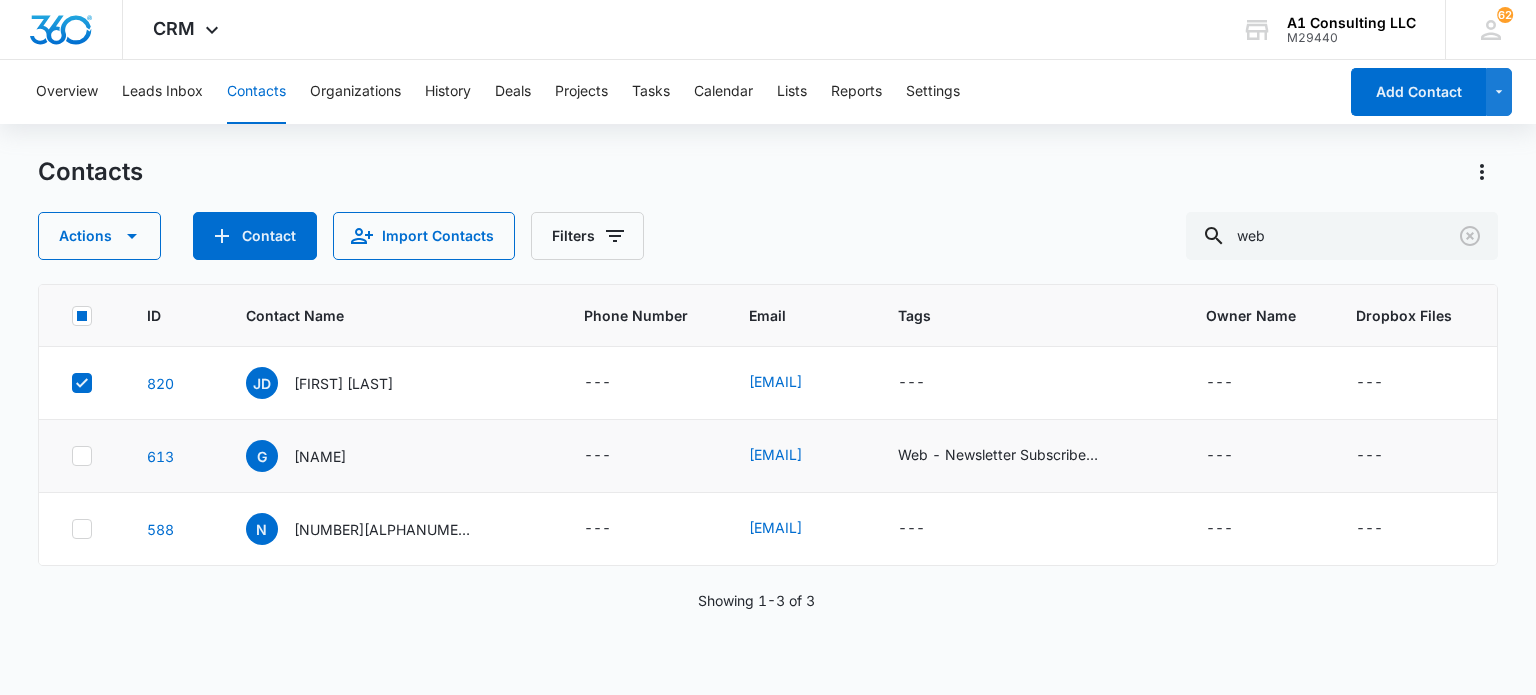 click 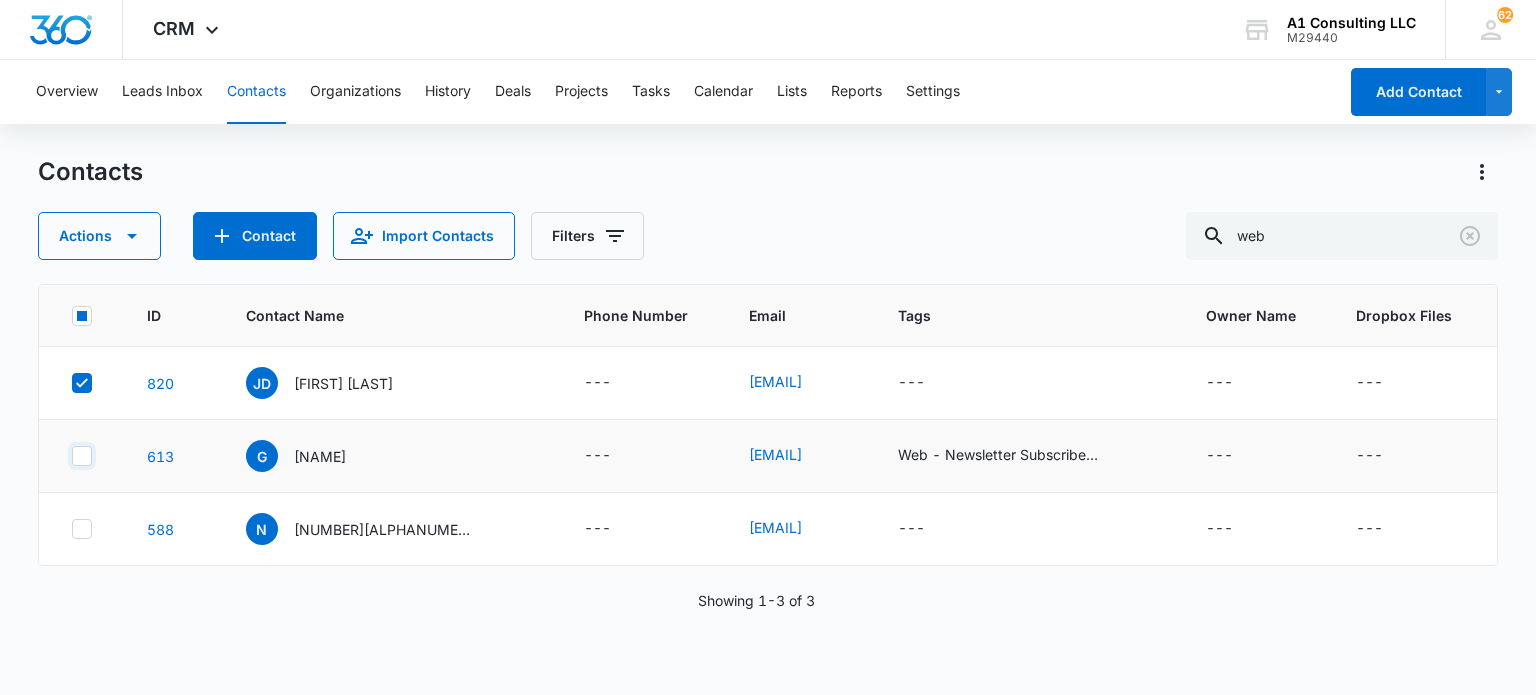 click at bounding box center (71, 456) 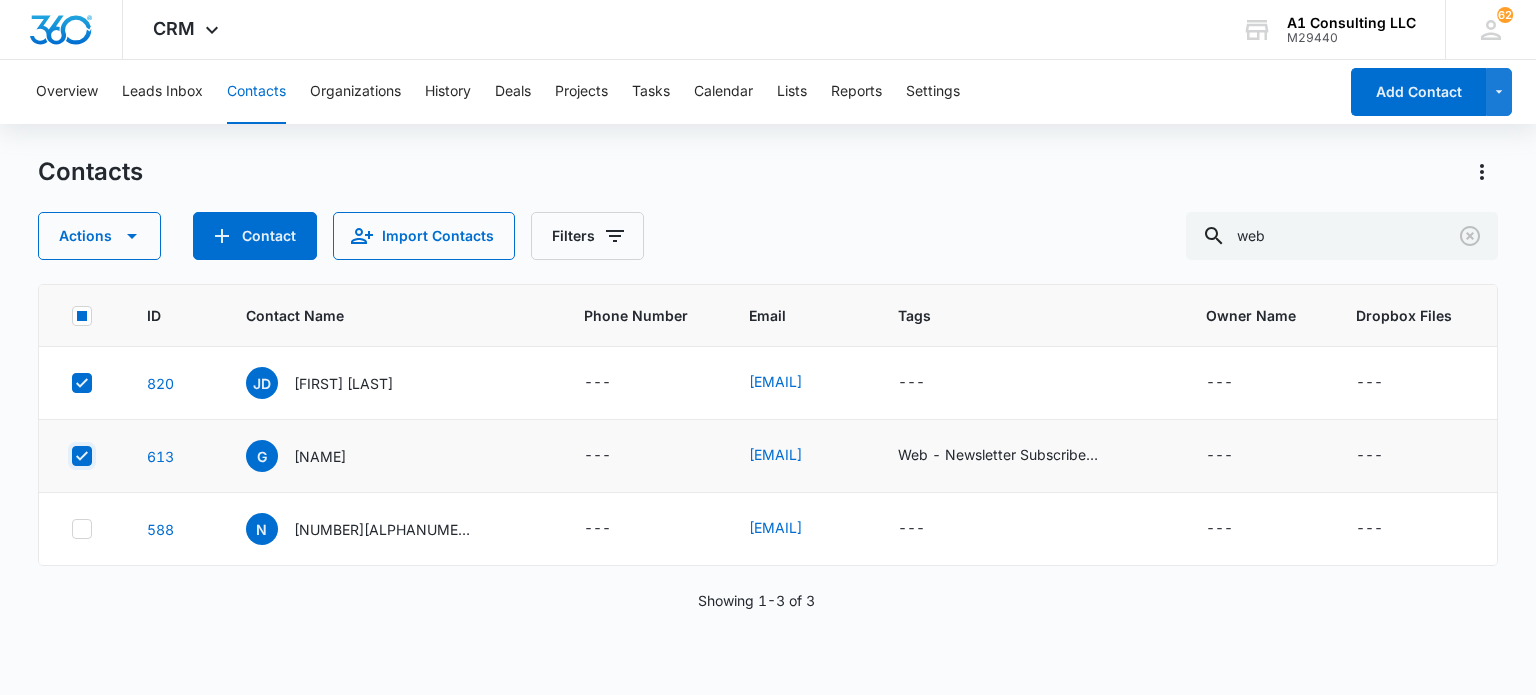 checkbox on "true" 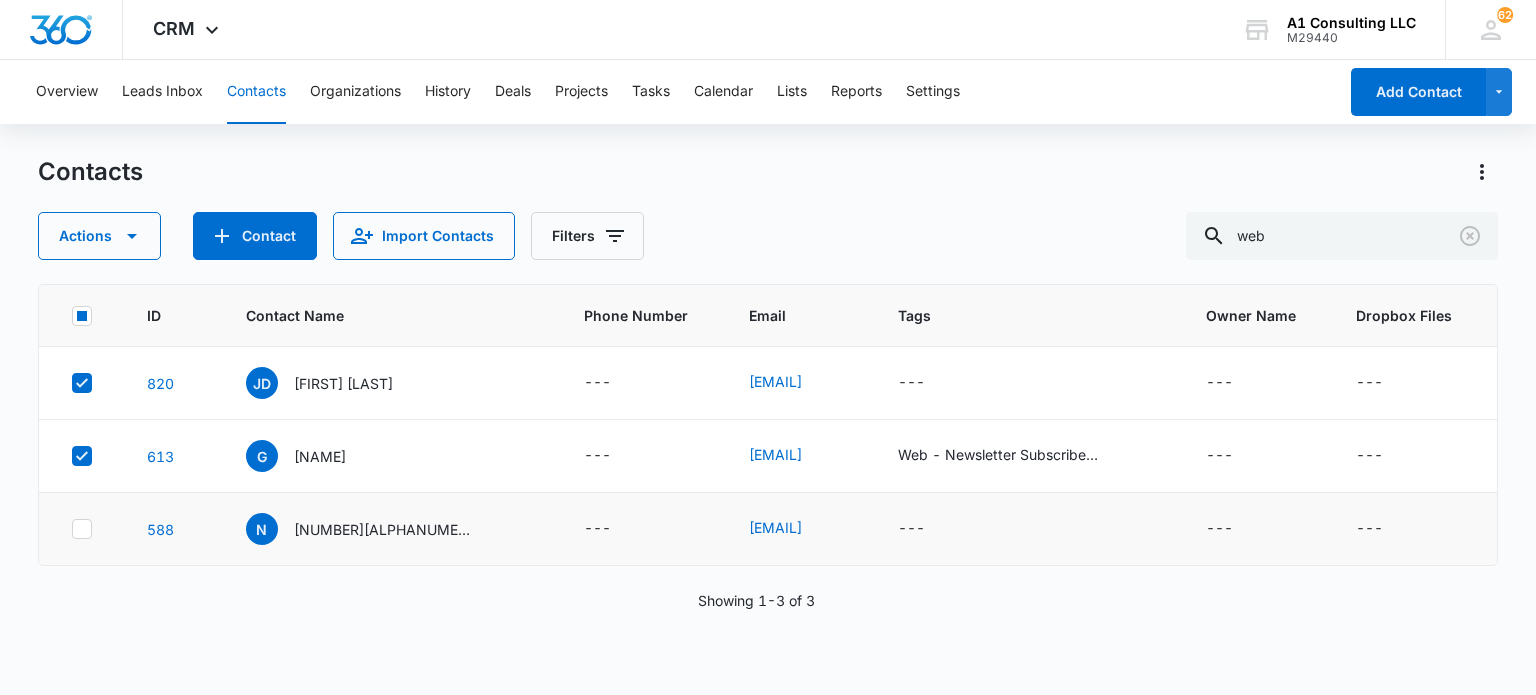 click 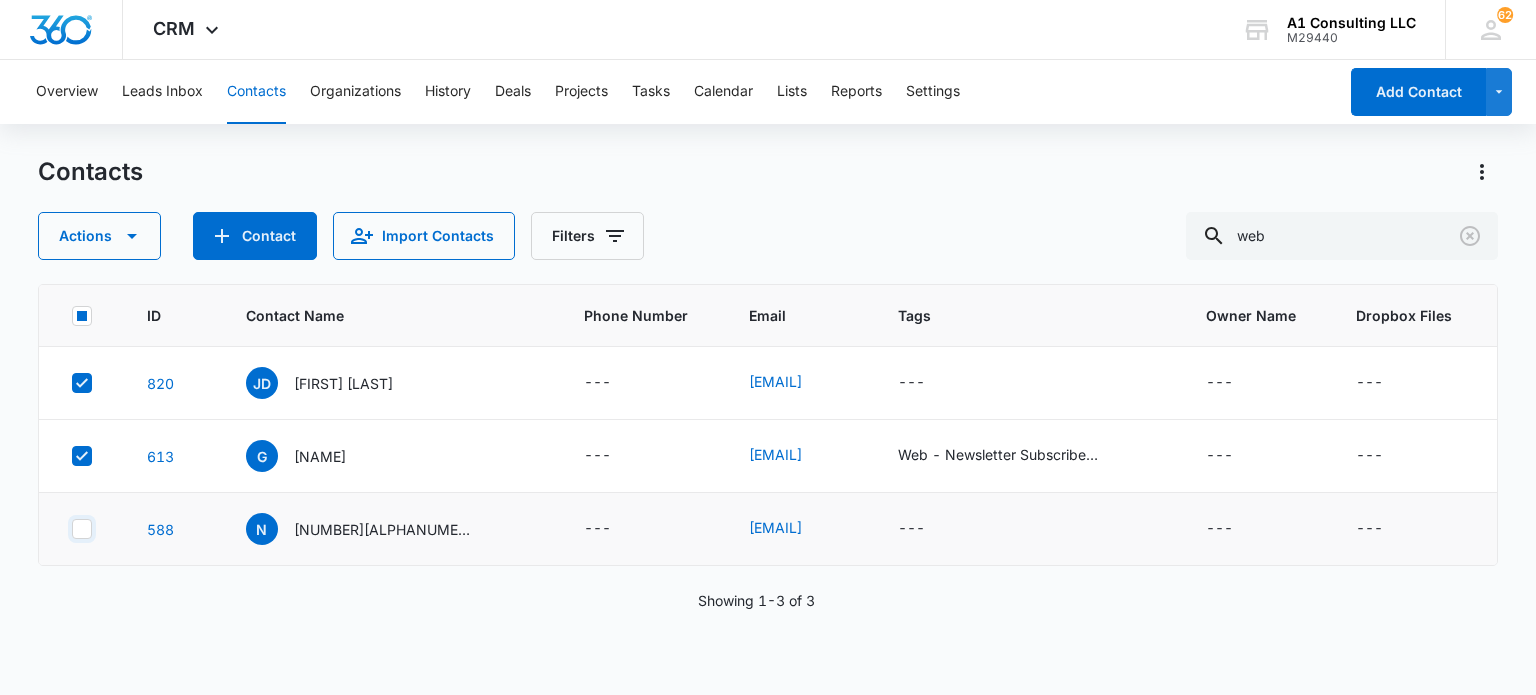 click at bounding box center (71, 529) 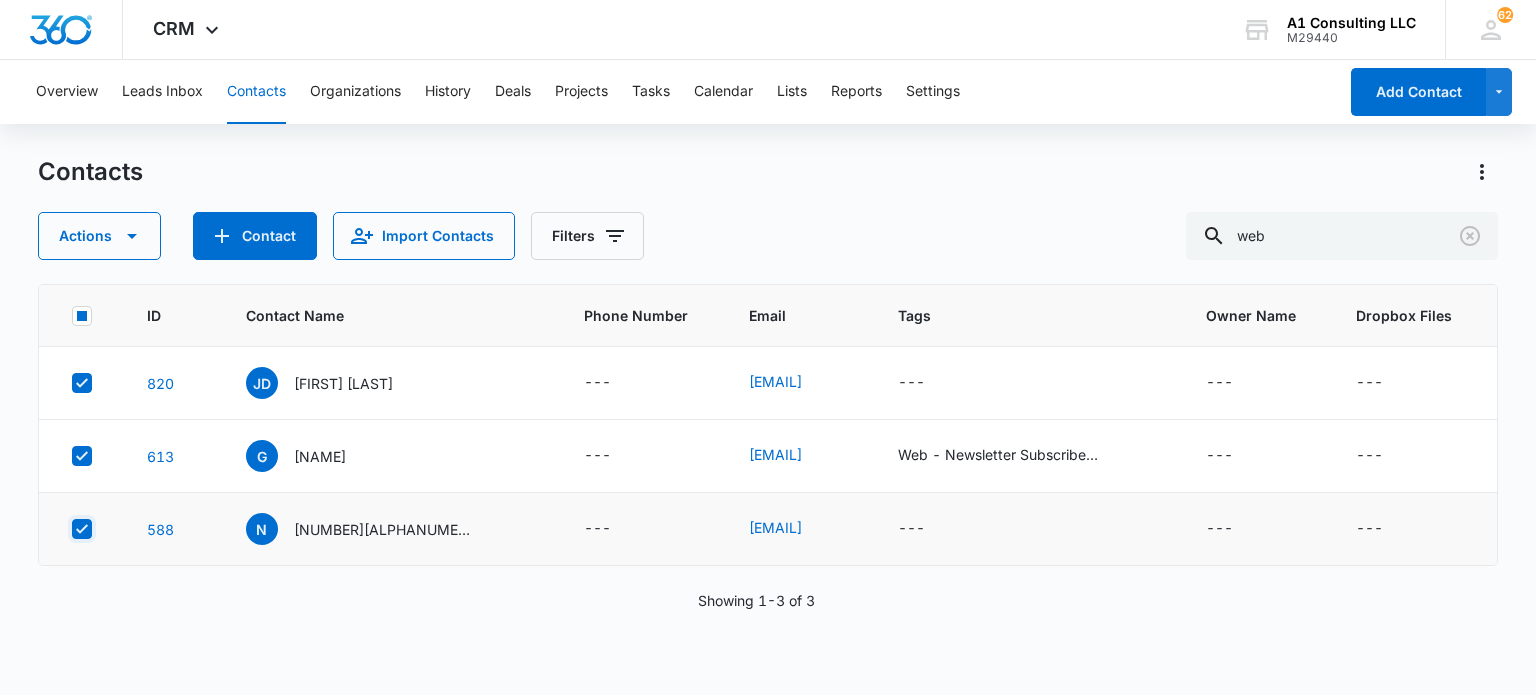 checkbox on "true" 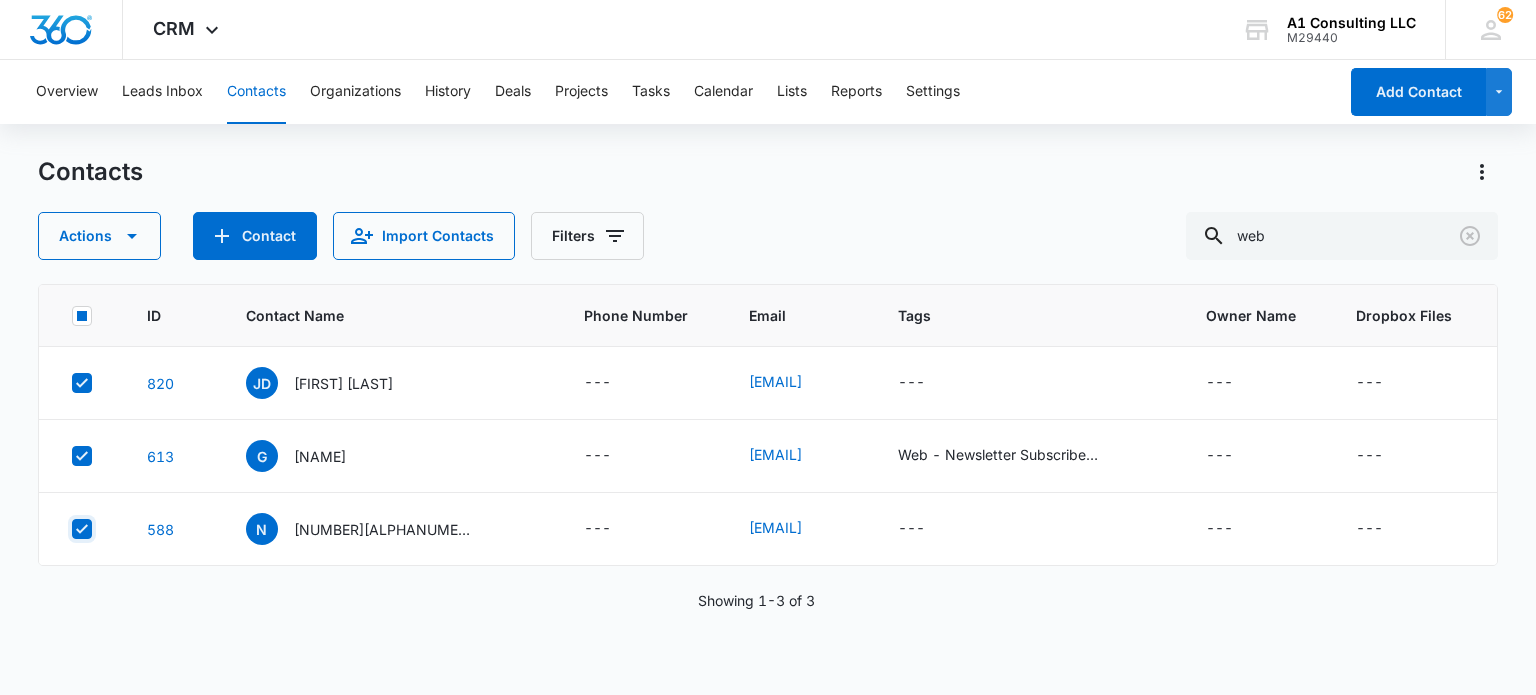 checkbox on "true" 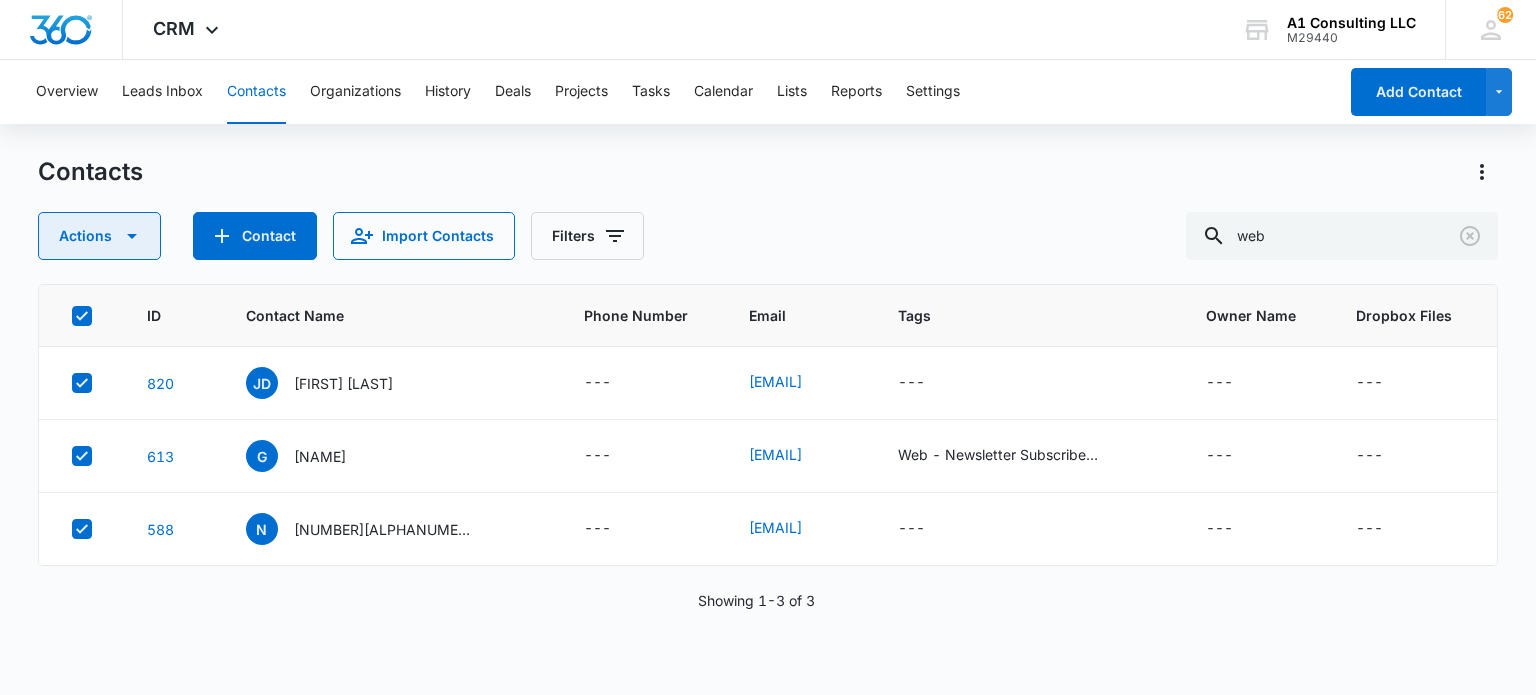click 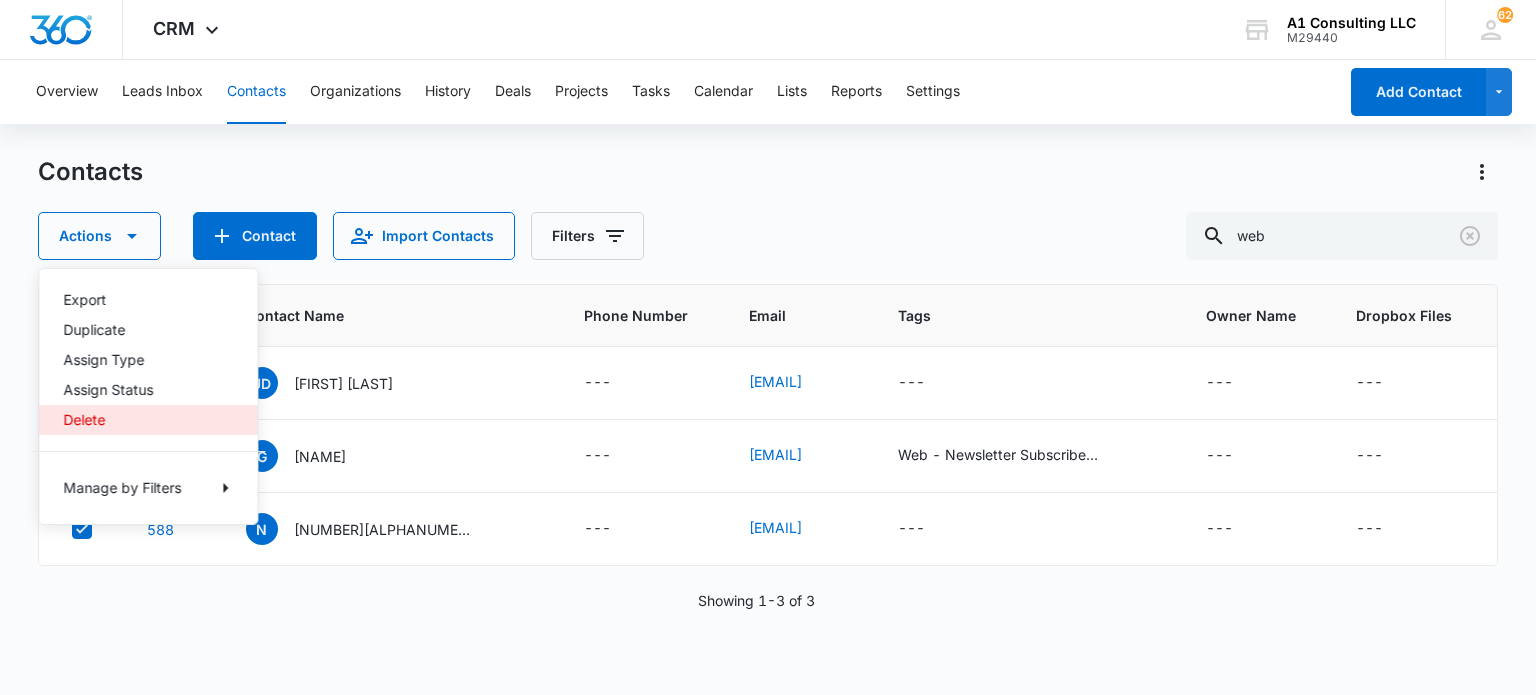 click on "Delete" at bounding box center [136, 420] 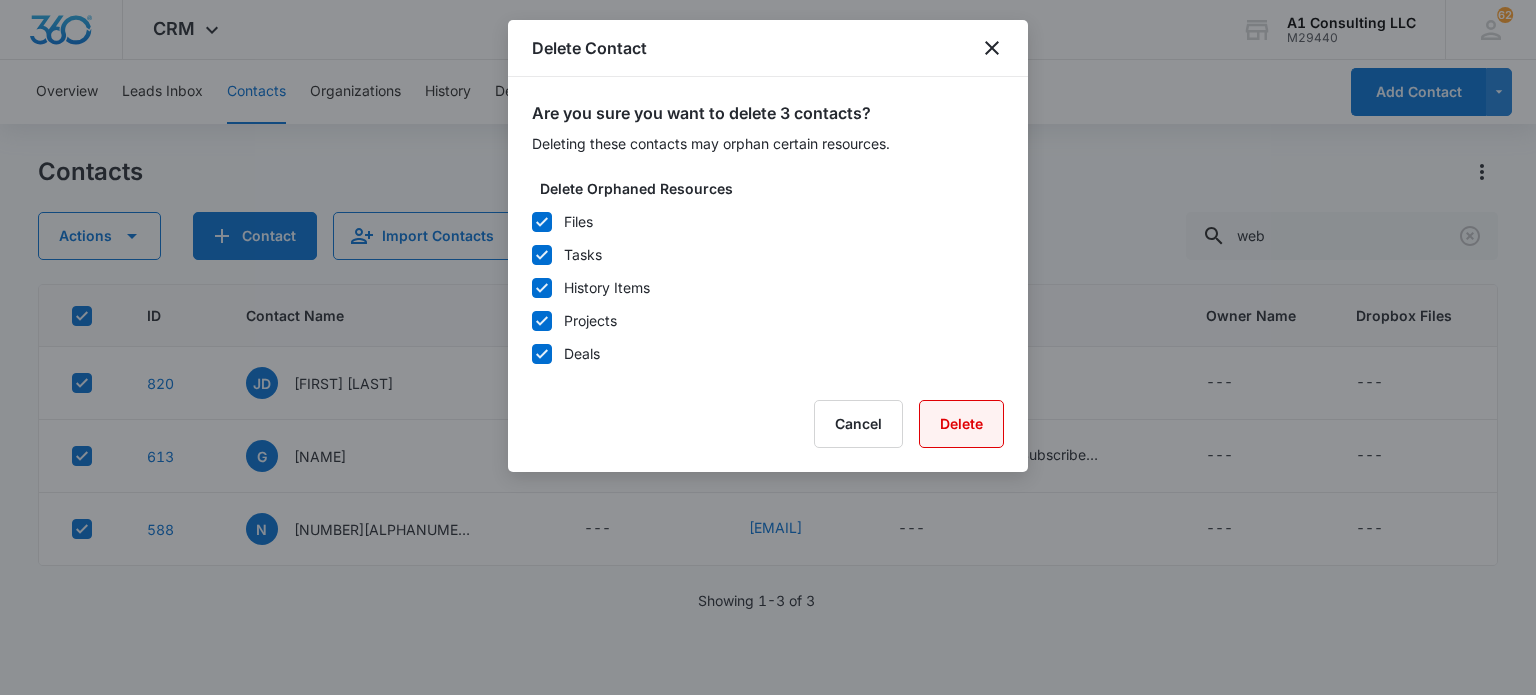click on "Delete" at bounding box center [961, 424] 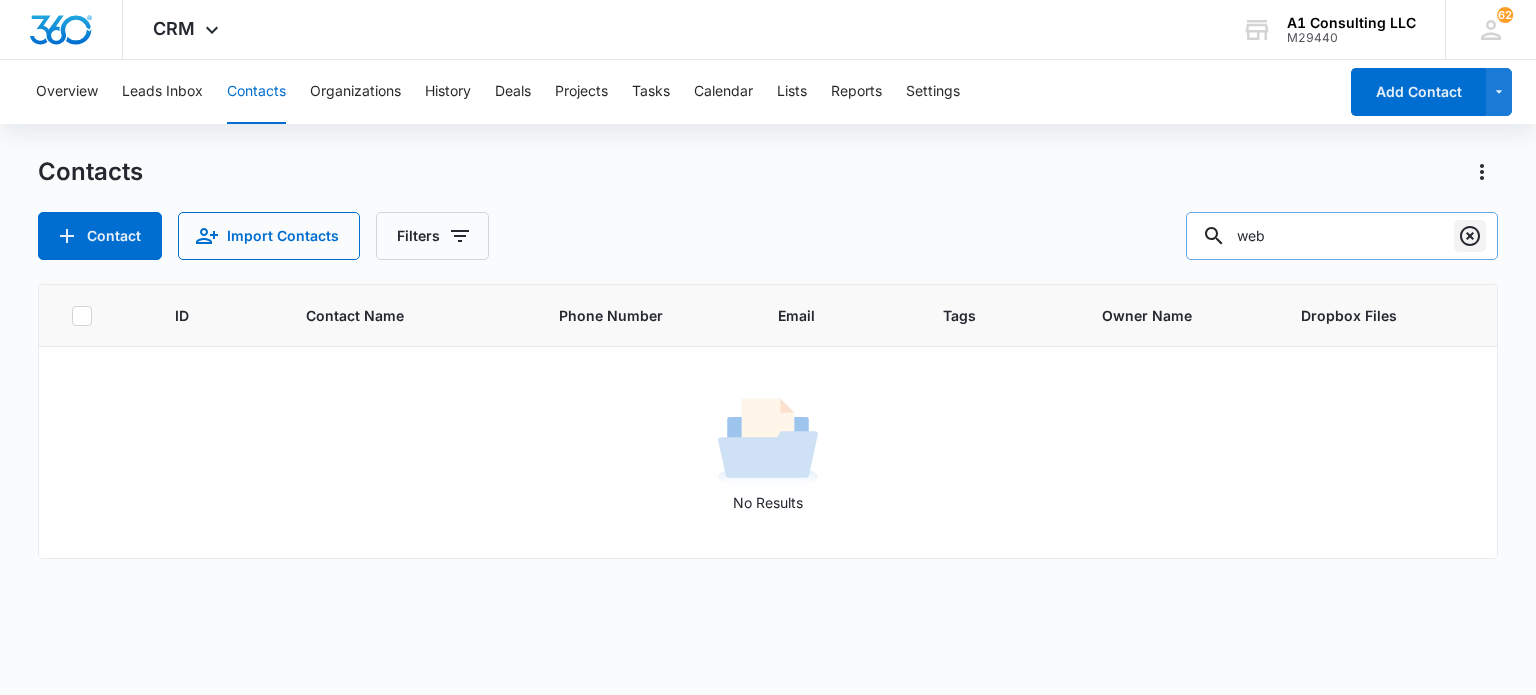 click 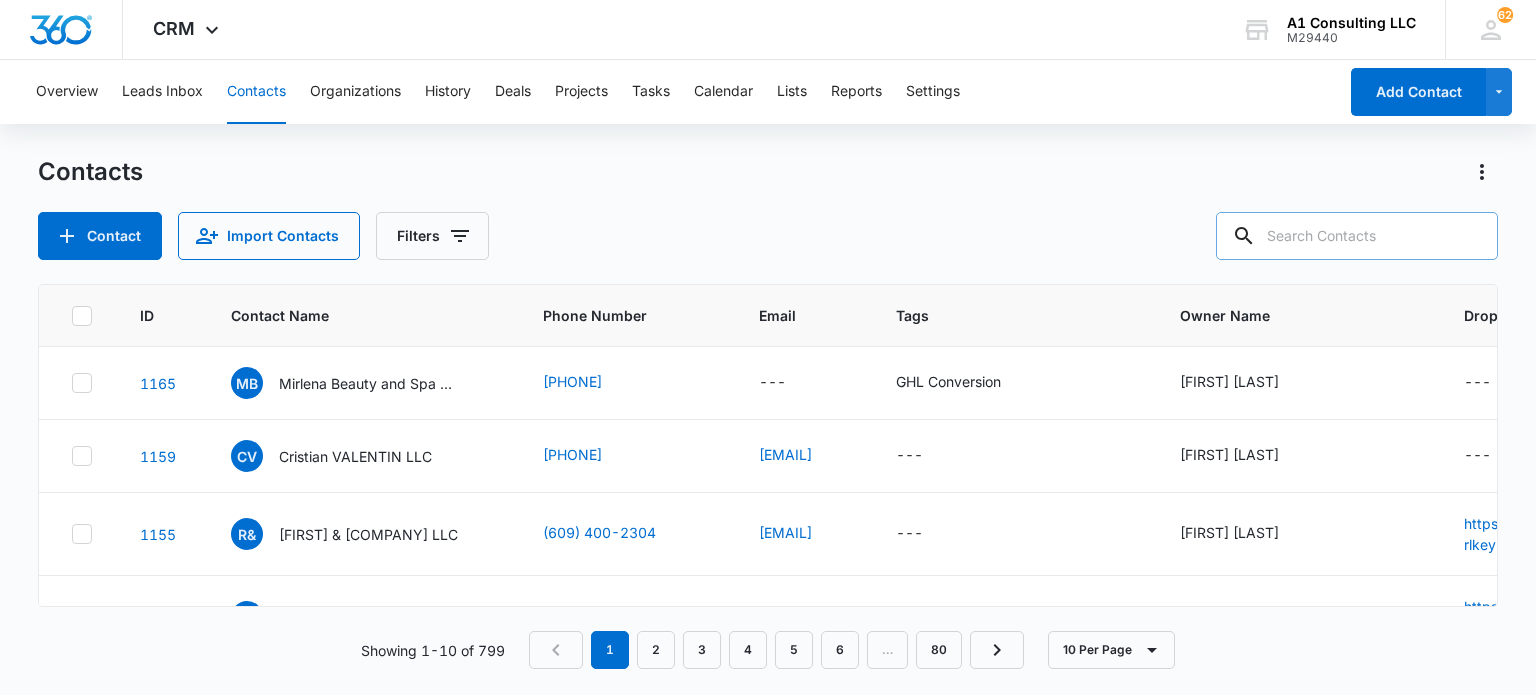 click at bounding box center [1357, 236] 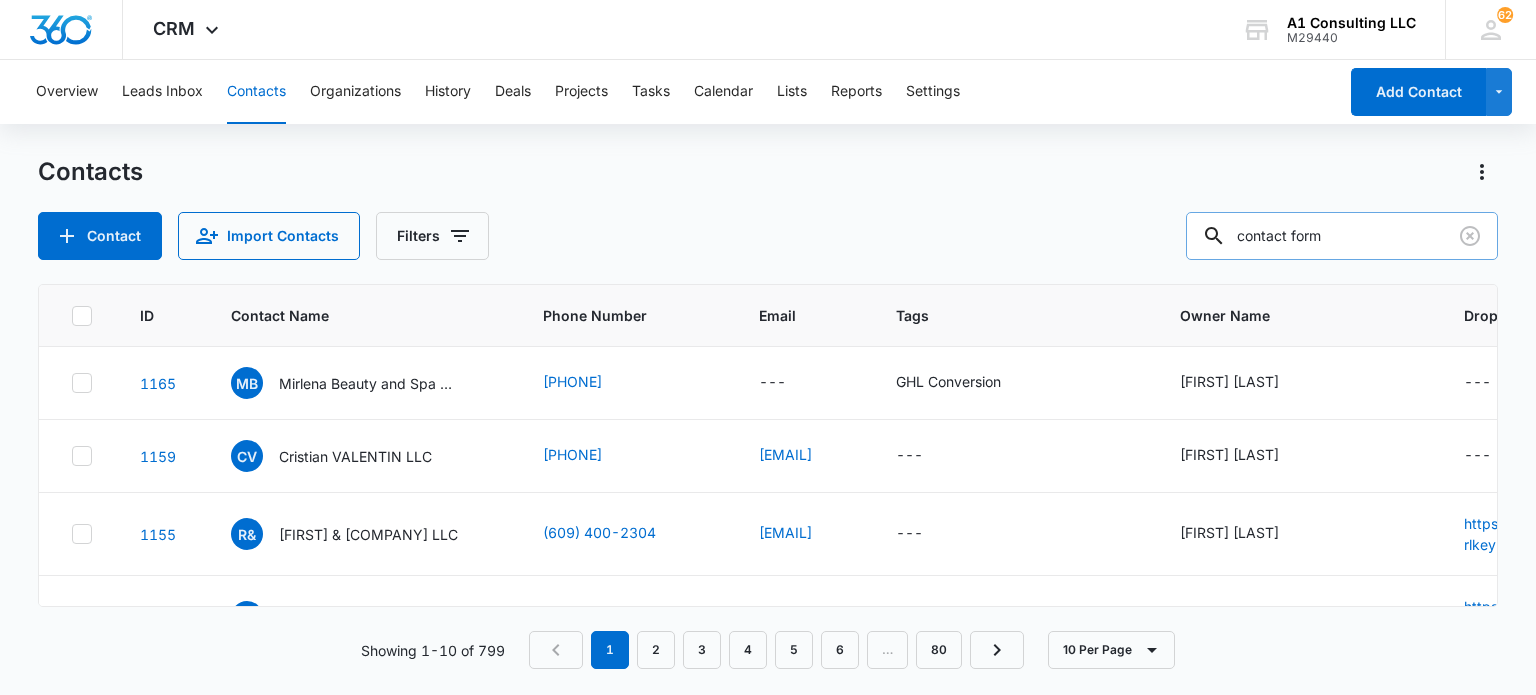 type on "contact form" 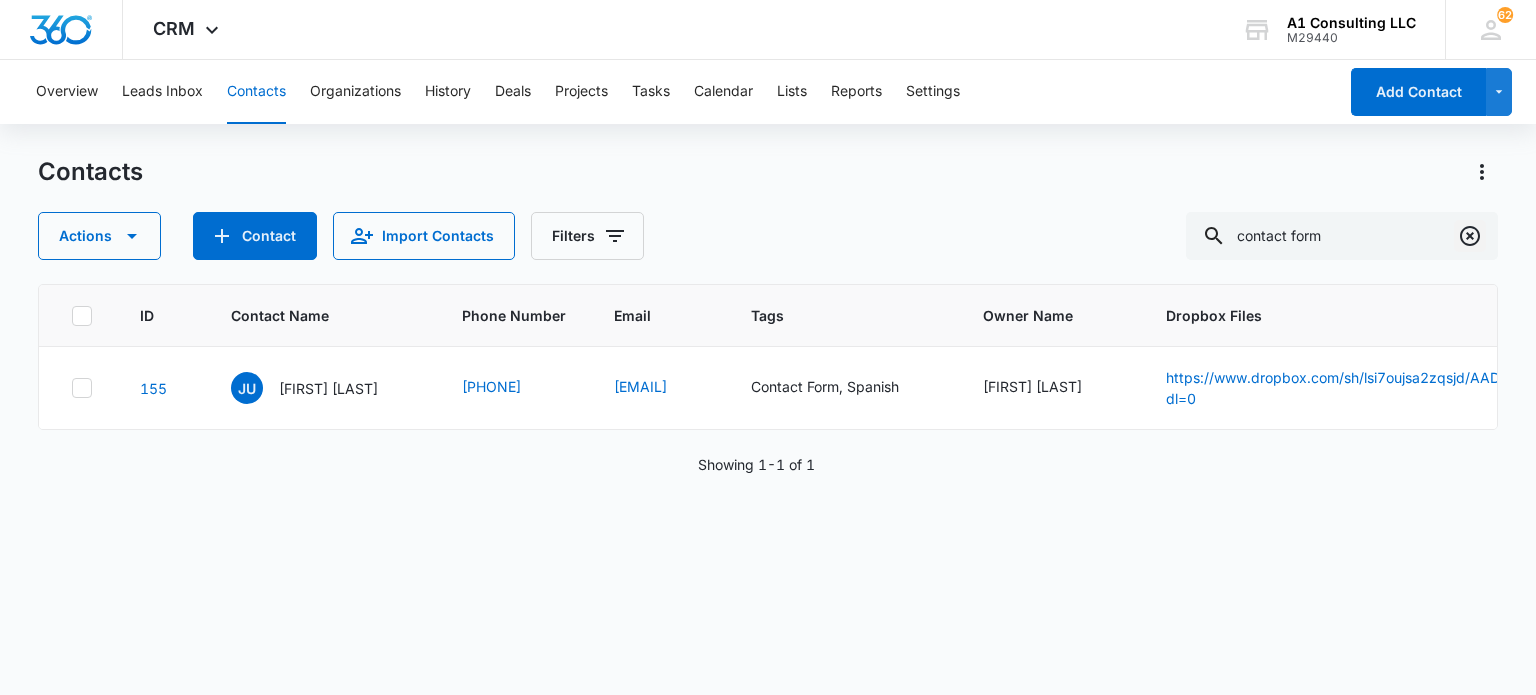 click 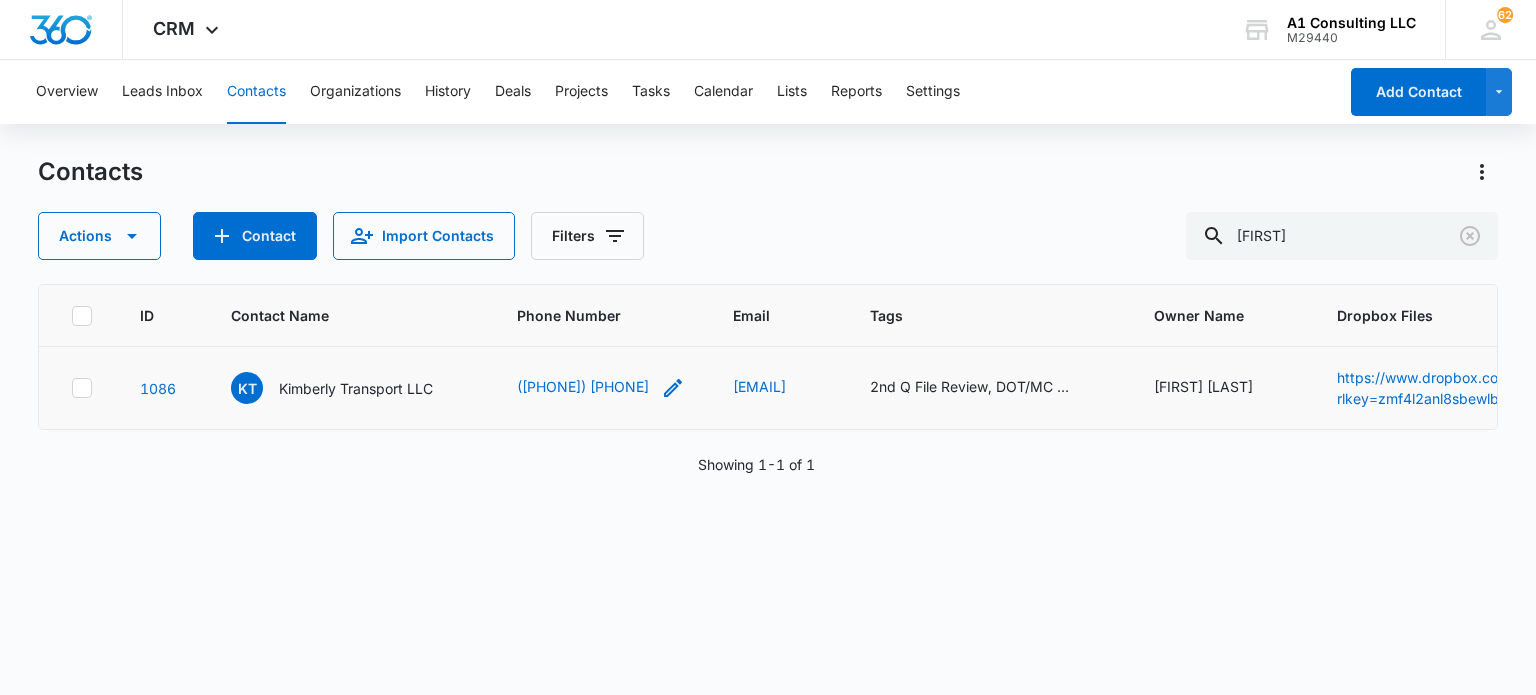 click 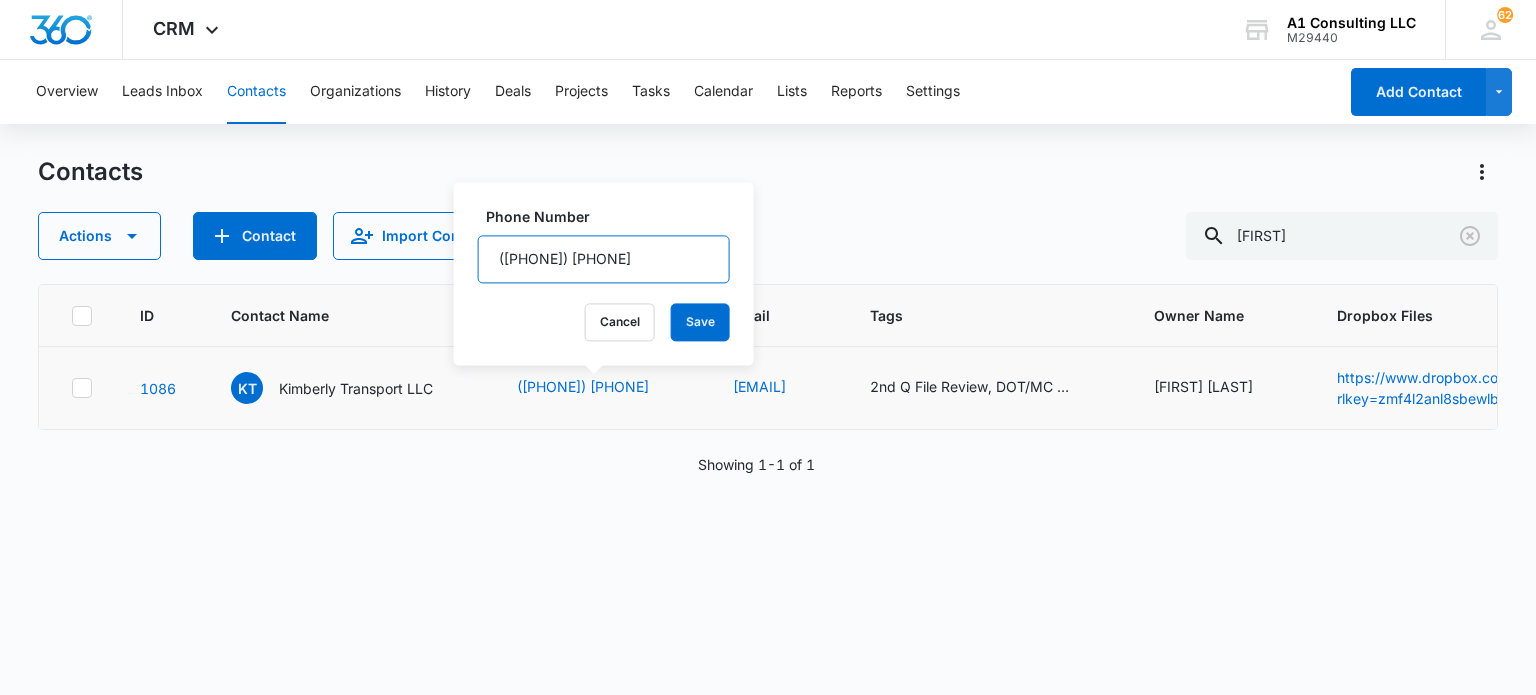 click on "Phone Number" at bounding box center (604, 259) 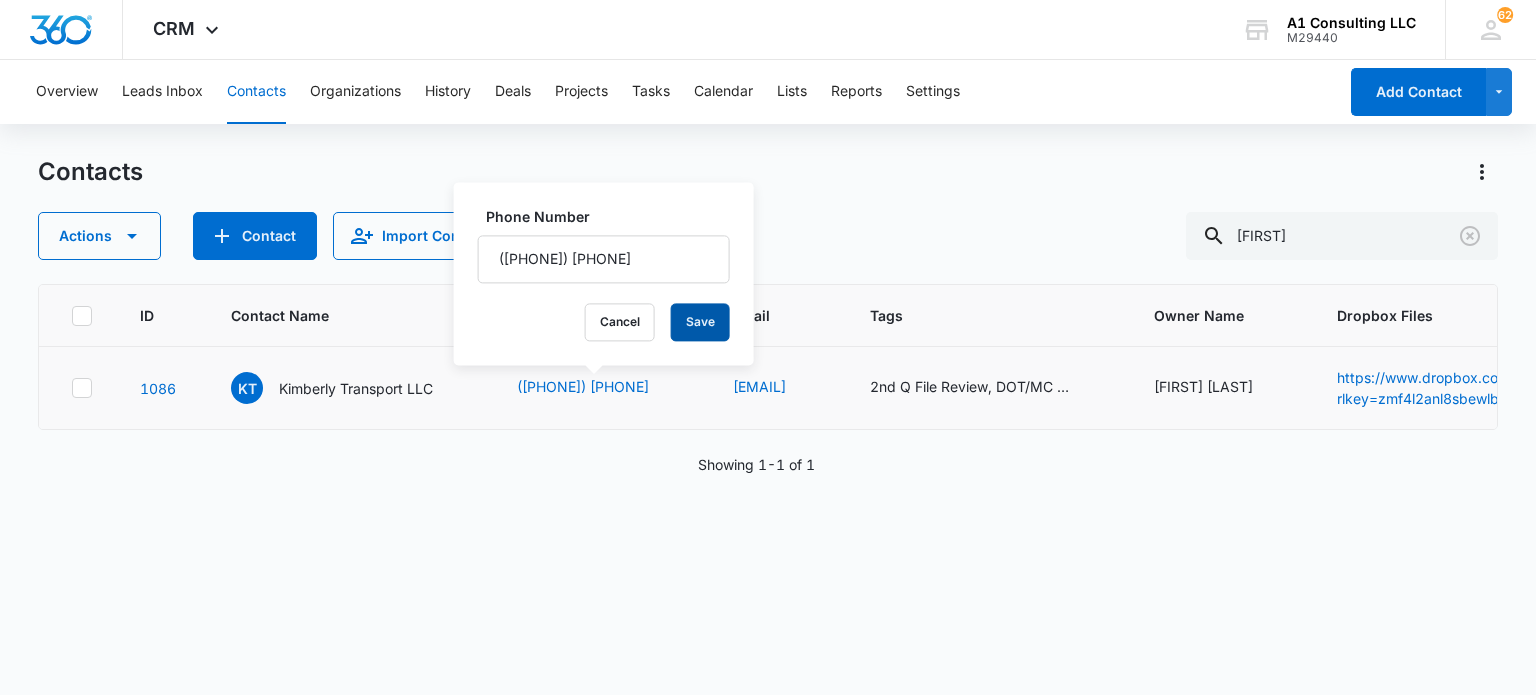 click on "Save" at bounding box center (700, 322) 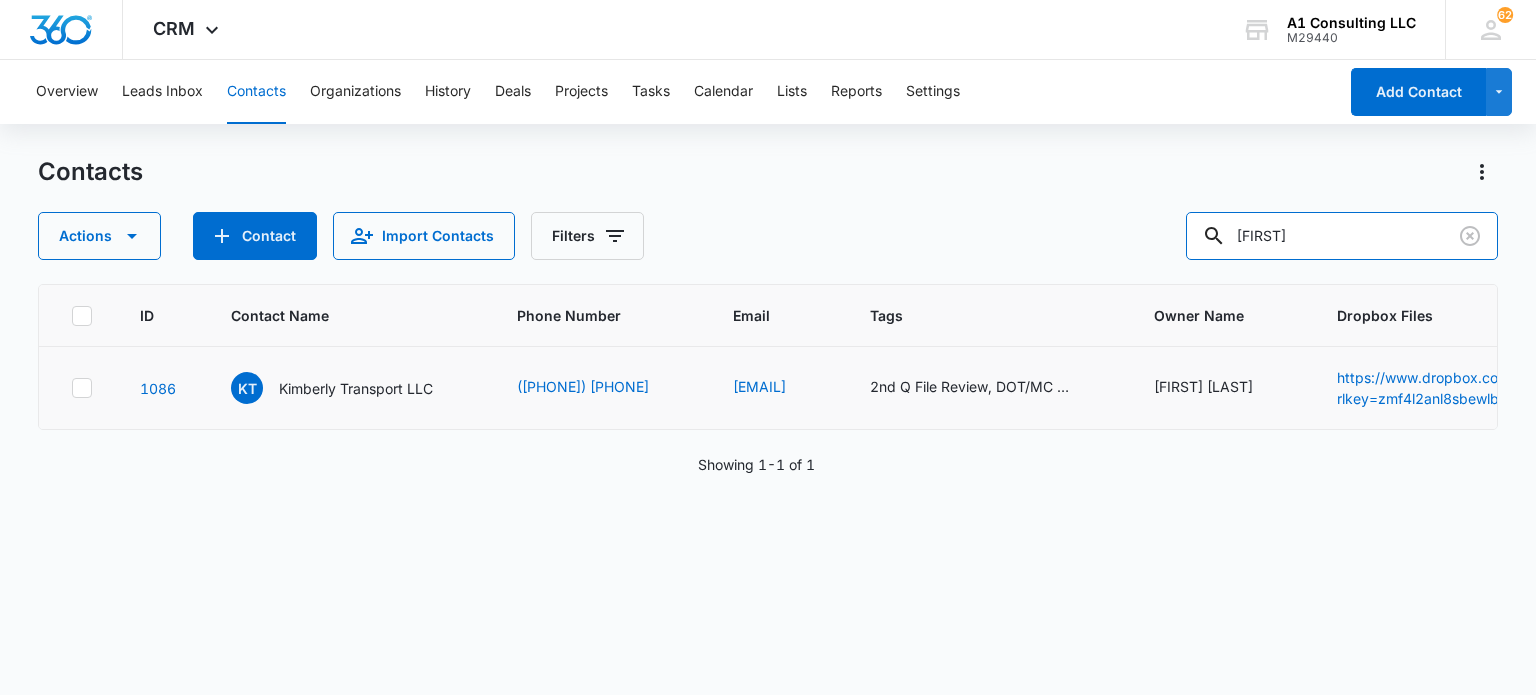 drag, startPoint x: 1379, startPoint y: 245, endPoint x: 1111, endPoint y: 245, distance: 268 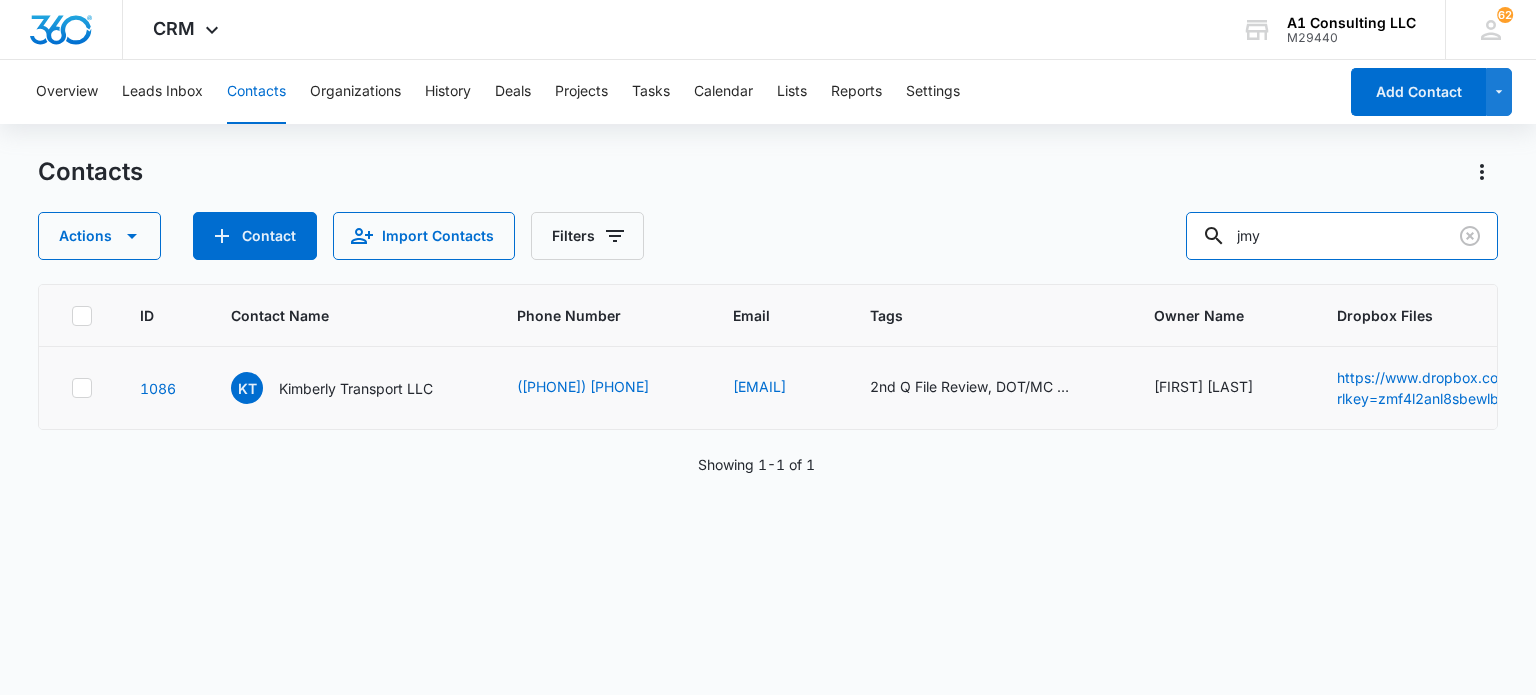 type on "jmy" 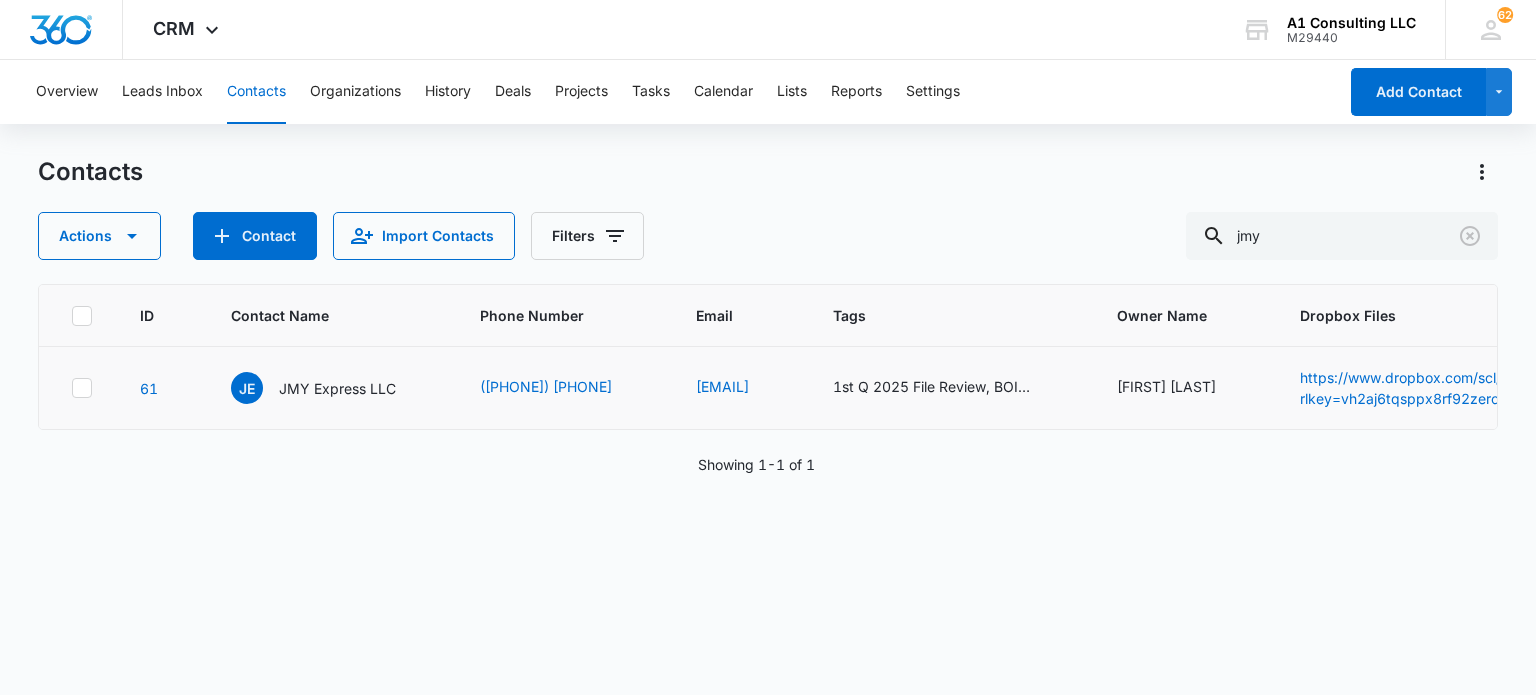 click on "JE JMY Express LLC" at bounding box center (331, 388) 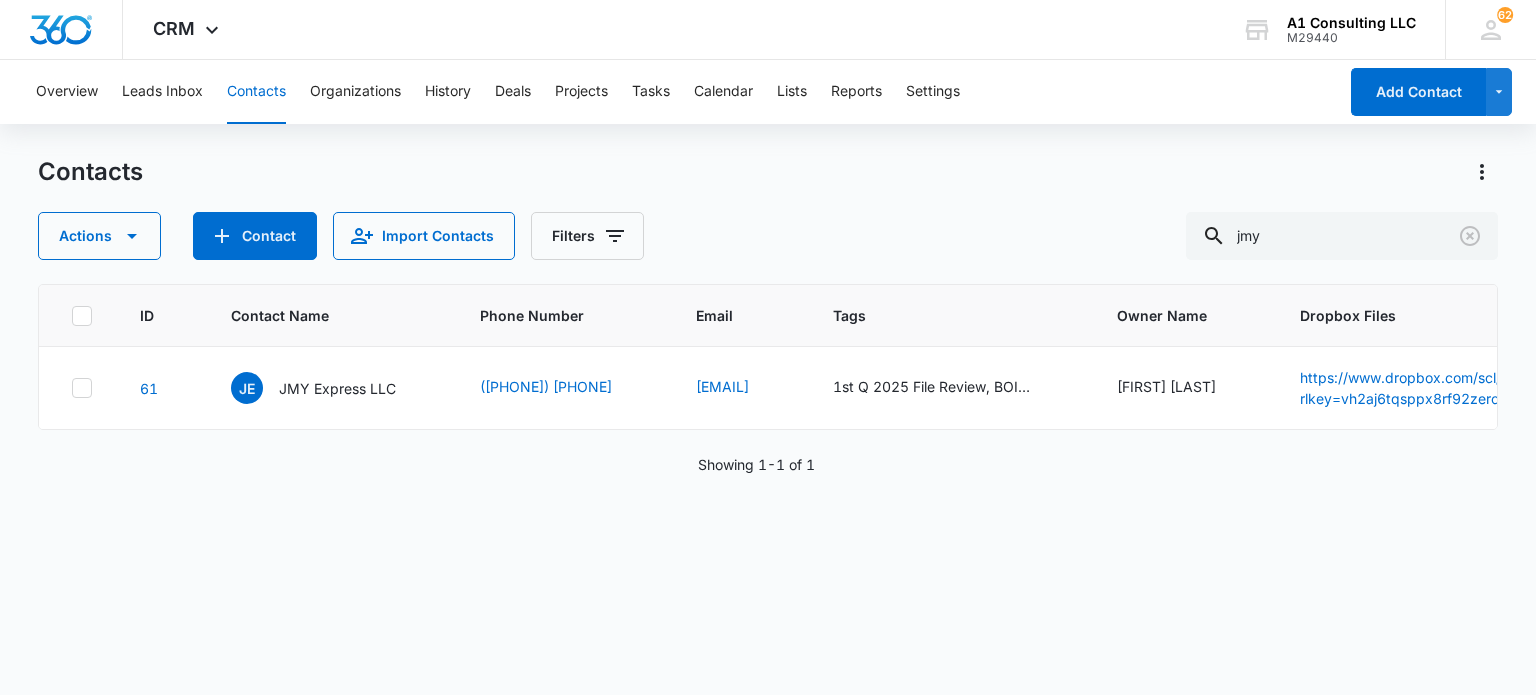 drag, startPoint x: 359, startPoint y: 393, endPoint x: 466, endPoint y: 264, distance: 167.60072 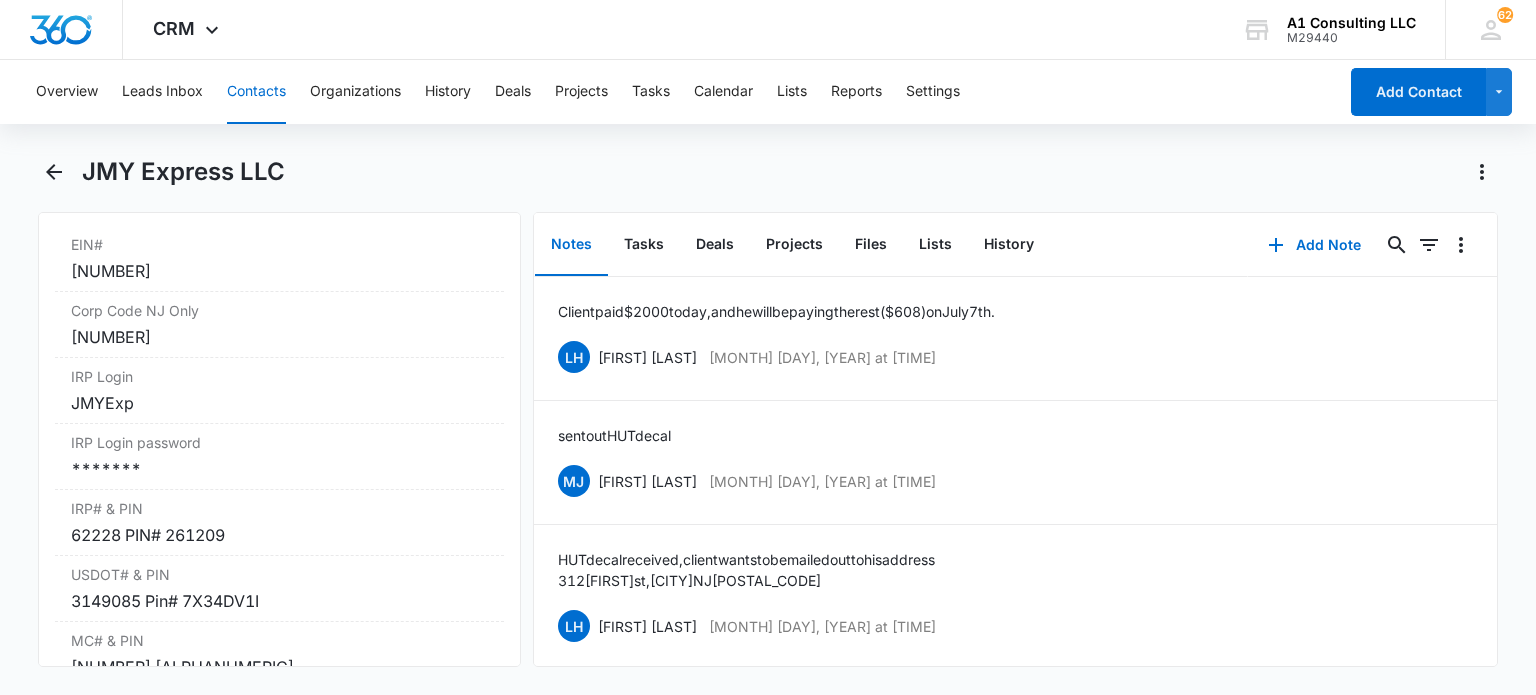 scroll, scrollTop: 2700, scrollLeft: 0, axis: vertical 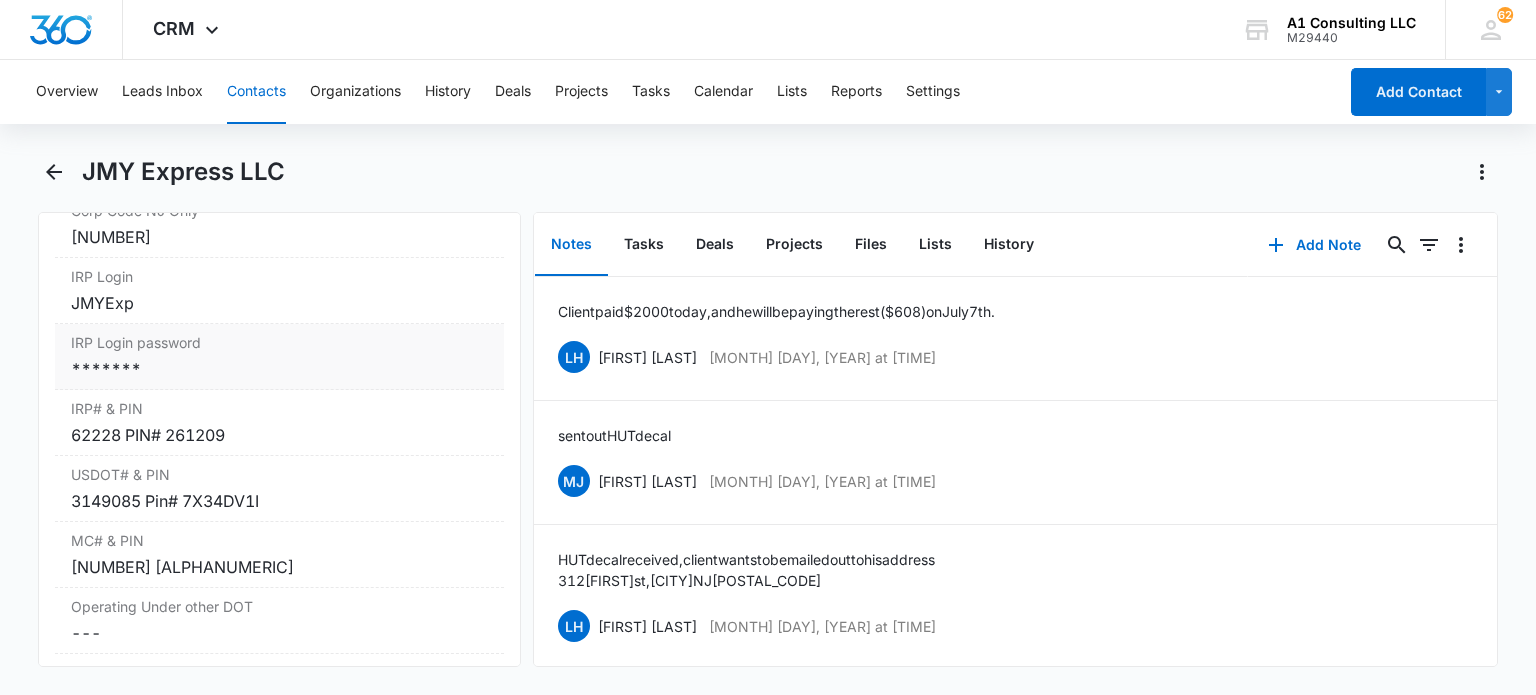 click on "*******" at bounding box center [279, 369] 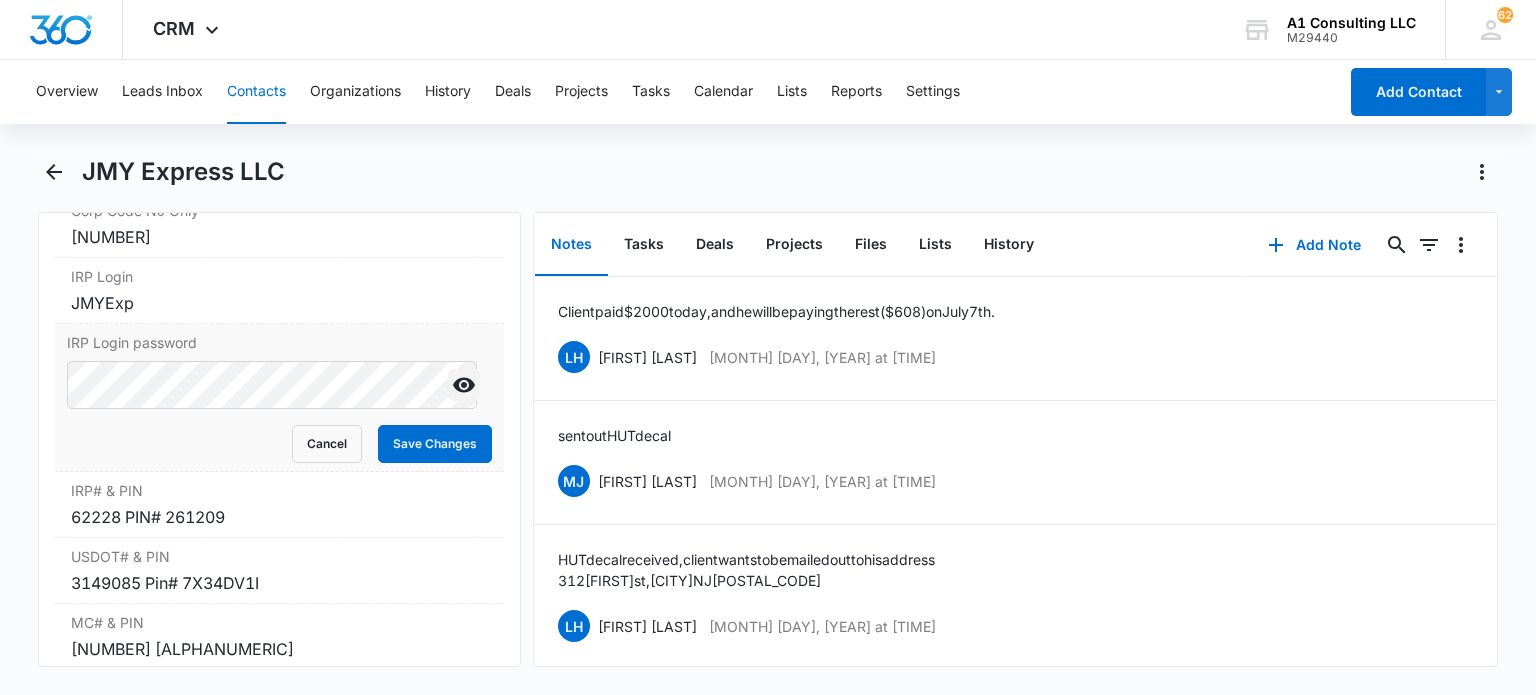 click 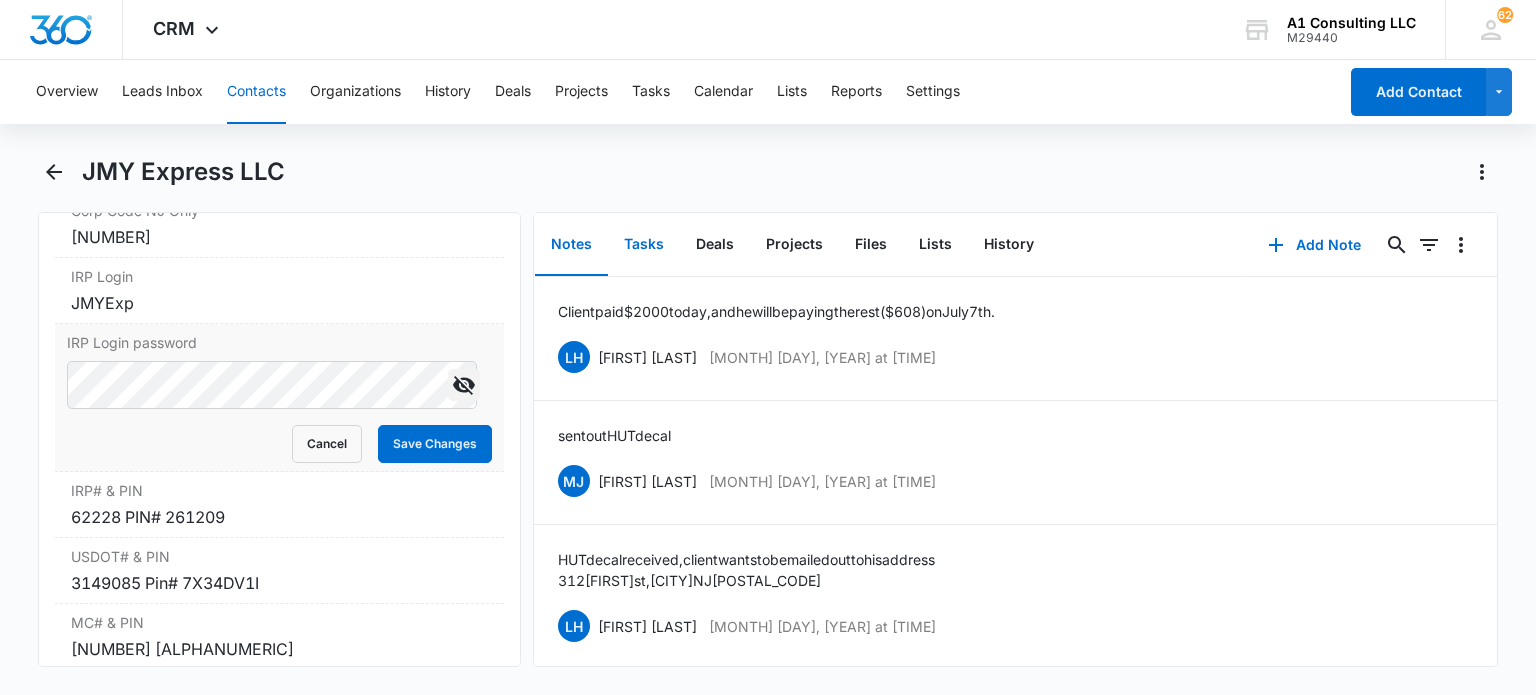 drag, startPoint x: 623, startPoint y: 242, endPoint x: 636, endPoint y: 223, distance: 23.021729 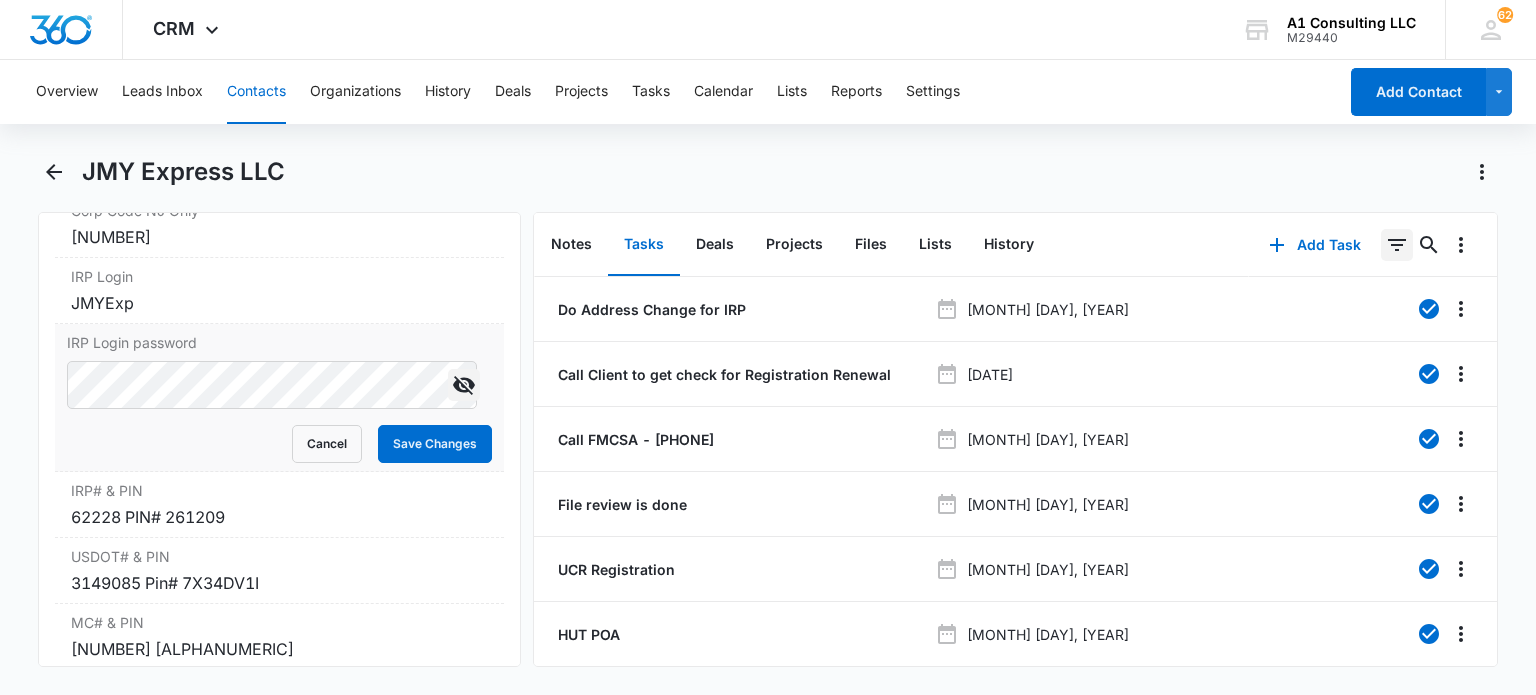click 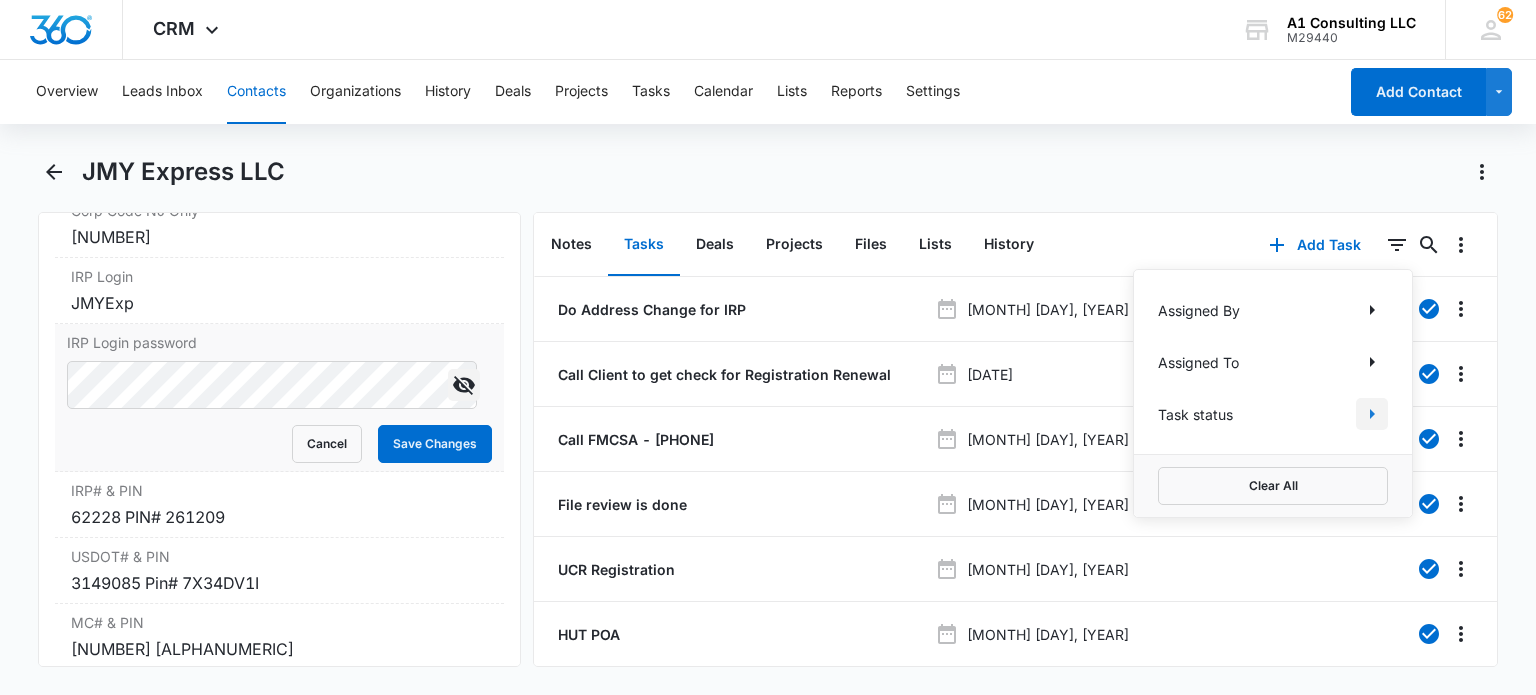 click 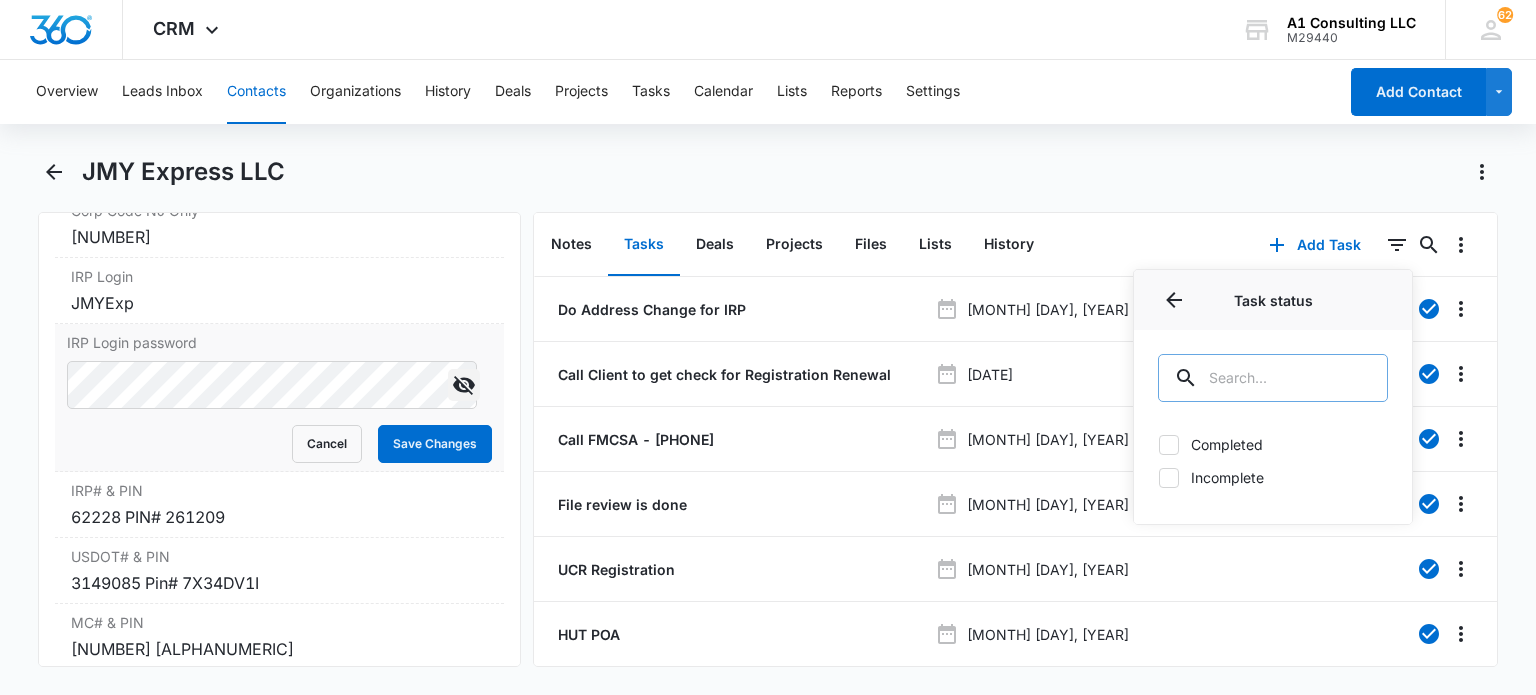 drag, startPoint x: 1199, startPoint y: 475, endPoint x: 1177, endPoint y: 365, distance: 112.17843 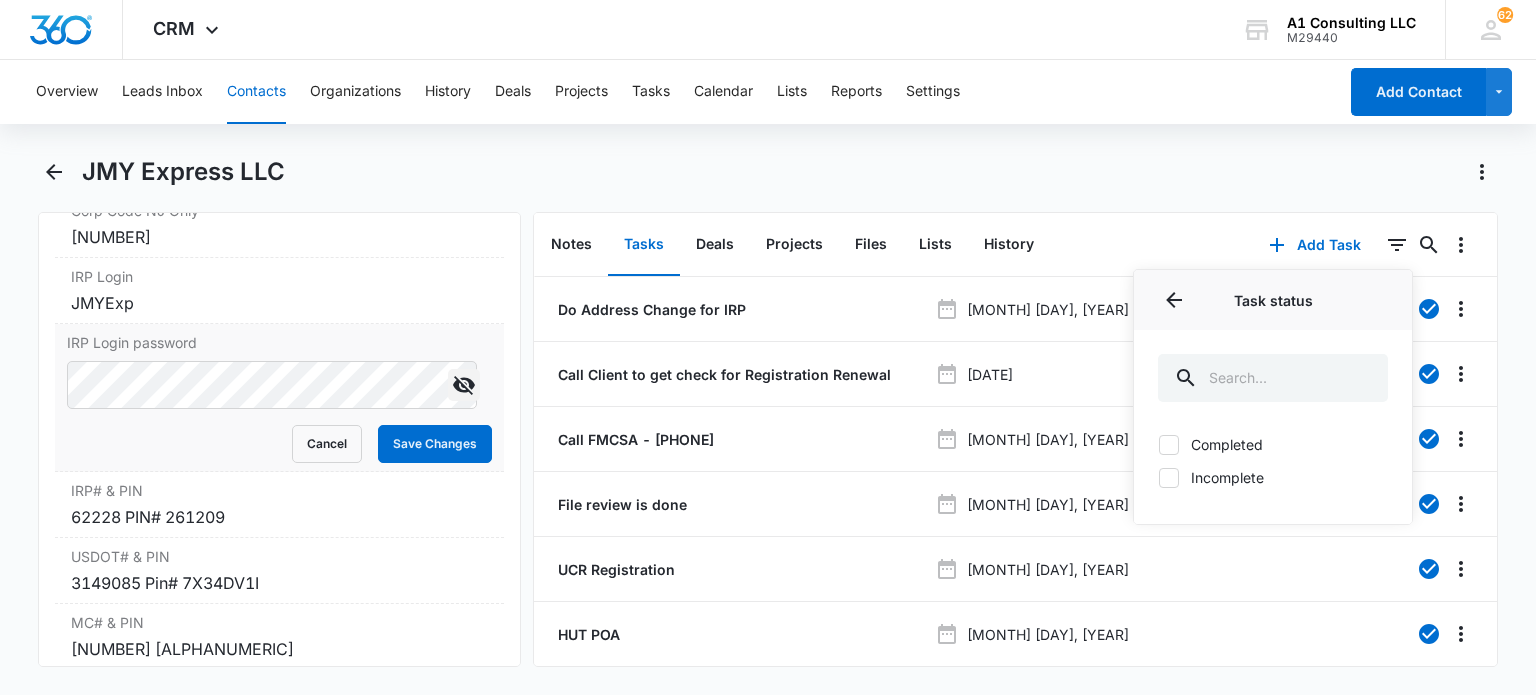 click 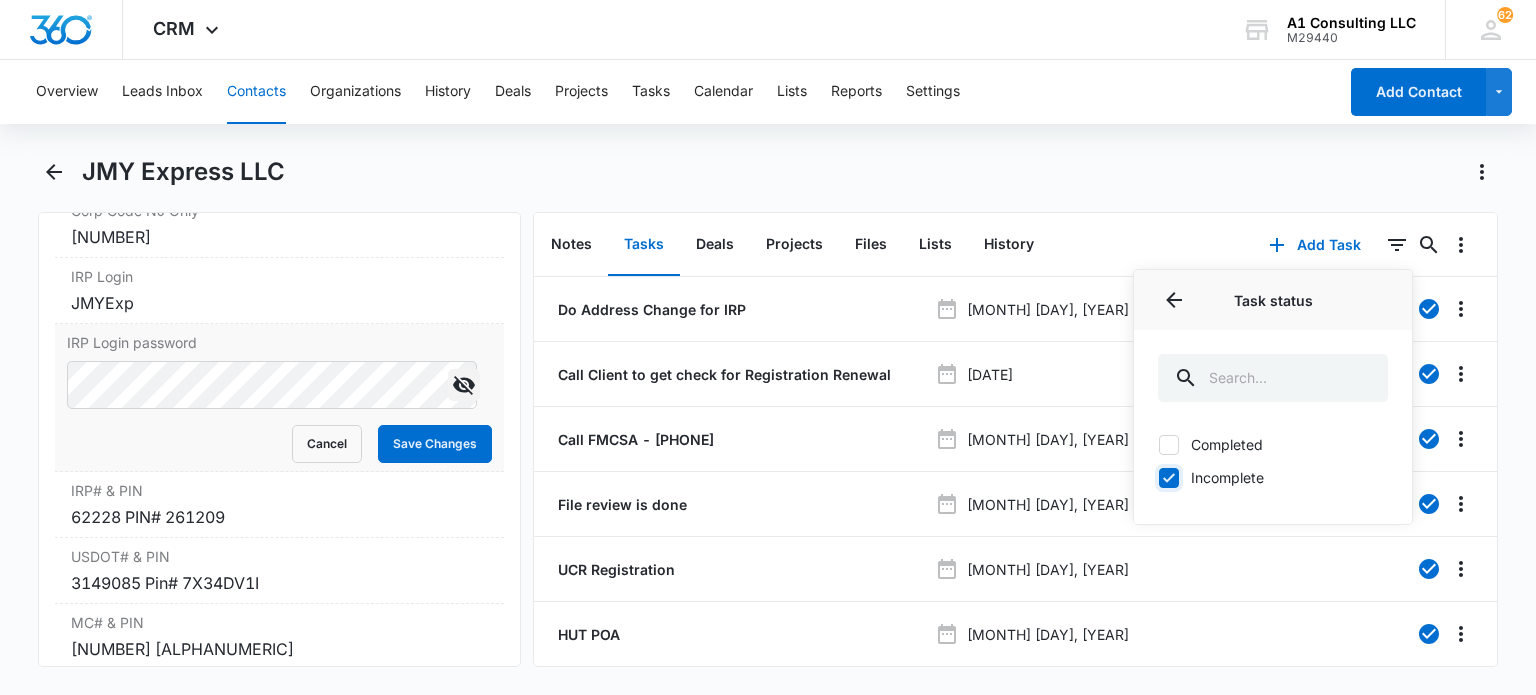 checkbox on "true" 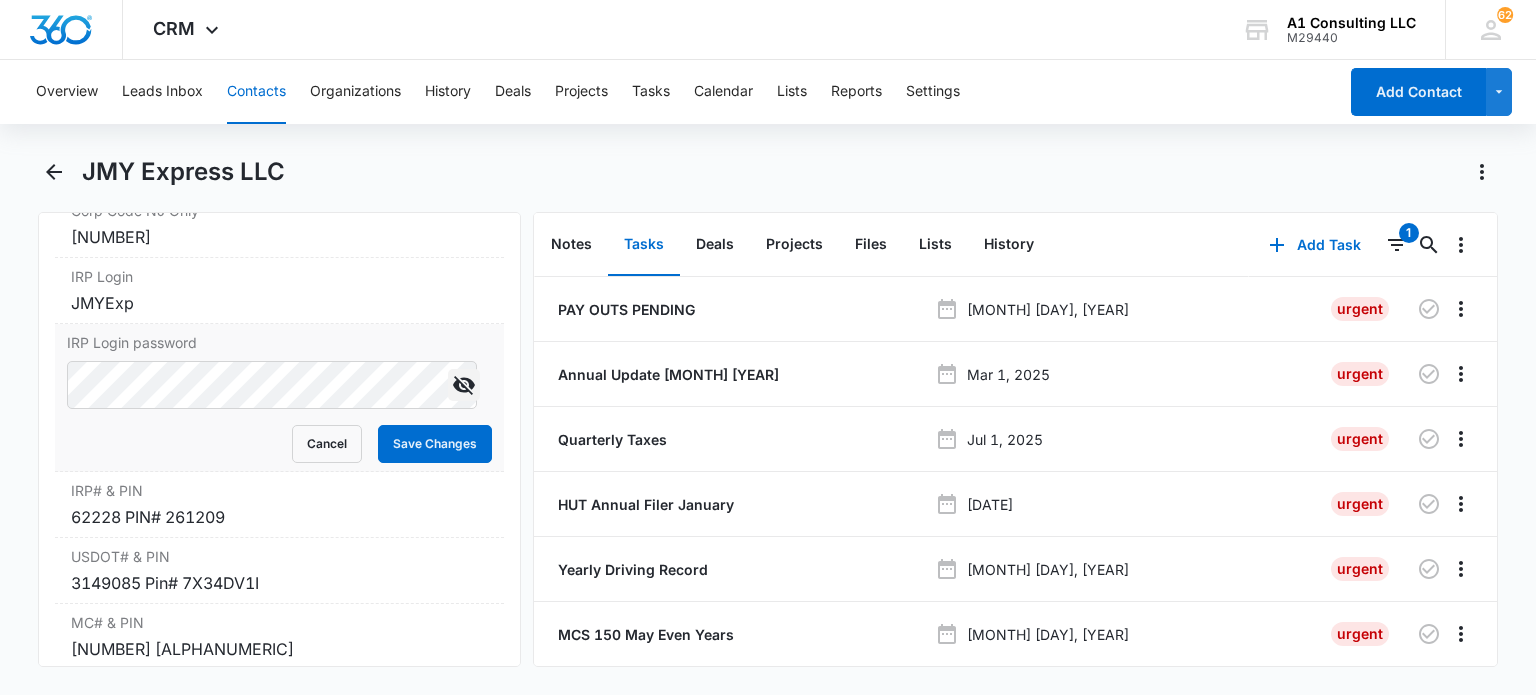 click on "Overview Leads Inbox Contacts Organizations History Deals Projects Tasks Calendar Lists Reports Settings Add Contact JMY Express LLC Remove JE JMY Express LLC Contact Info Name Cancel Save Changes JMY Express LLC Phone Cancel Save Changes (201) [PHONE] Email Cancel Save Changes [EMAIL] Organization Cancel Save Changes --- Address Cancel Save Changes 312 Katherine Street Englewood NEW JERSEY (NJ) 07631 United States Details Source Cancel Save Changes A1 Consulting  Contact Type Cancel Save Changes Client Contact Status Cancel Save Changes New Jersey  Assigned To Cancel Save Changes Krystle Hendricks, Keisha Nembhard, Jeannette Uribe, Admin Account Tags Cancel Save Changes 1st Q 2025 File Review BOIR 2024 DOT/MC Client HUT Renewal 2024 LOYALTY CLIENT NJ IRP CONFIGURATION Spanish  Next Contact Date Cancel Save Changes --- Color Tag Current Color: Cancel Save Changes Payments ID ID 61 Created May 6, 2020 at 3:29pm Additional Contact Info Owner Name  Cancel Save Changes Joel Mesa Phone Number Usage" at bounding box center [768, 375] 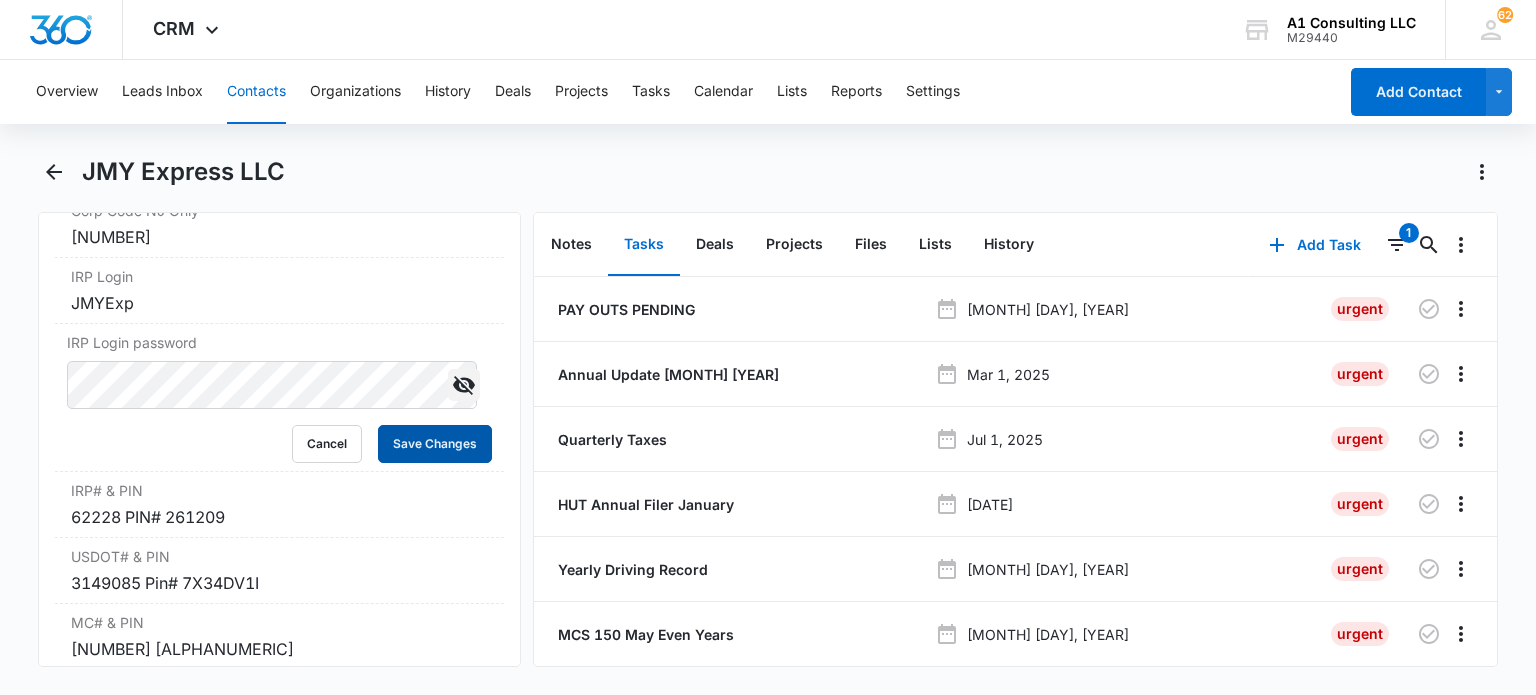 drag, startPoint x: 400, startPoint y: 465, endPoint x: 492, endPoint y: 333, distance: 160.89748 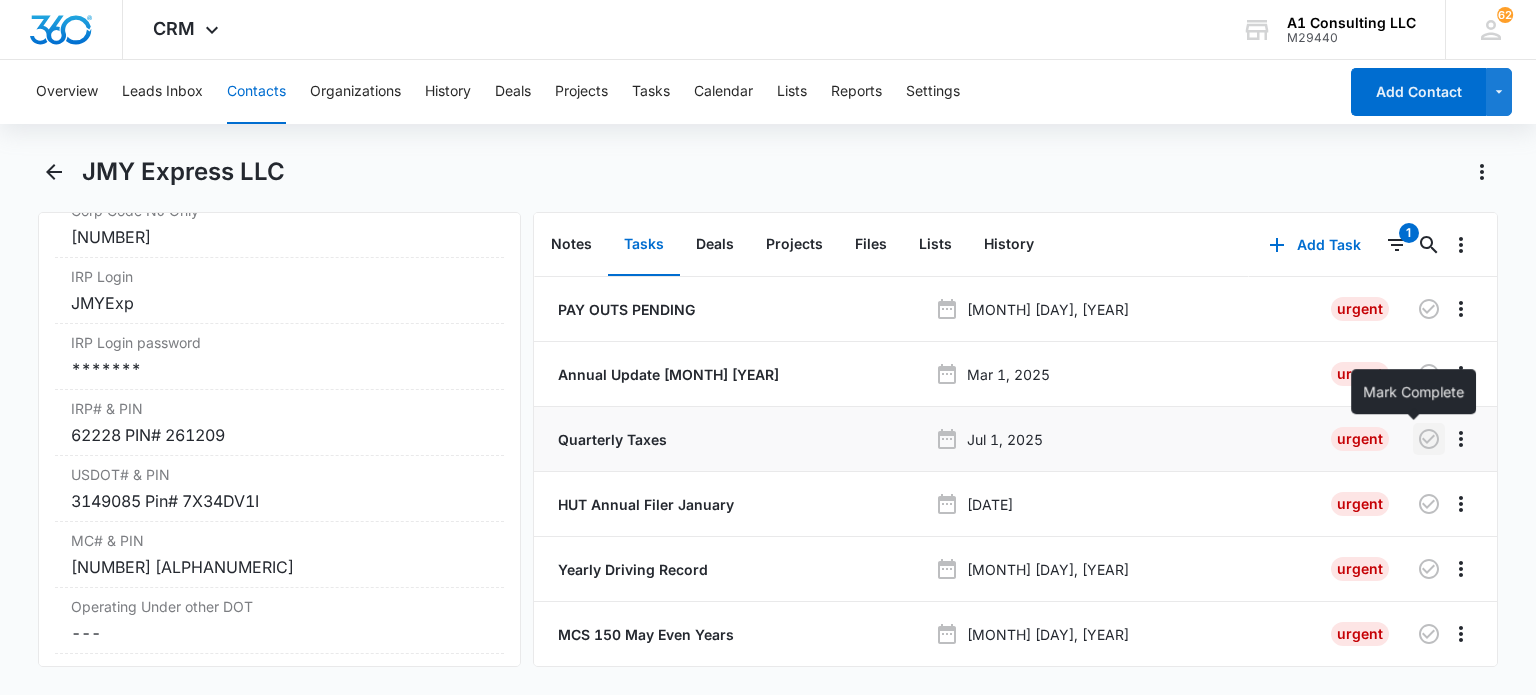click 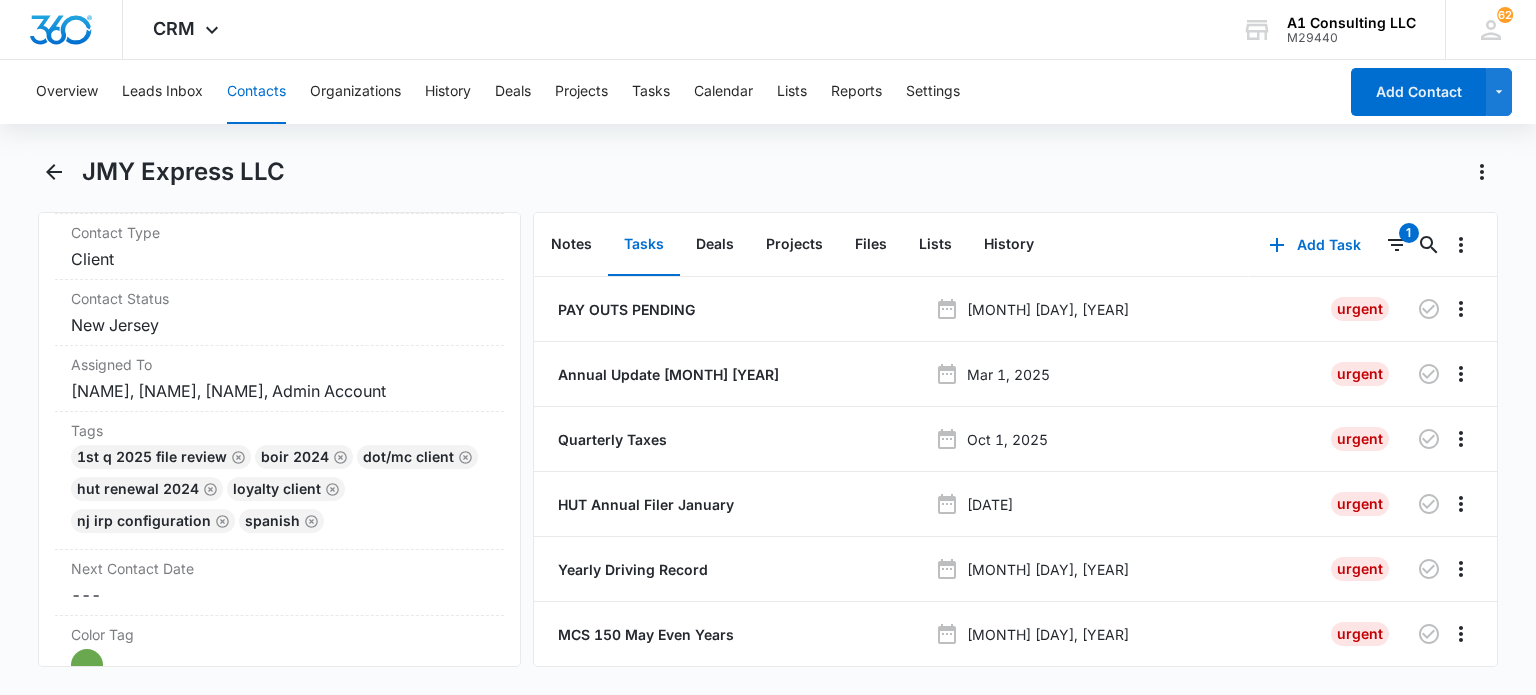 scroll, scrollTop: 1000, scrollLeft: 0, axis: vertical 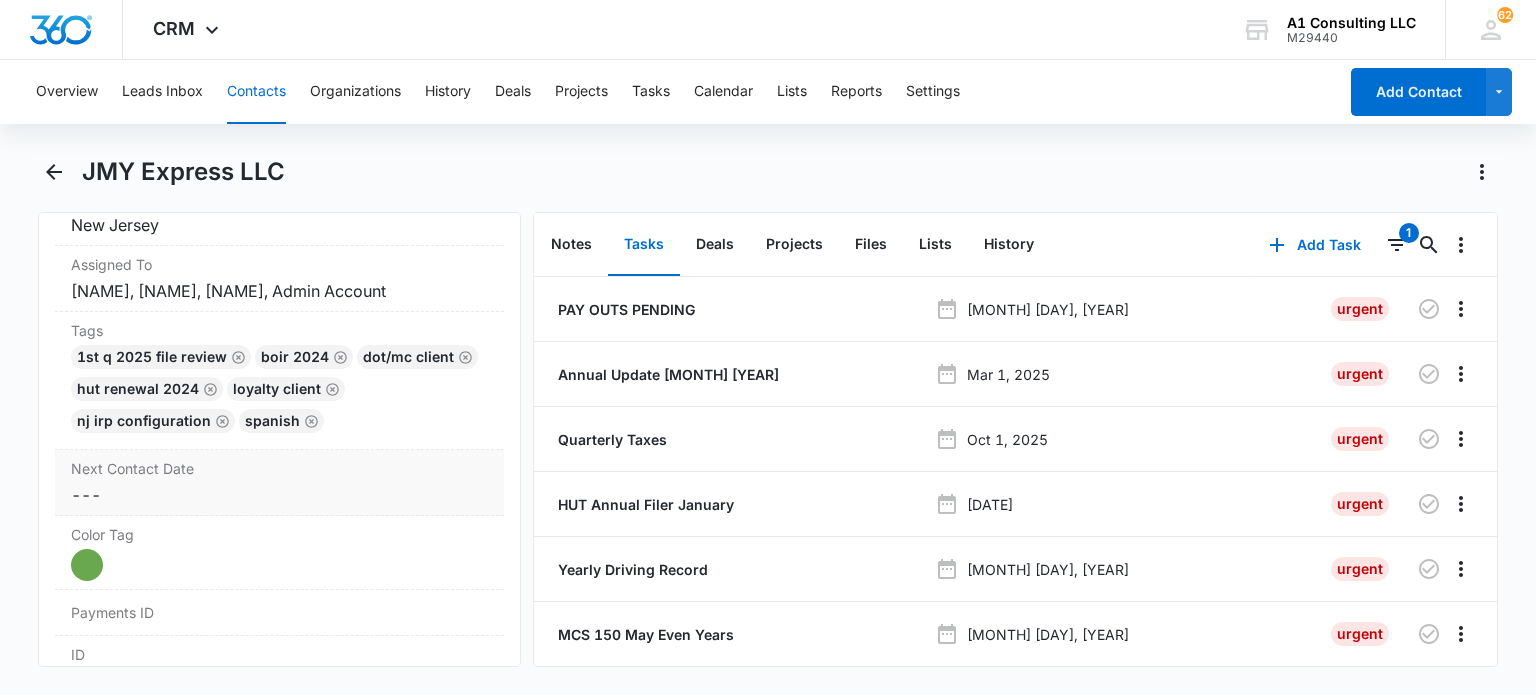 click on "1st Q 2025 File Review BOIR 2024 DOT/MC Client HUT Renewal 2024 LOYALTY CLIENT [STATE] IRP CONFIGURATION Spanish" at bounding box center (279, 393) 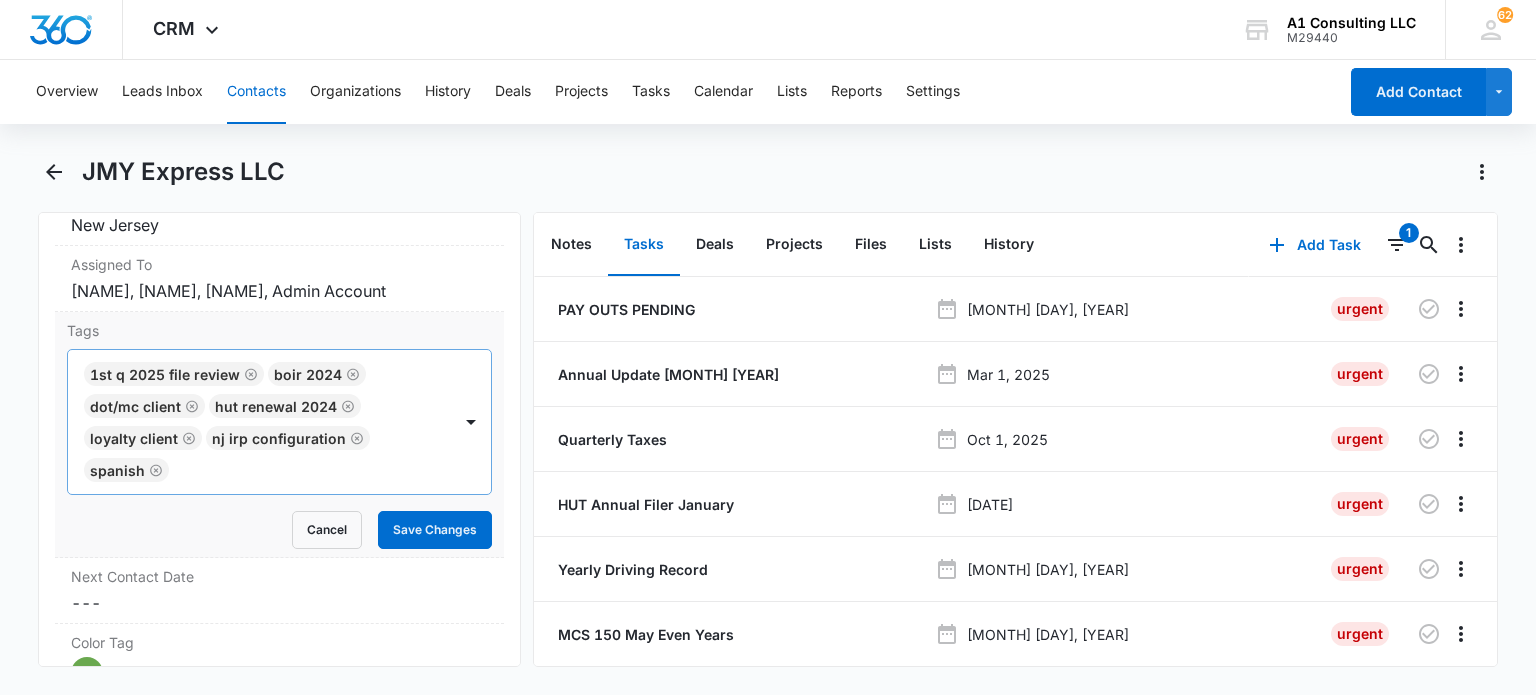 click 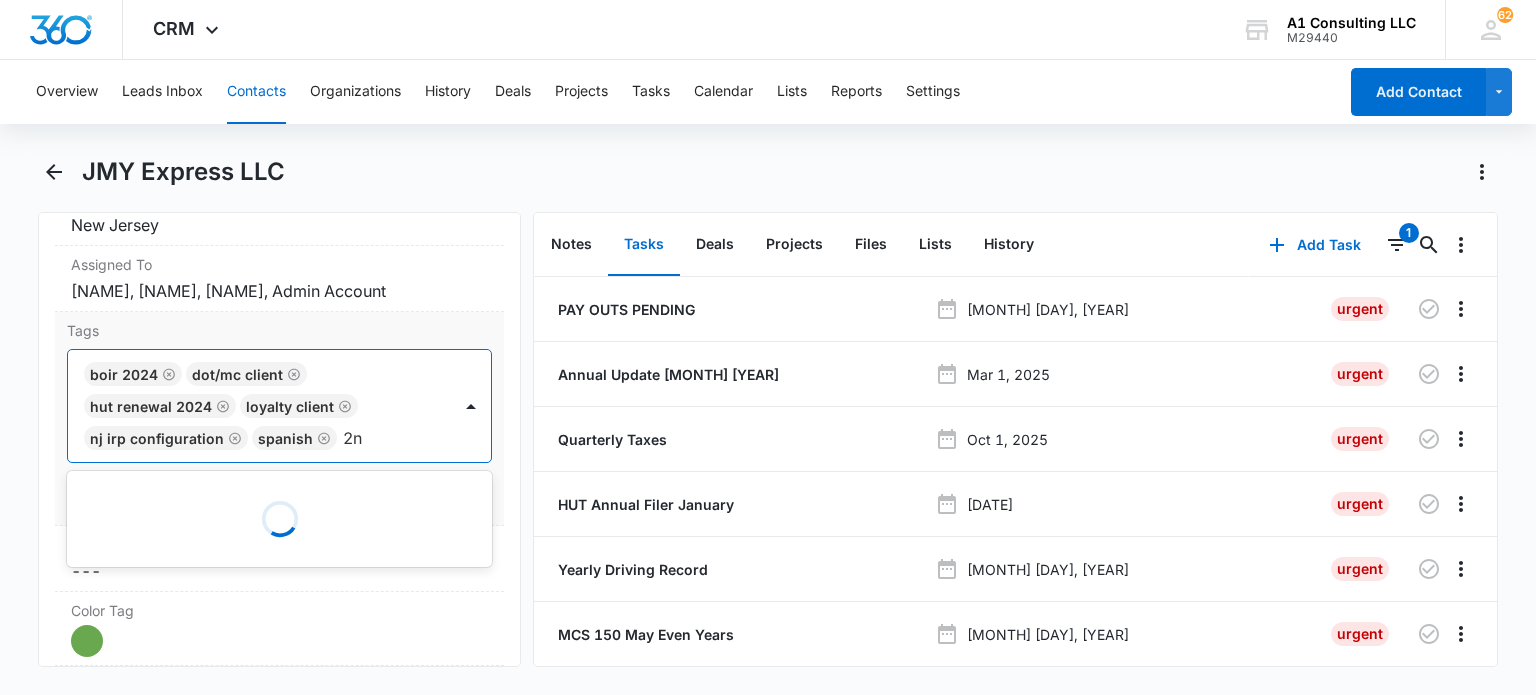 type on "2nd" 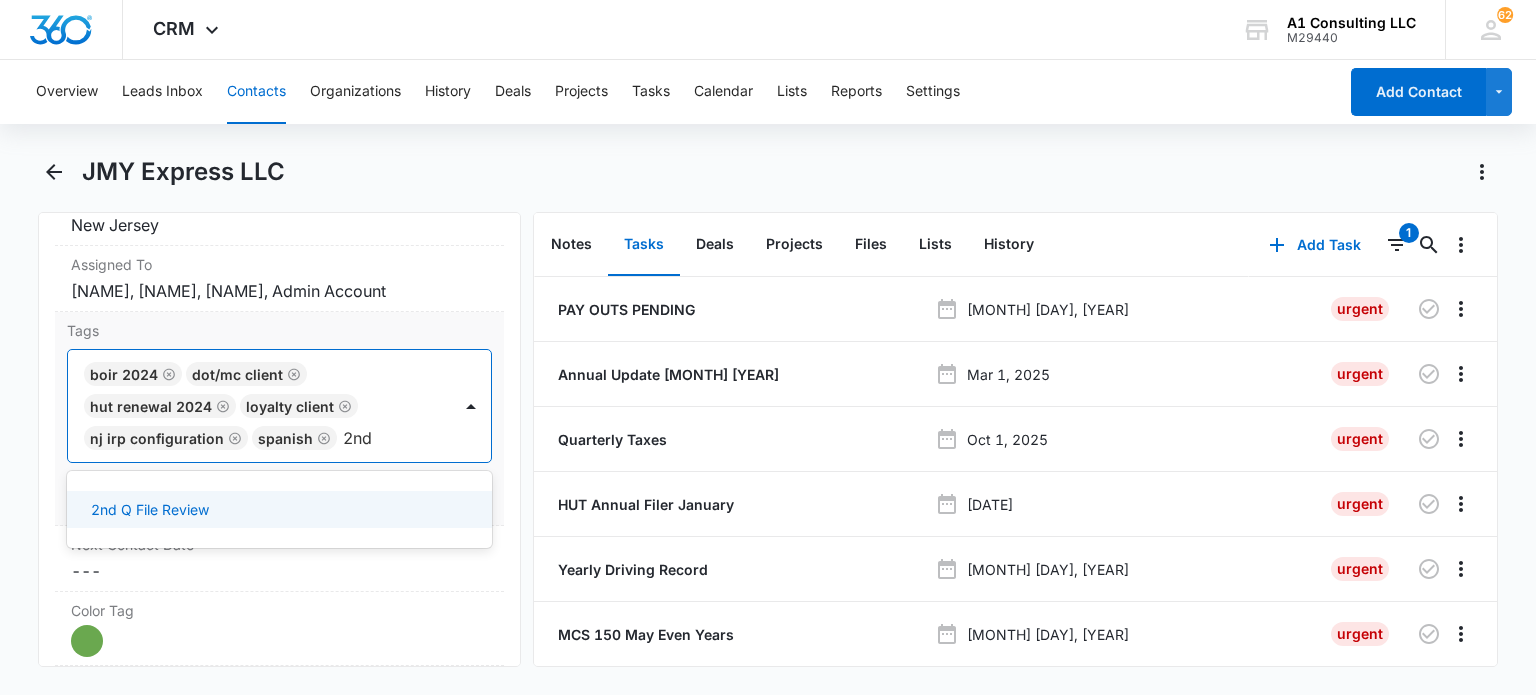 click on "2nd Q File Review" at bounding box center (150, 509) 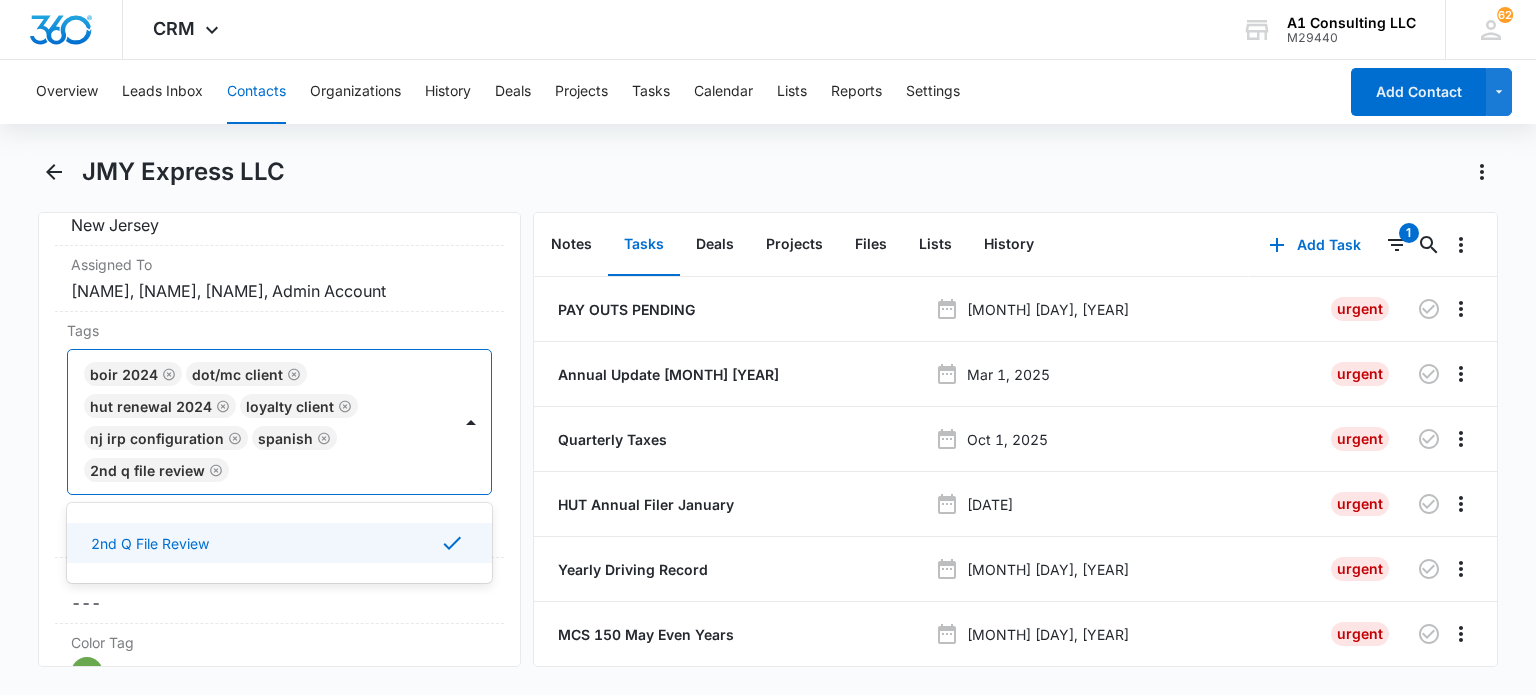 click on "Remove JE JMY Express LLC Contact Info Name Cancel Save Changes JMY Express LLC Phone Cancel Save Changes ([PHONE]) [PHONE] Email Cancel Save Changes [EMAIL] Organization Cancel Save Changes --- Address Cancel Save Changes [NUMBER] [STREET] [CITY] [STATE] ([STATE]) [POSTAL_CODE] United States Details Source Cancel Save Changes A1 Consulting  Contact Type Cancel Save Changes Client Contact Status Cancel Save Changes New Jersey  Assigned To Cancel Save Changes [FIRST] [LAST], [FIRST] [LAST], [FIRST] [LAST], Admin Account Tags option 2nd Q File Review, selected. Use Up and Down to choose options, press Enter to select the currently focused option, press Escape to exit the menu, press Tab to select the option and exit the menu. BOIR [YEAR] DOT/MC Client HUT Renewal [YEAR] LOYALTY CLIENT NJ IRP CONFIGURATION Spanish  2nd Q File Review 2nd Q File Review Cancel Save Changes Next Contact Date Cancel Save Changes --- Color Tag Current Color: Cancel Save Changes Payments ID ID [NUMBER] Created [MONTH] [DAY], [YEAR] at [TIME]" at bounding box center [279, 439] 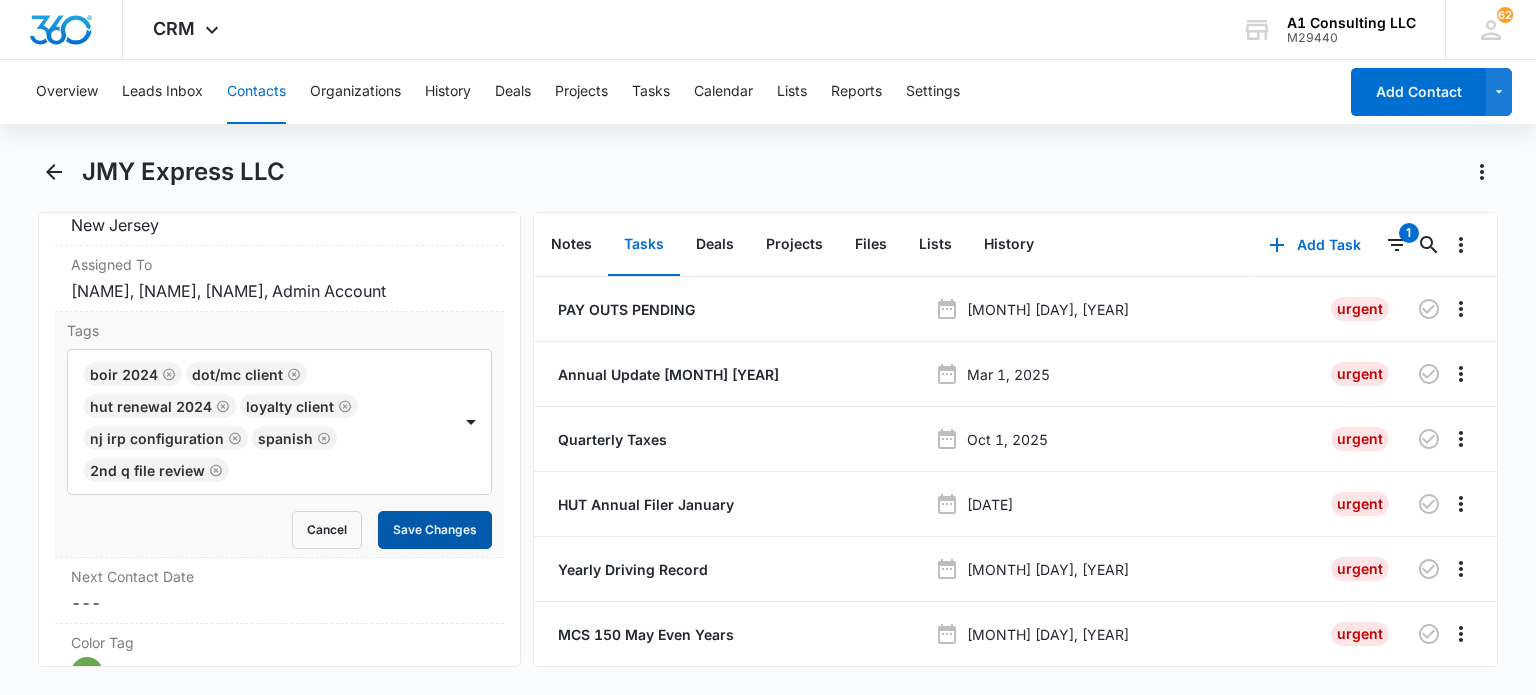 click on "Save Changes" at bounding box center [435, 530] 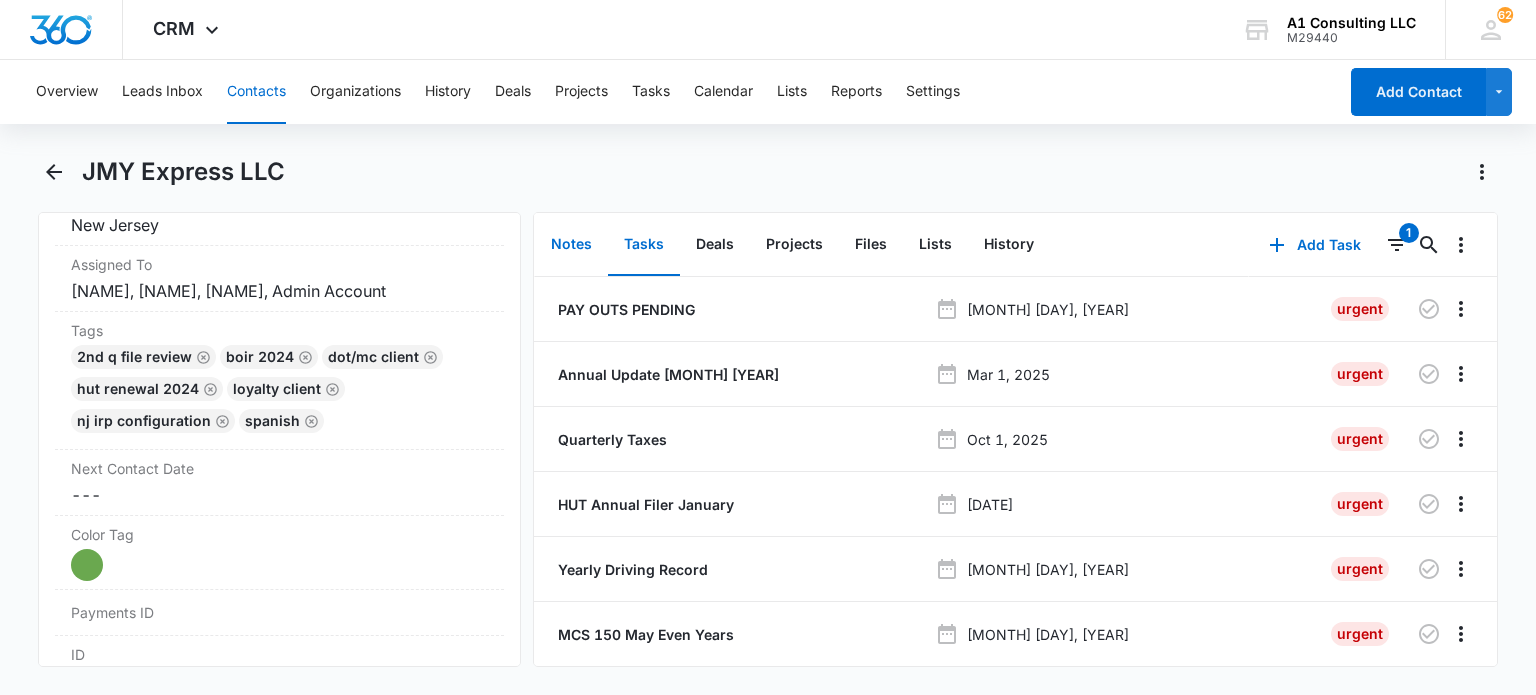 click on "Notes" at bounding box center [571, 245] 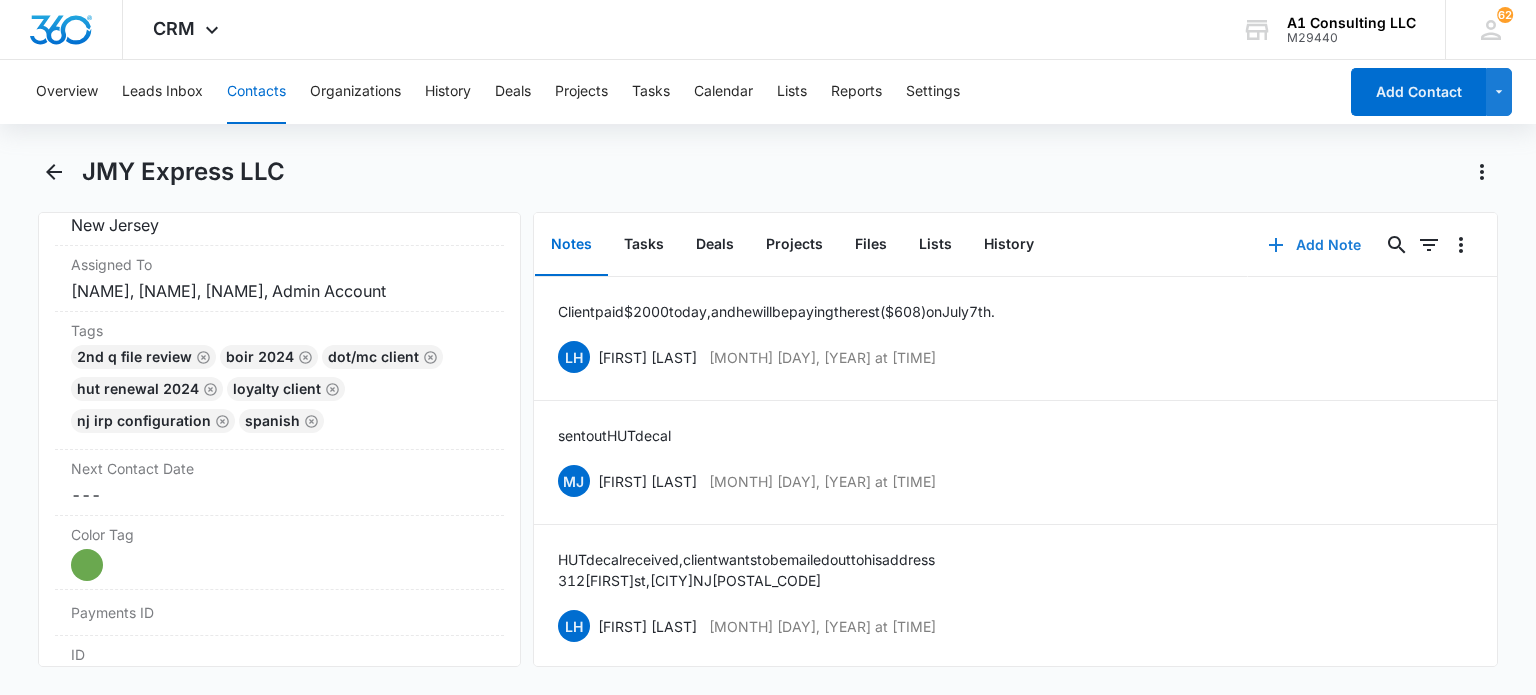 click on "Add Note" at bounding box center (1314, 245) 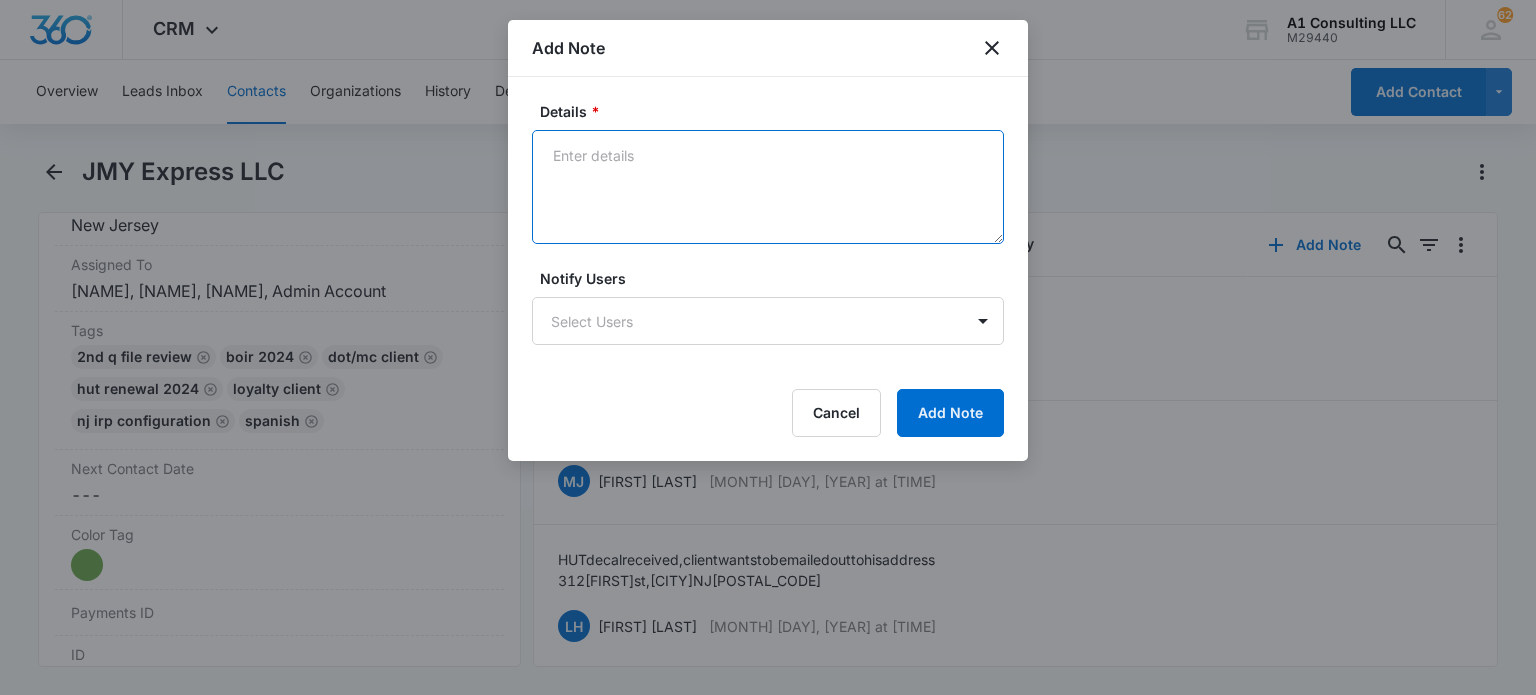 click on "Details *" at bounding box center (768, 187) 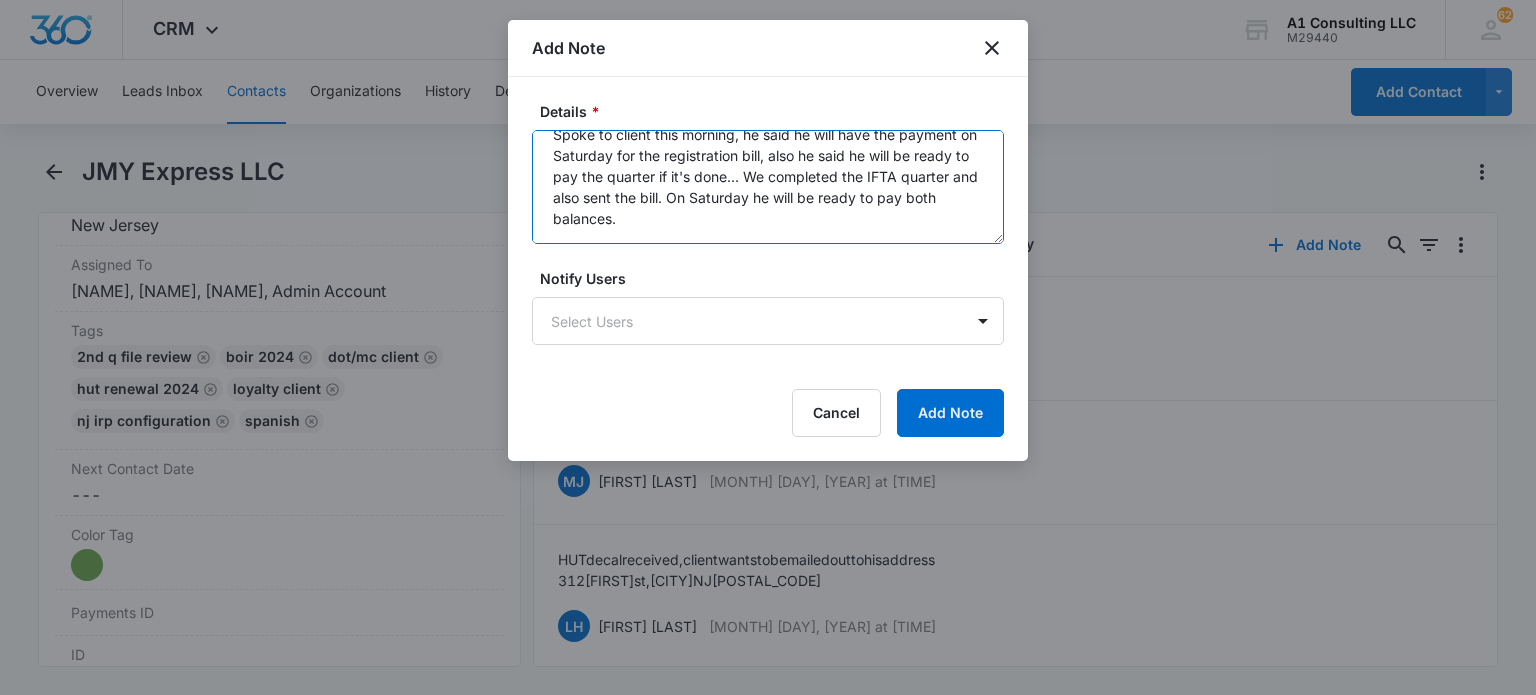 scroll, scrollTop: 20, scrollLeft: 0, axis: vertical 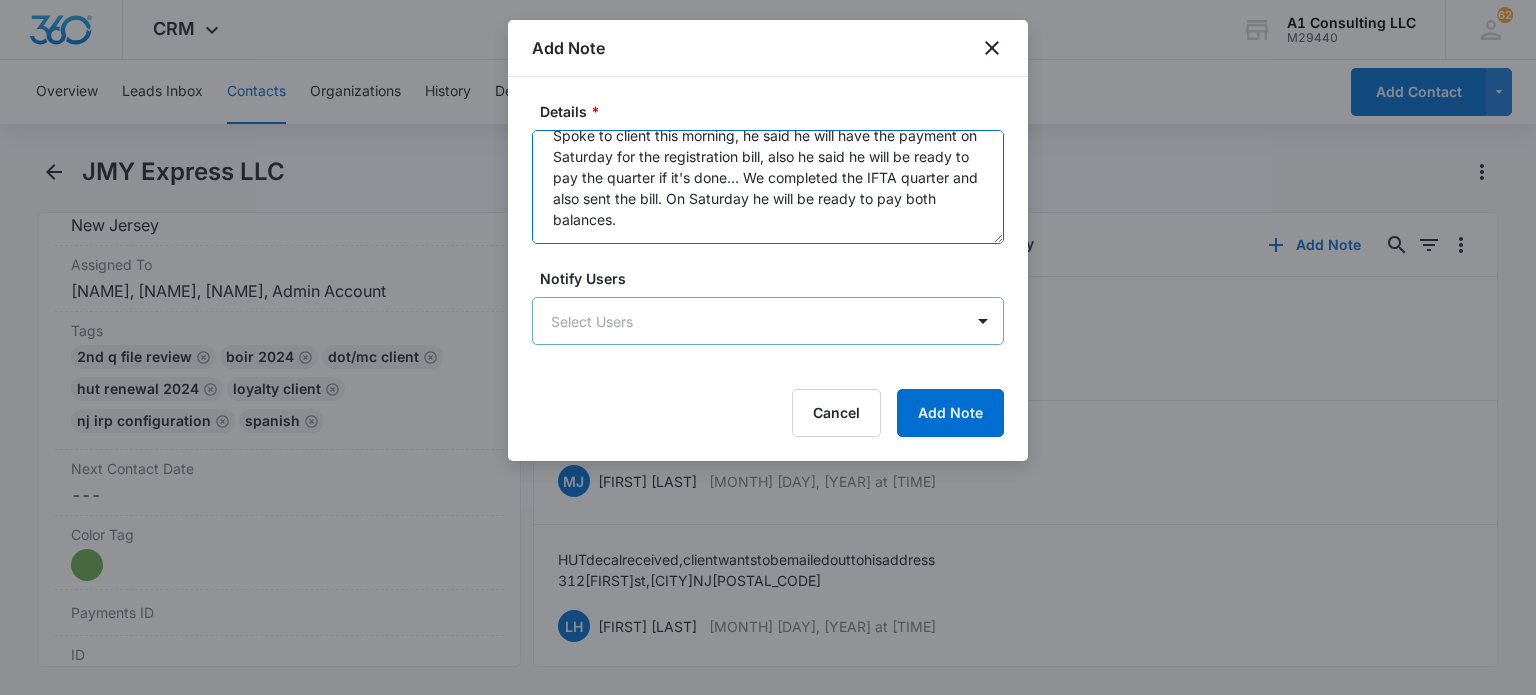 type on "Spoke to client this morning, he said he will have the payment on Saturday for the registration bill, also he said he will be ready to pay the quarter if it's done... We completed the IFTA quarter and also sent the bill. On Saturday he will be ready to pay both balances." 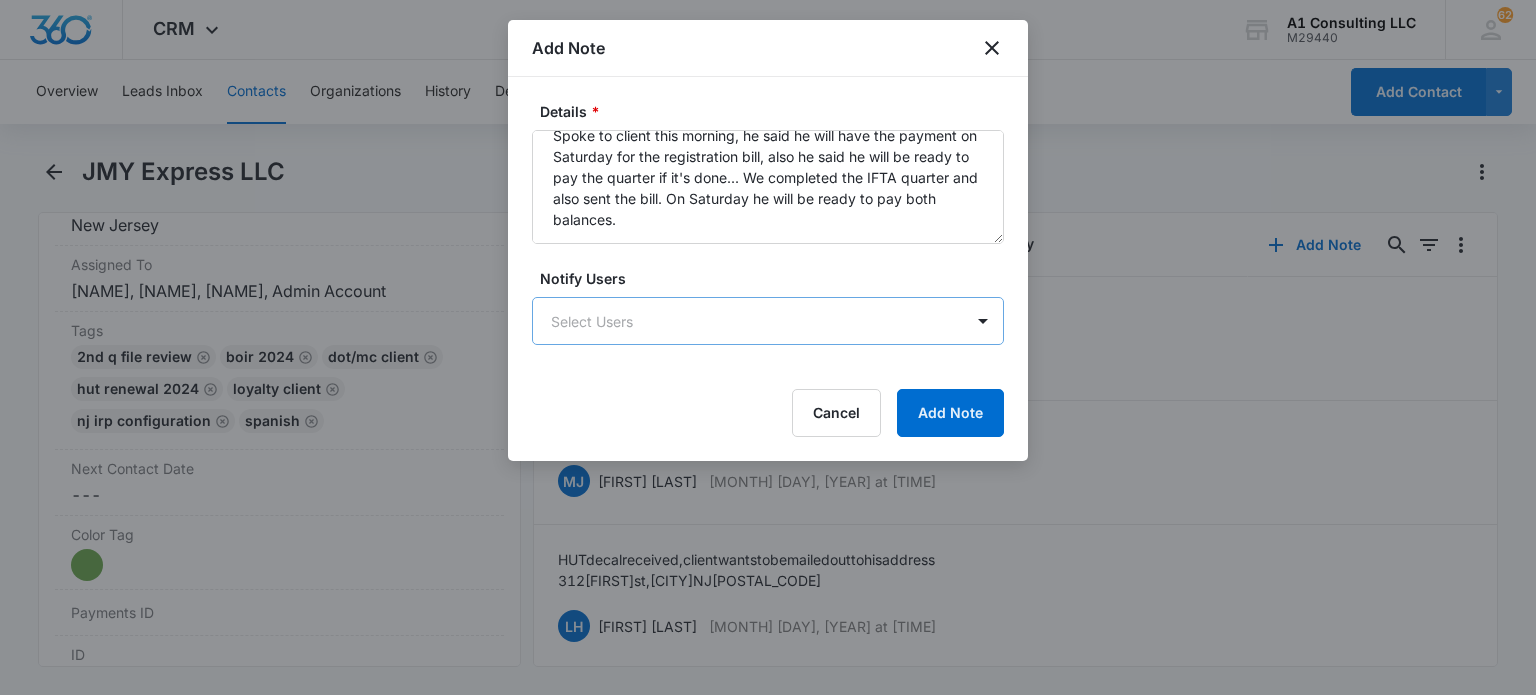 click on "CRM Apps Websites Forms CRM Email Social Content Ads Intelligence Files Brand Settings A1 Consulting LLC M29440 Your Accounts View All 62 LH Laura Henry [EMAIL] My Profile 62 Notifications Support Logout Terms & Conditions &nbsp; &bull; &nbsp; Privacy Policy Overview Leads Inbox Contacts Organizations History Deals Projects Tasks Calendar Lists Reports Settings Add Contact JMY Express LLC Remove JE JMY Express LLC Contact Info Name Cancel Save Changes JMY Express LLC Phone Cancel Save Changes (201) [PHONE] Email Cancel Save Changes [EMAIL] Organization Cancel Save Changes --- Address Cancel Save Changes 312 Katherine Street Englewood NEW JERSEY (NJ) 07631 United States Details Source Cancel Save Changes A1 Consulting  Contact Type Cancel Save Changes Client Contact Status Cancel Save Changes New Jersey  Assigned To Cancel Save Changes Krystle Hendricks, Keisha Nembhard, Jeannette Uribe, Admin Account Tags Cancel Save Changes 2nd Q File Review BOIR 2024 DOT/MC Client HUT Renewal 2024 ---" at bounding box center (768, 347) 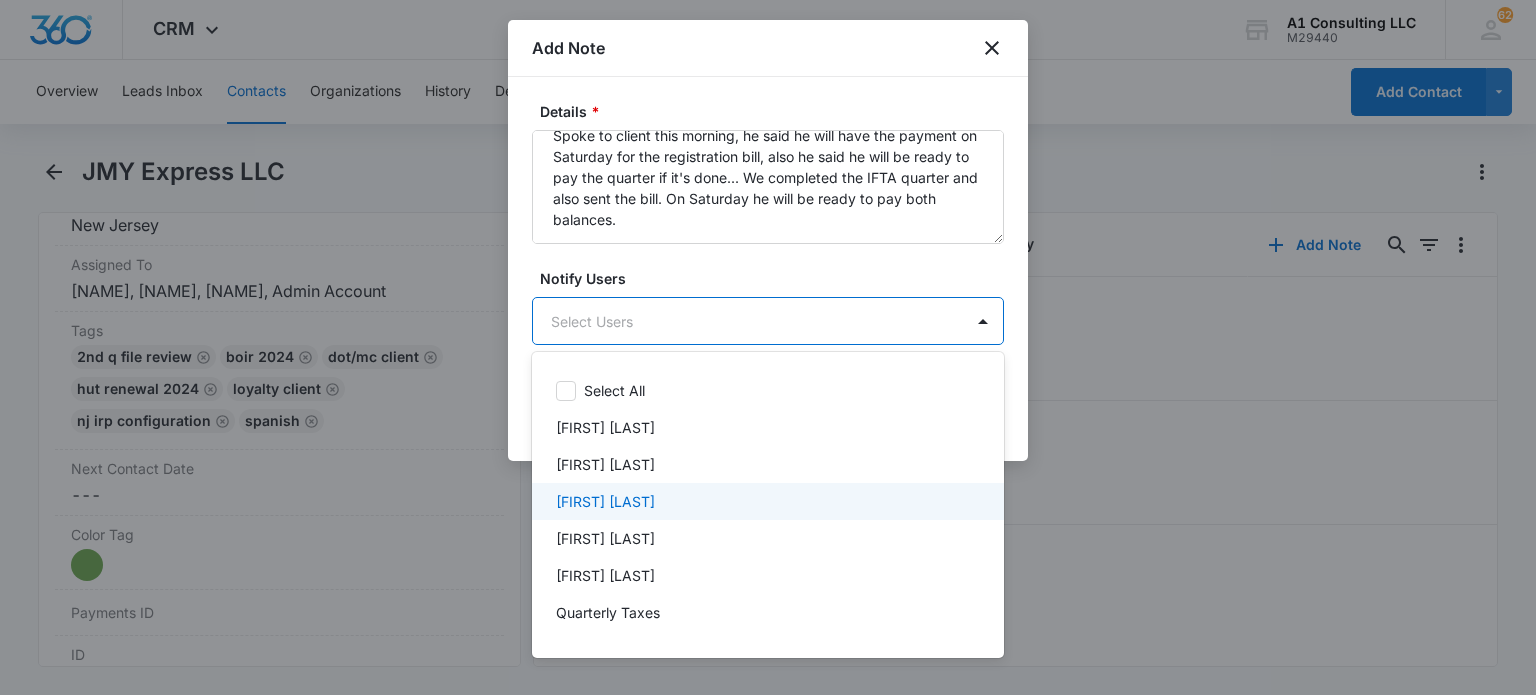 click on "[FIRST] [LAST]" at bounding box center [605, 501] 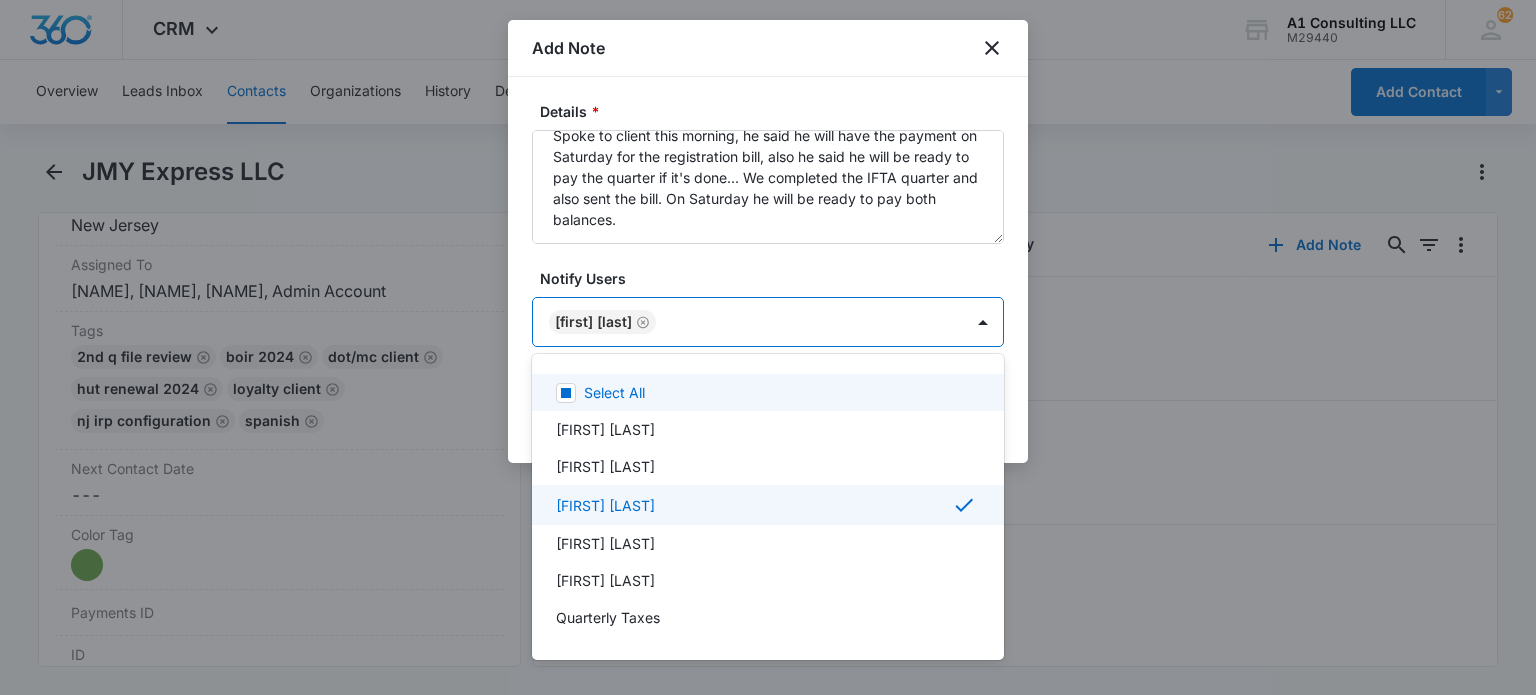 drag, startPoint x: 785, startPoint y: 271, endPoint x: 971, endPoint y: 431, distance: 245.34872 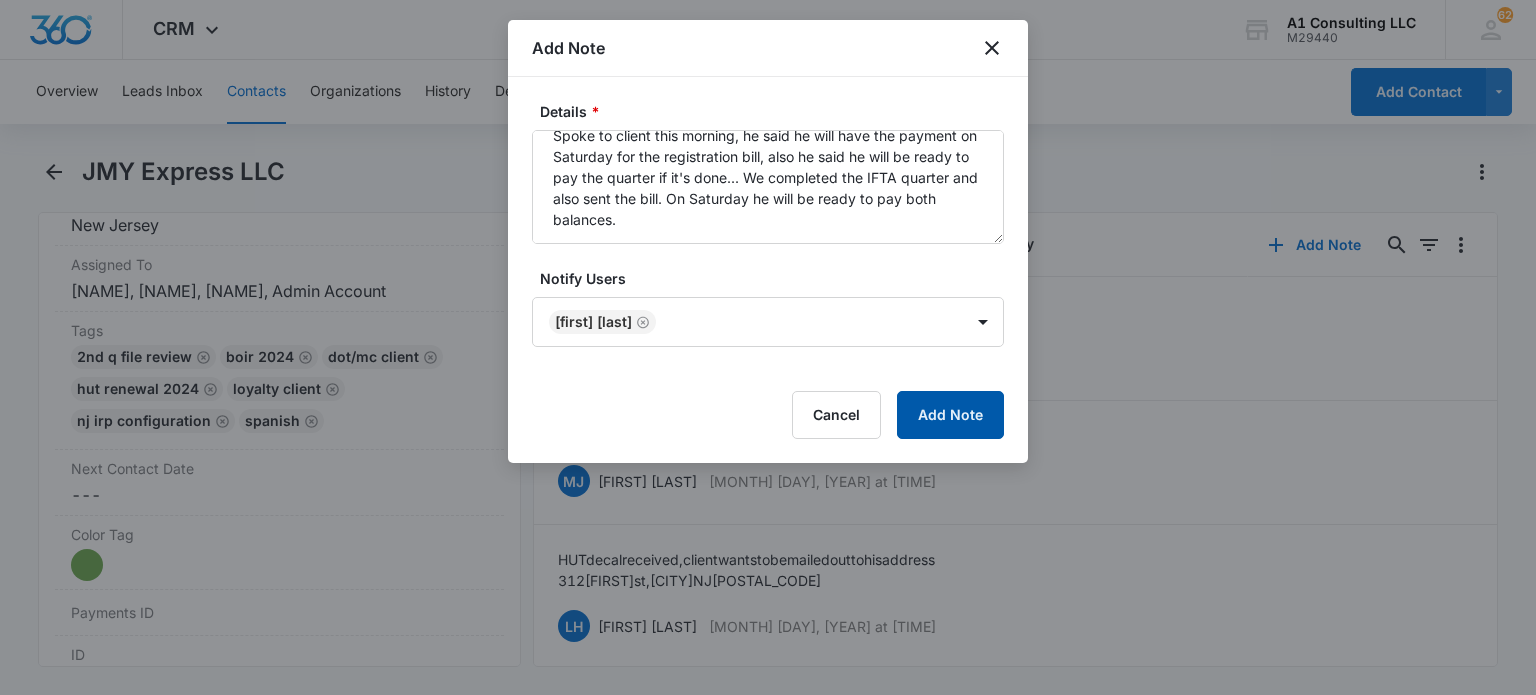 click on "Add Note" at bounding box center (950, 415) 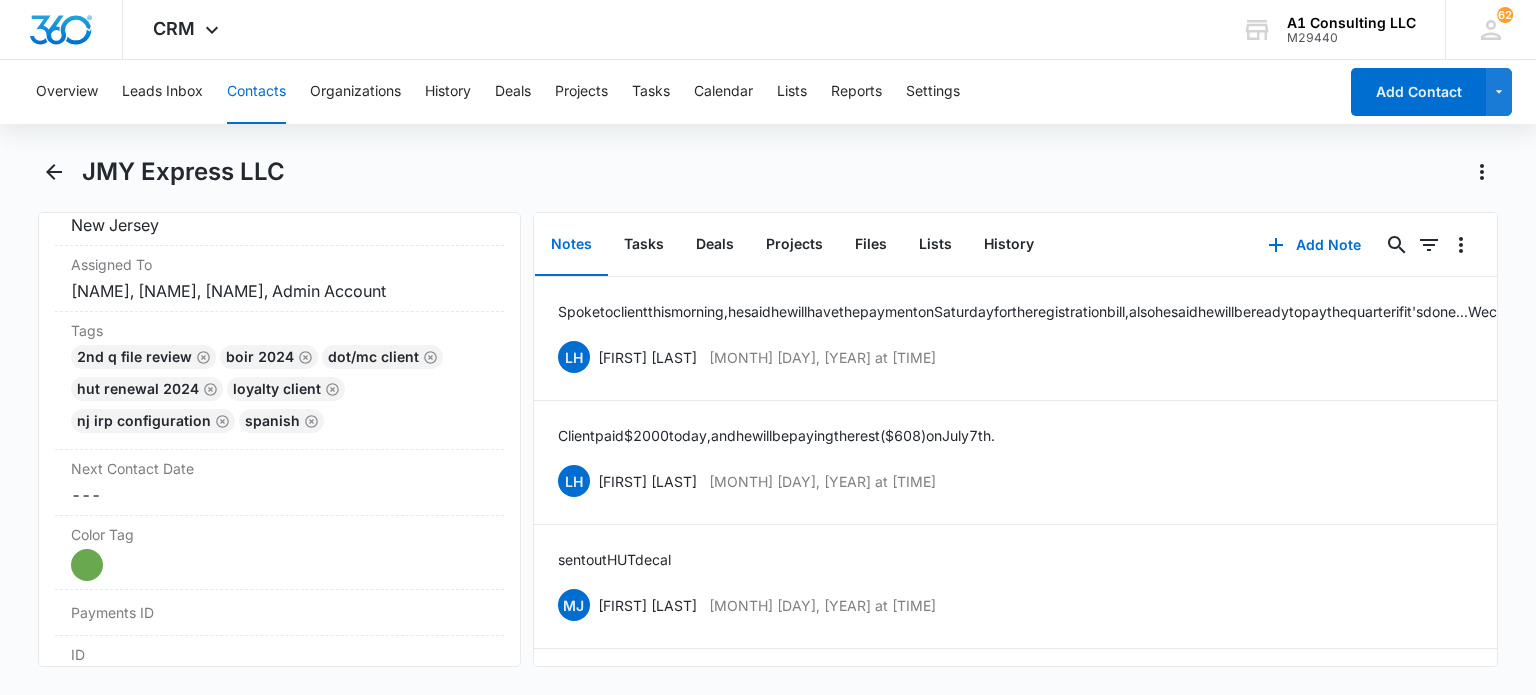 click on "Contacts" at bounding box center (256, 92) 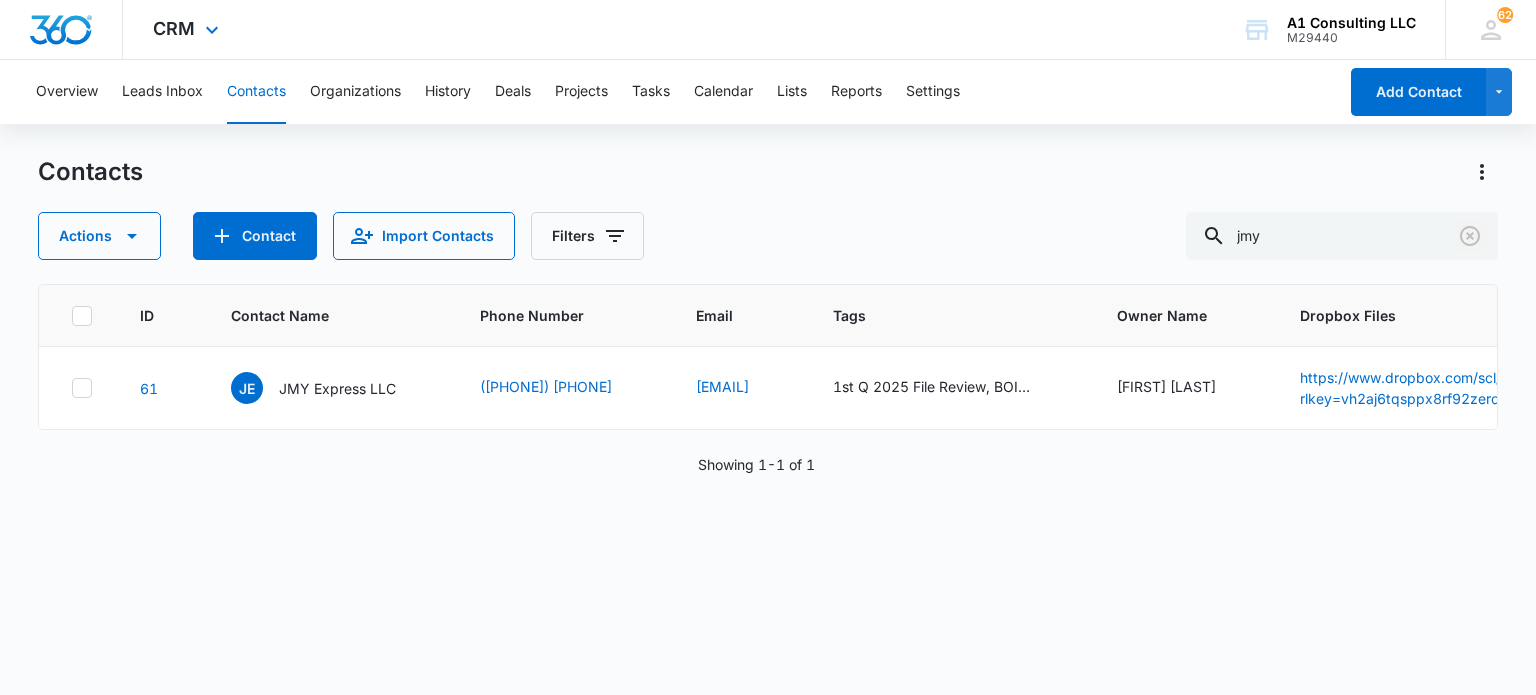click 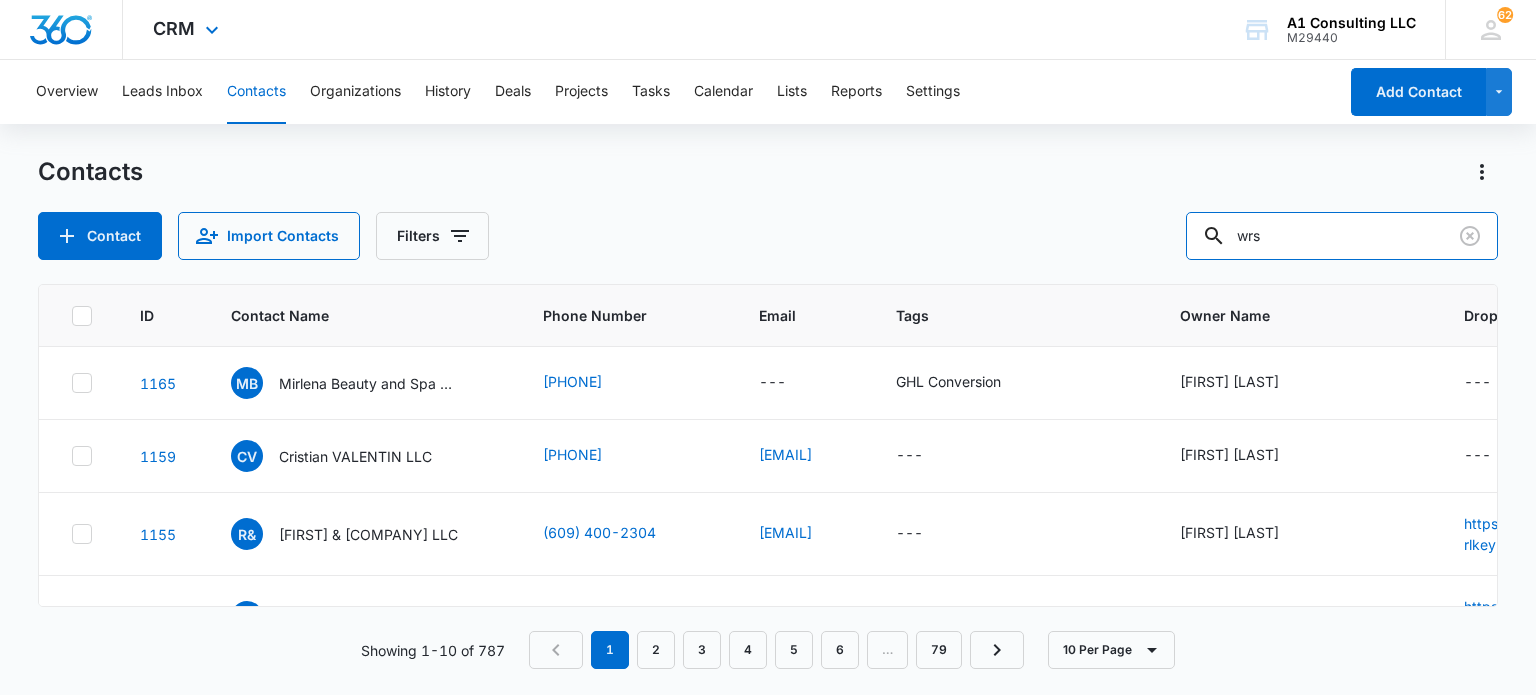 type on "wrs" 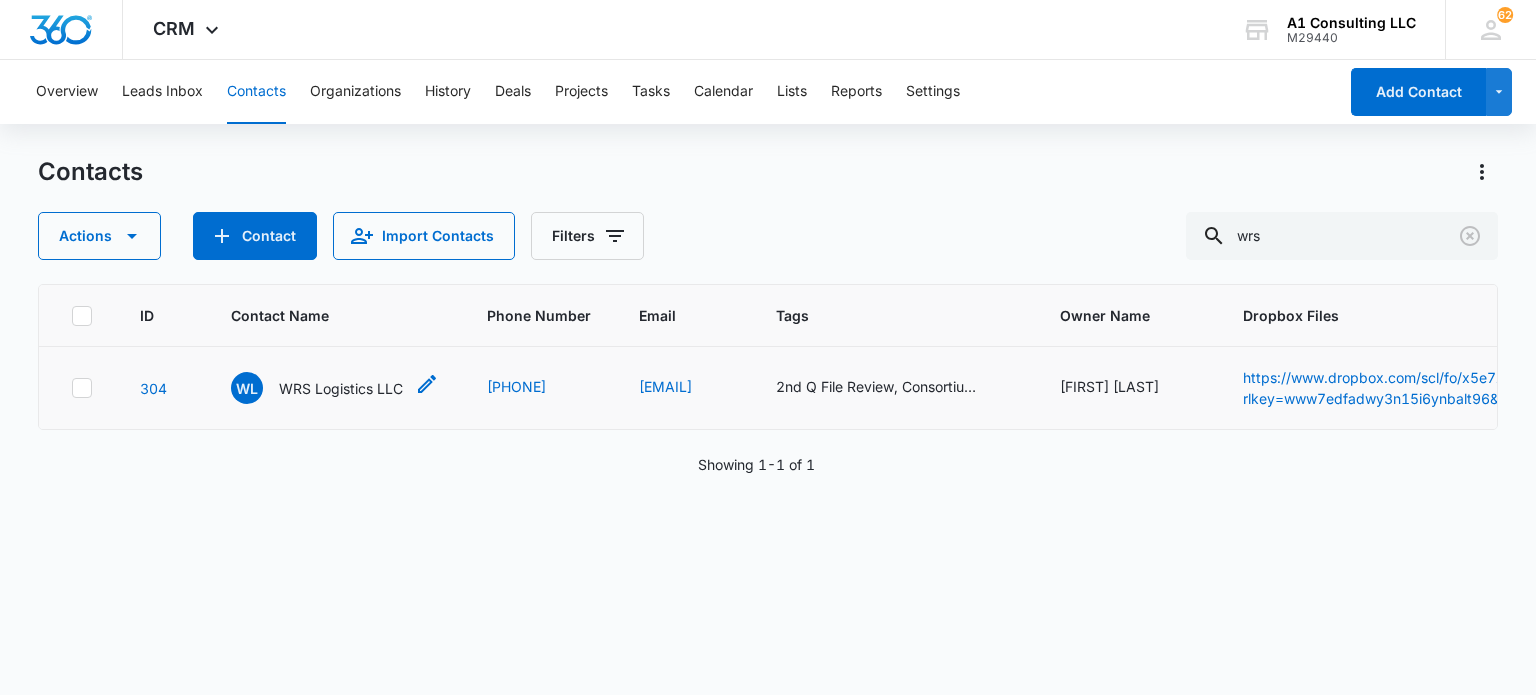 click on "WRS Logistics LLC" at bounding box center (341, 388) 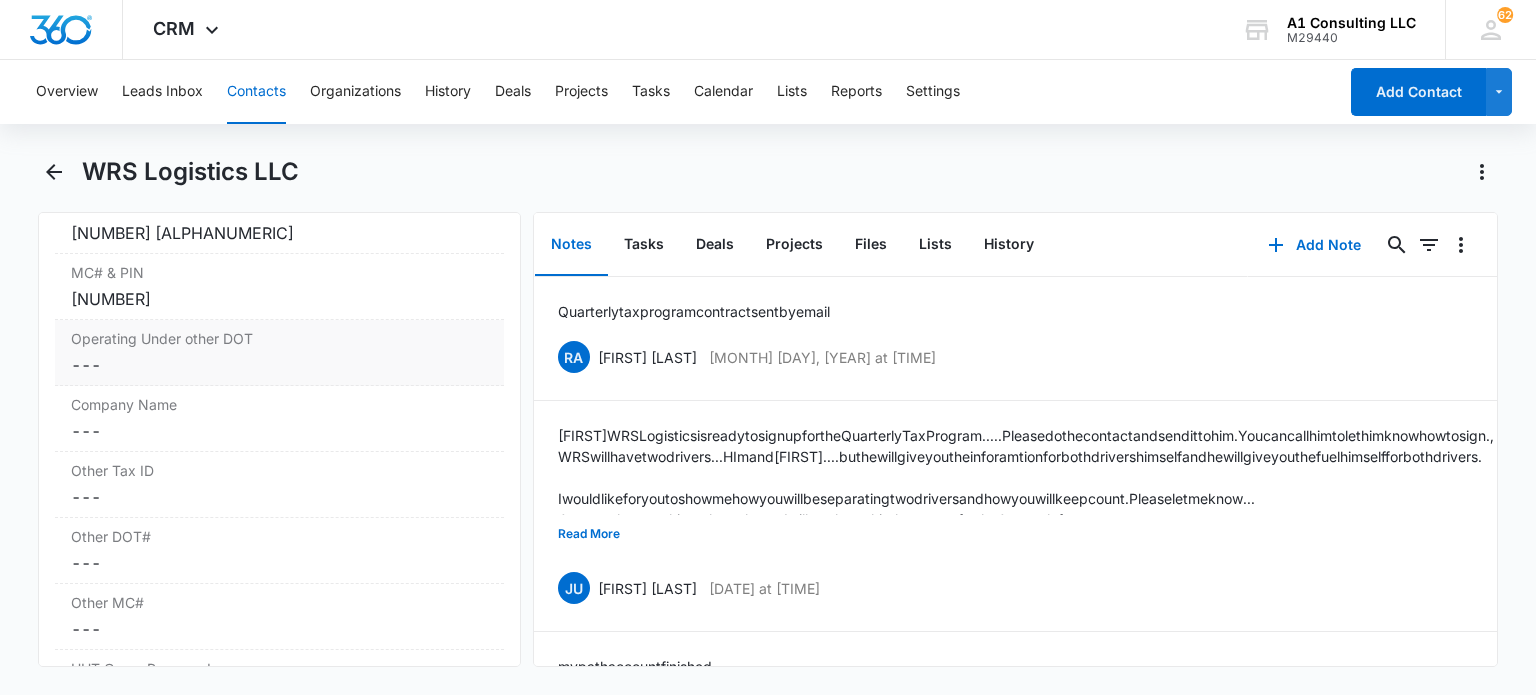 scroll, scrollTop: 2900, scrollLeft: 0, axis: vertical 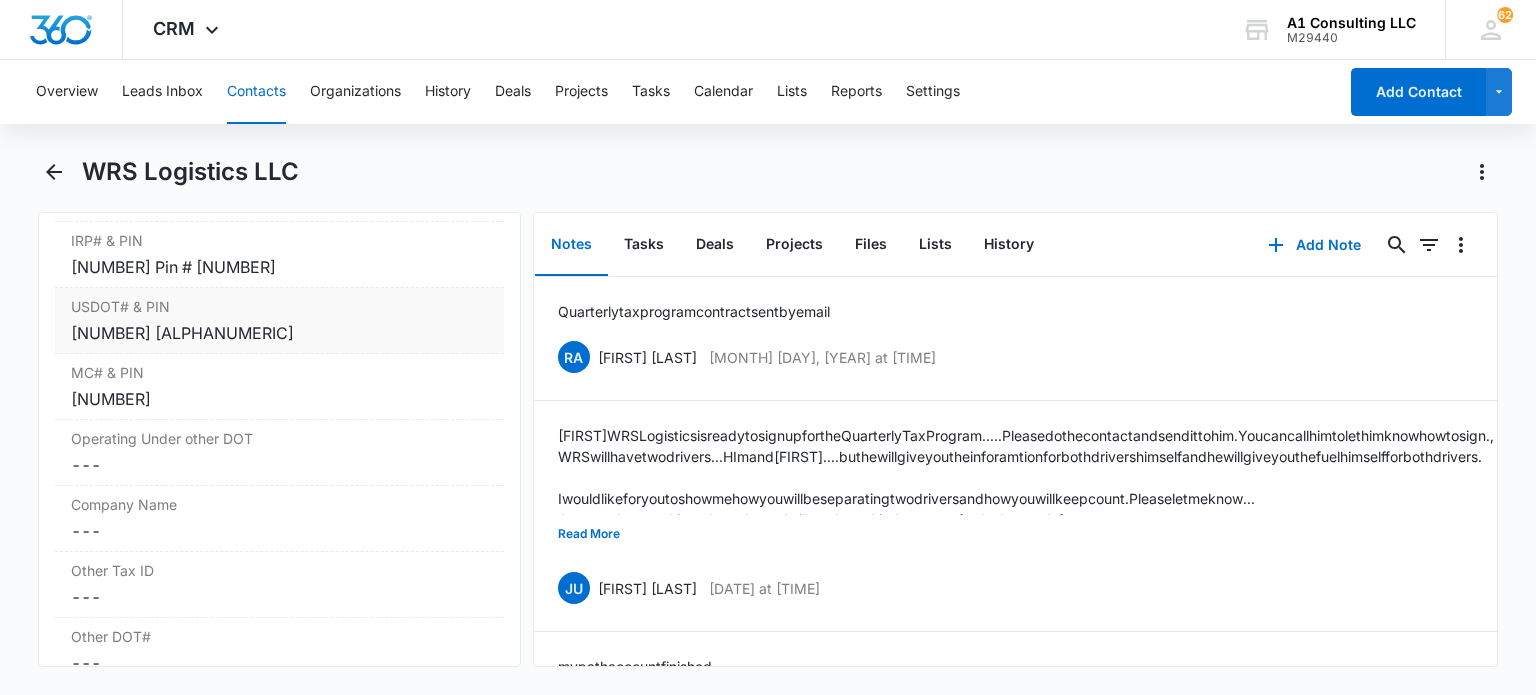 click on "[NUMBER] [ALPHANUMERIC]" at bounding box center (279, 333) 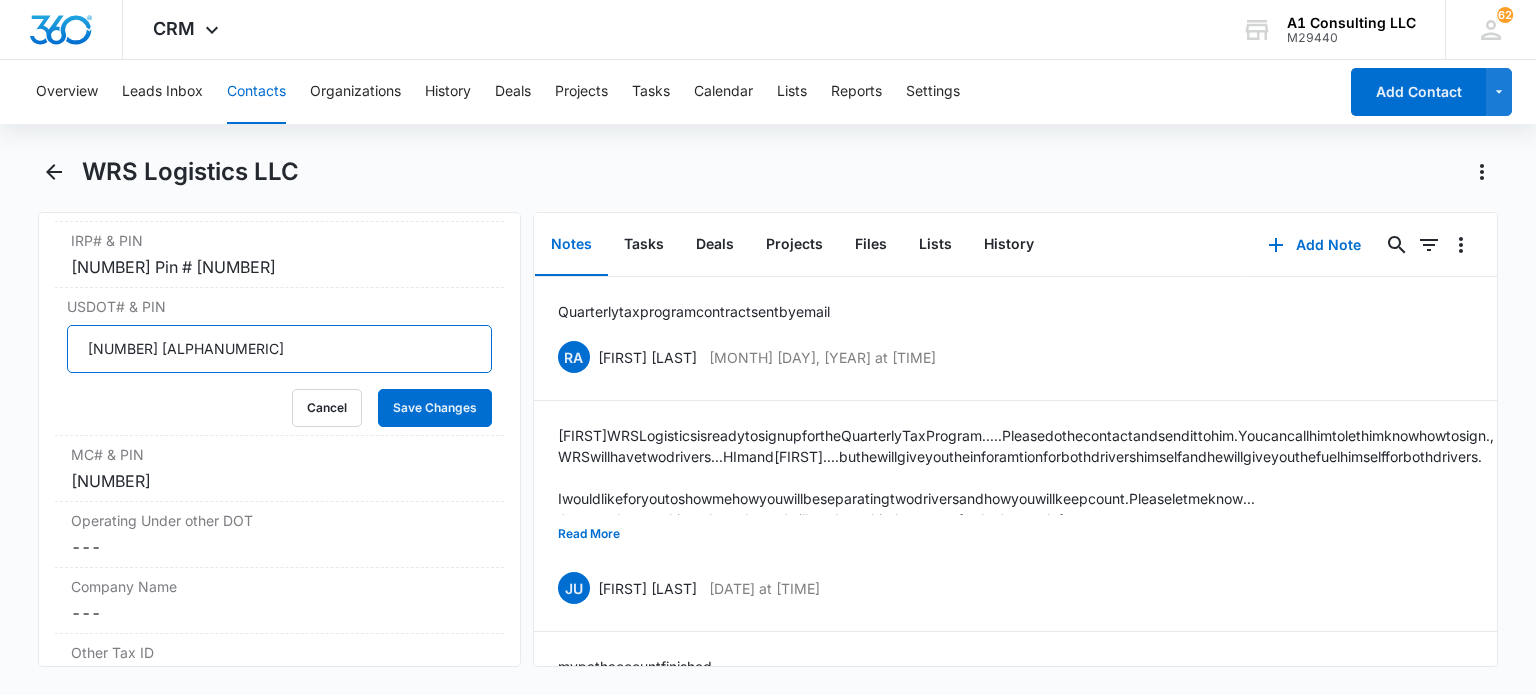 drag, startPoint x: 141, startPoint y: 342, endPoint x: 48, endPoint y: 350, distance: 93.34345 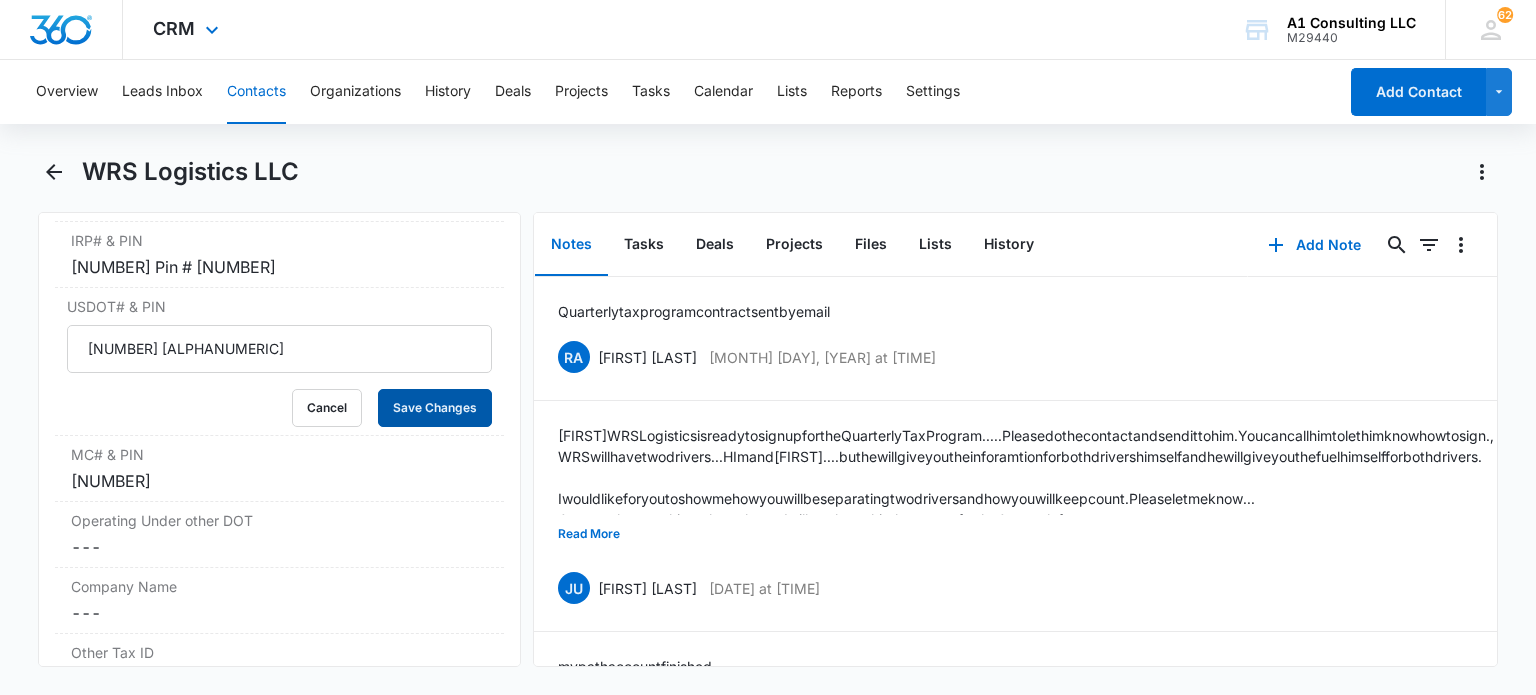 click on "Save Changes" at bounding box center [435, 408] 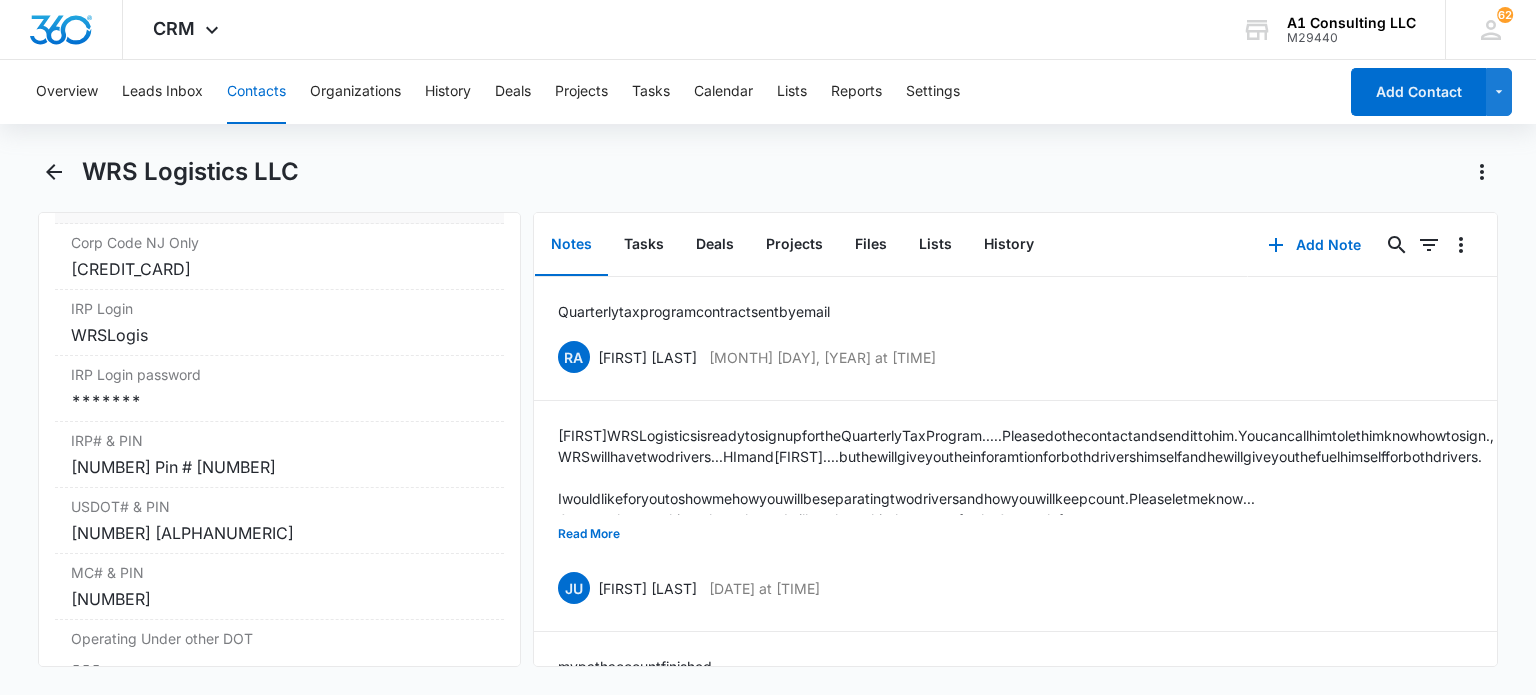 scroll, scrollTop: 2500, scrollLeft: 0, axis: vertical 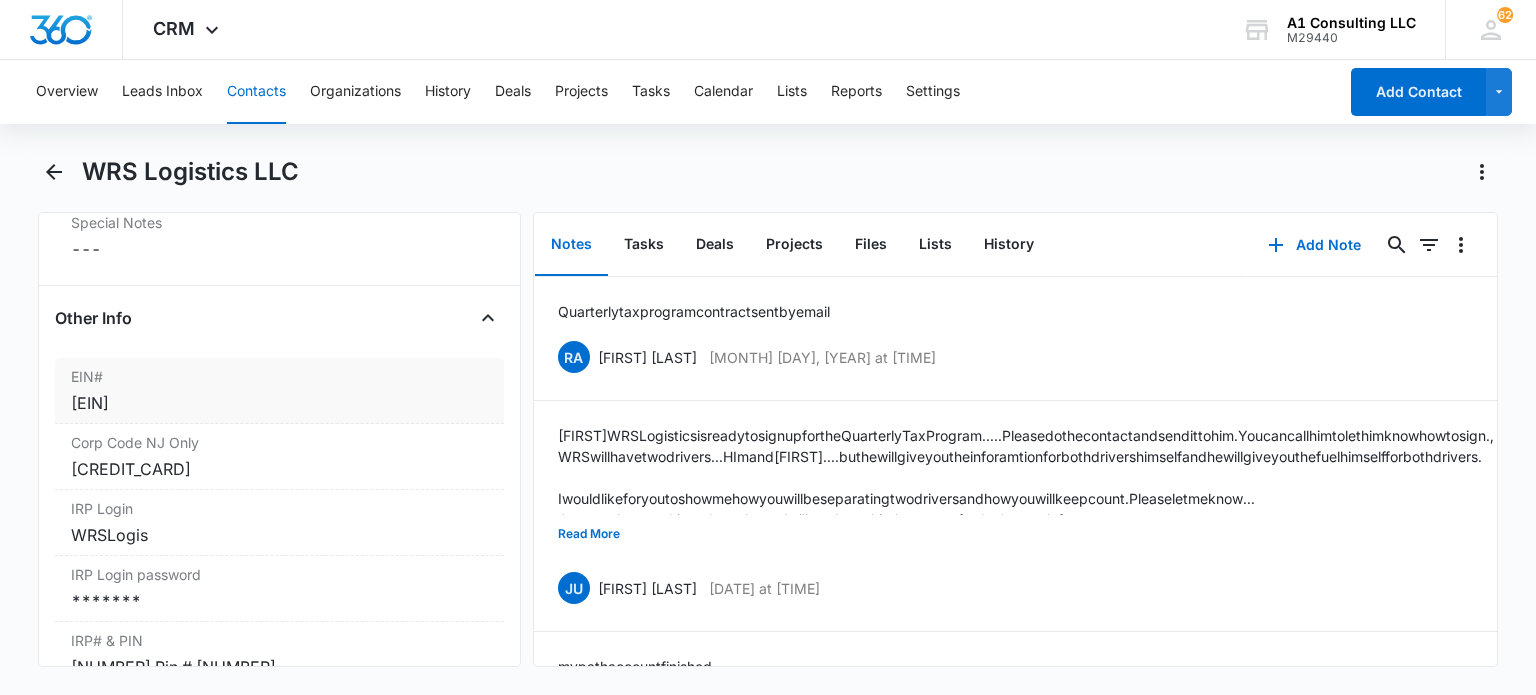 click on "[EIN]" at bounding box center (279, 403) 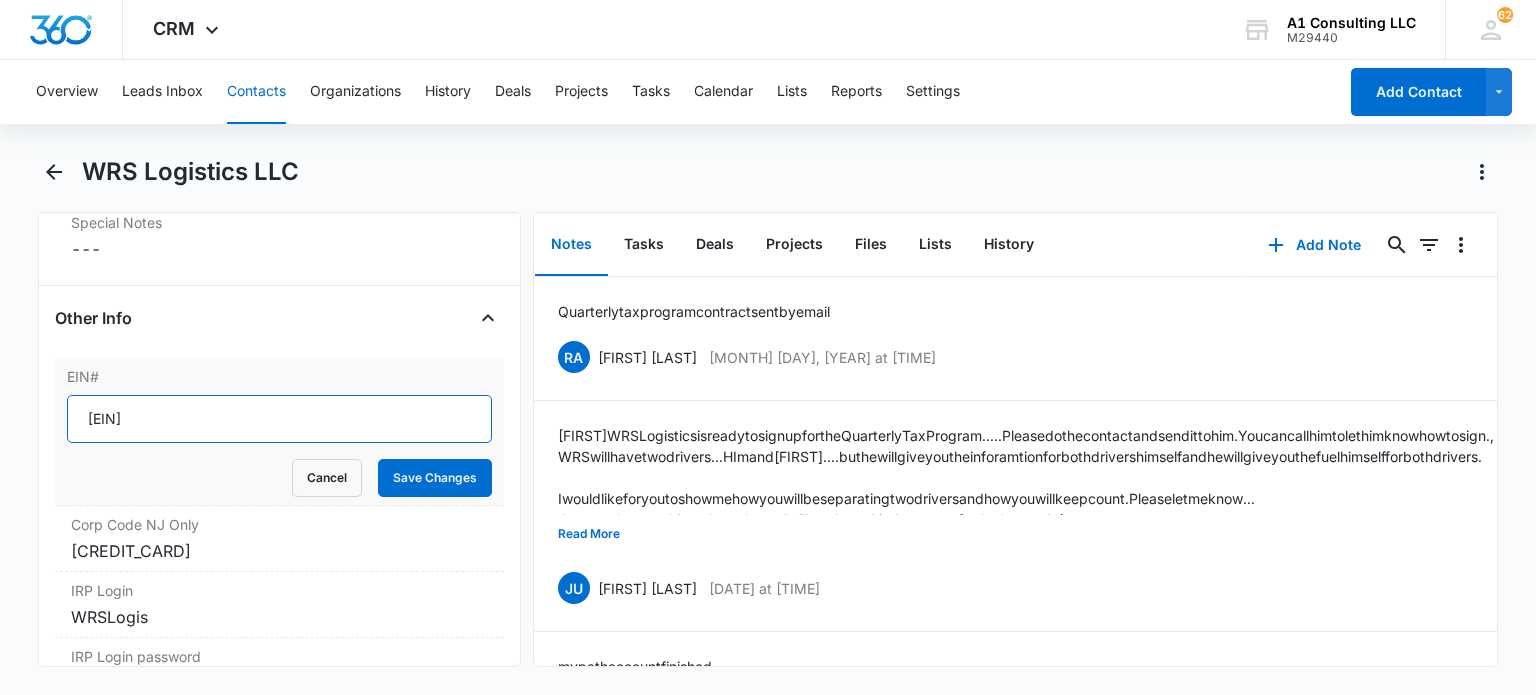click on "[EIN]" at bounding box center (279, 419) 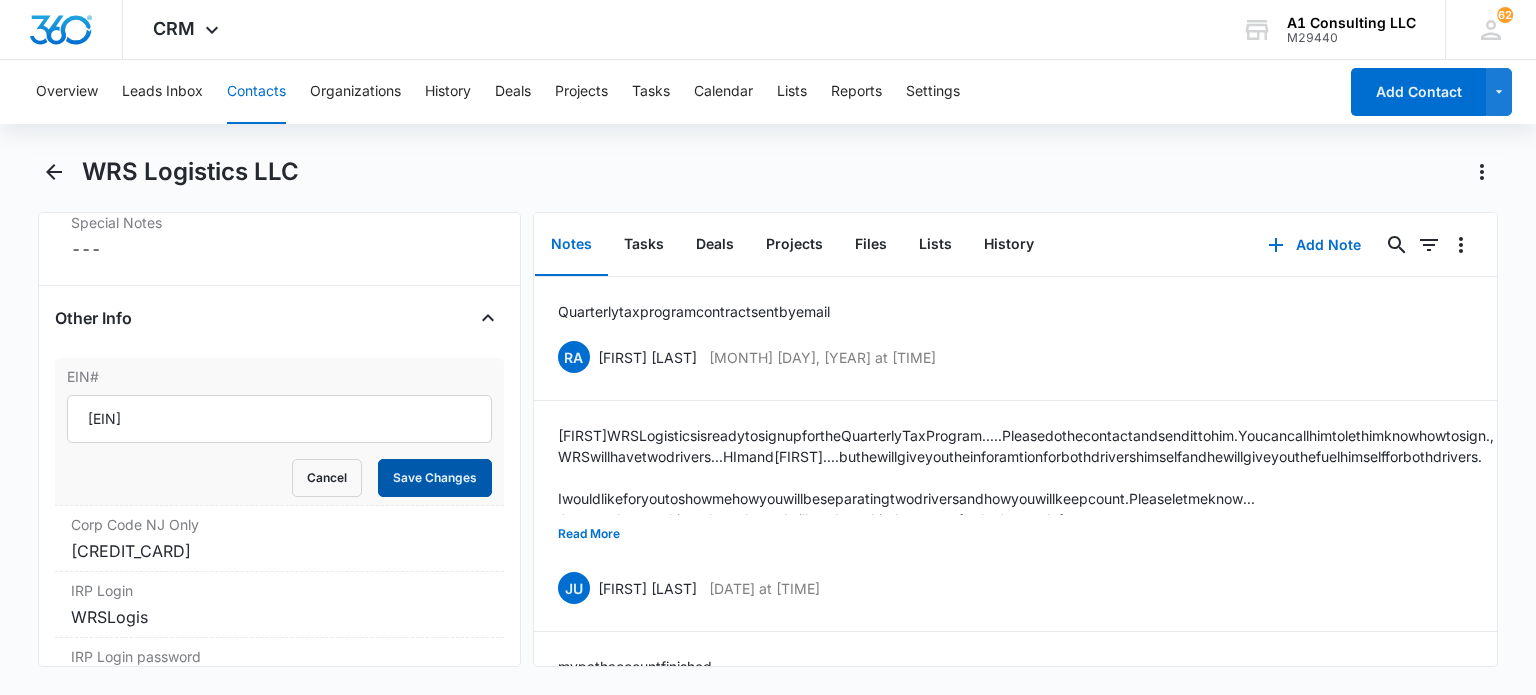 click on "Save Changes" at bounding box center [435, 478] 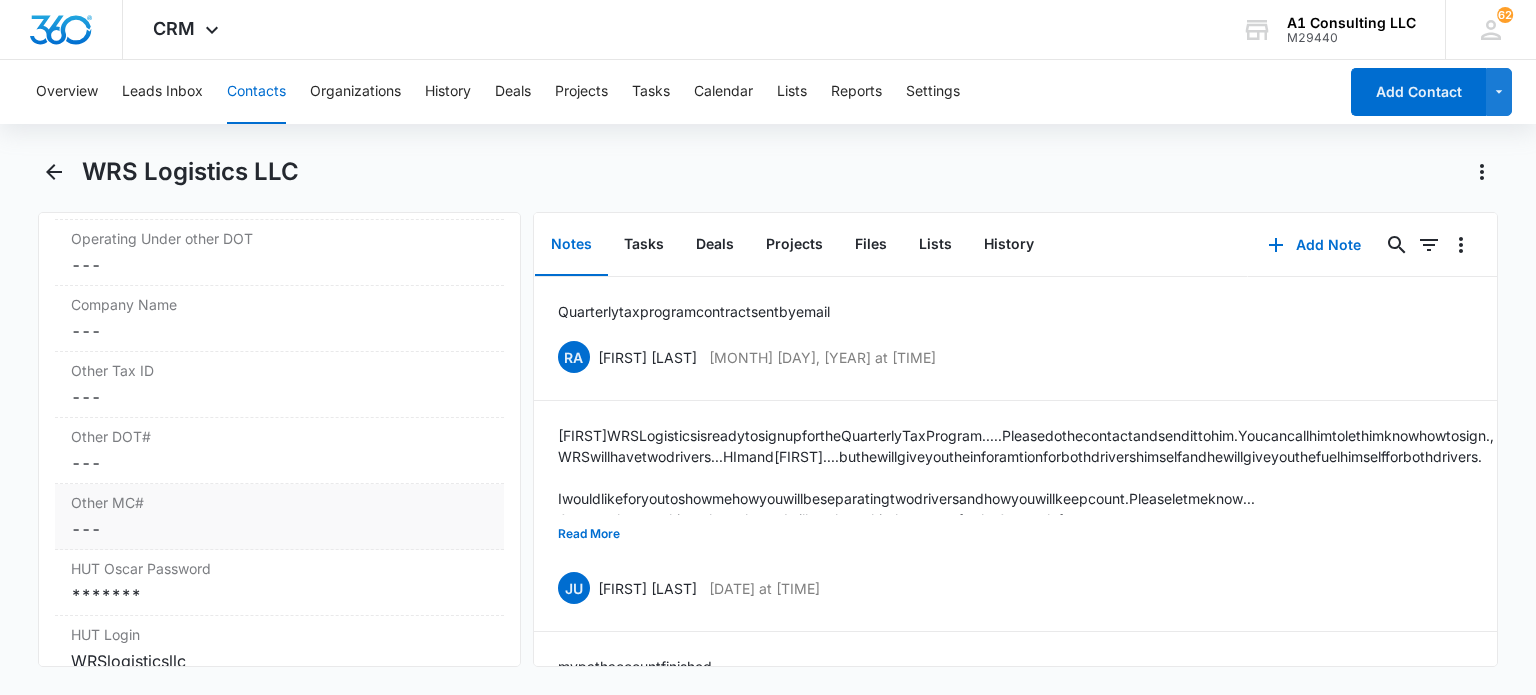 scroll, scrollTop: 3300, scrollLeft: 0, axis: vertical 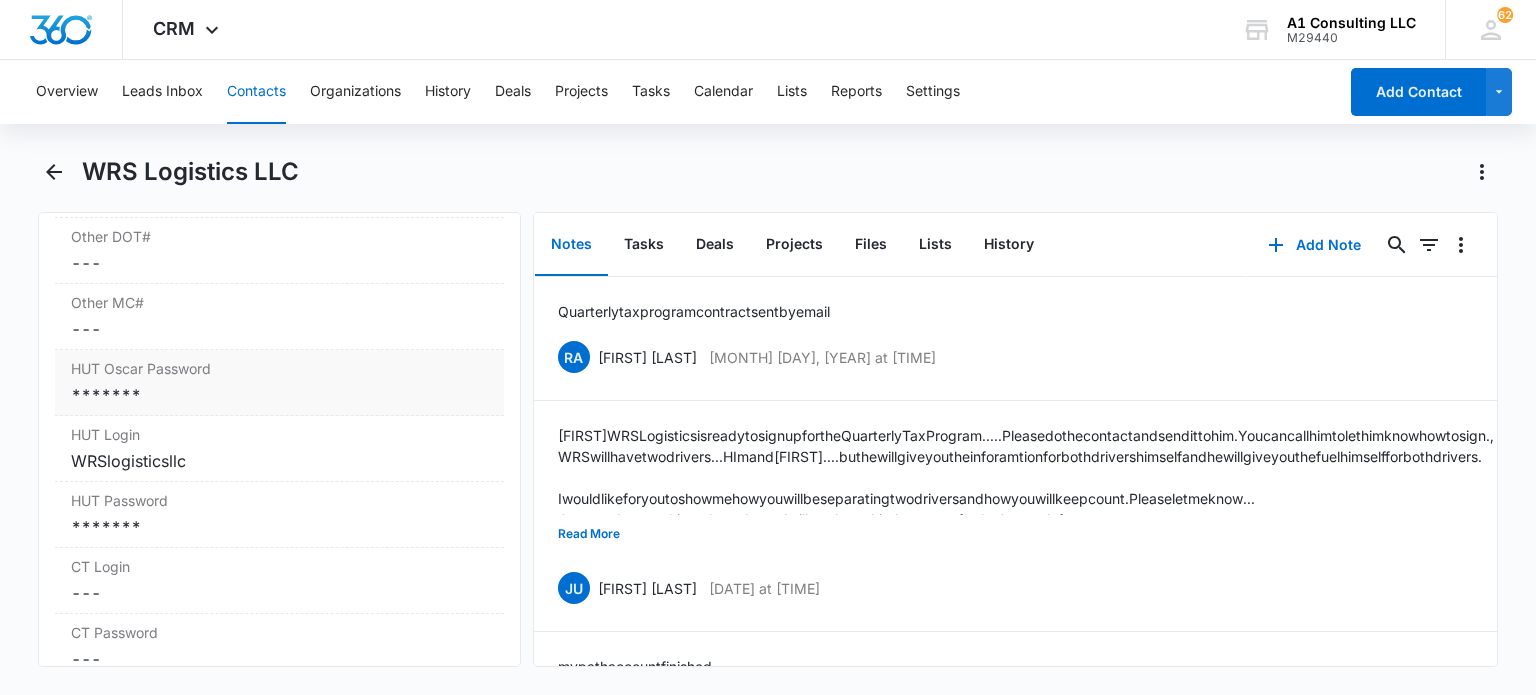 click on "*******" at bounding box center [279, 395] 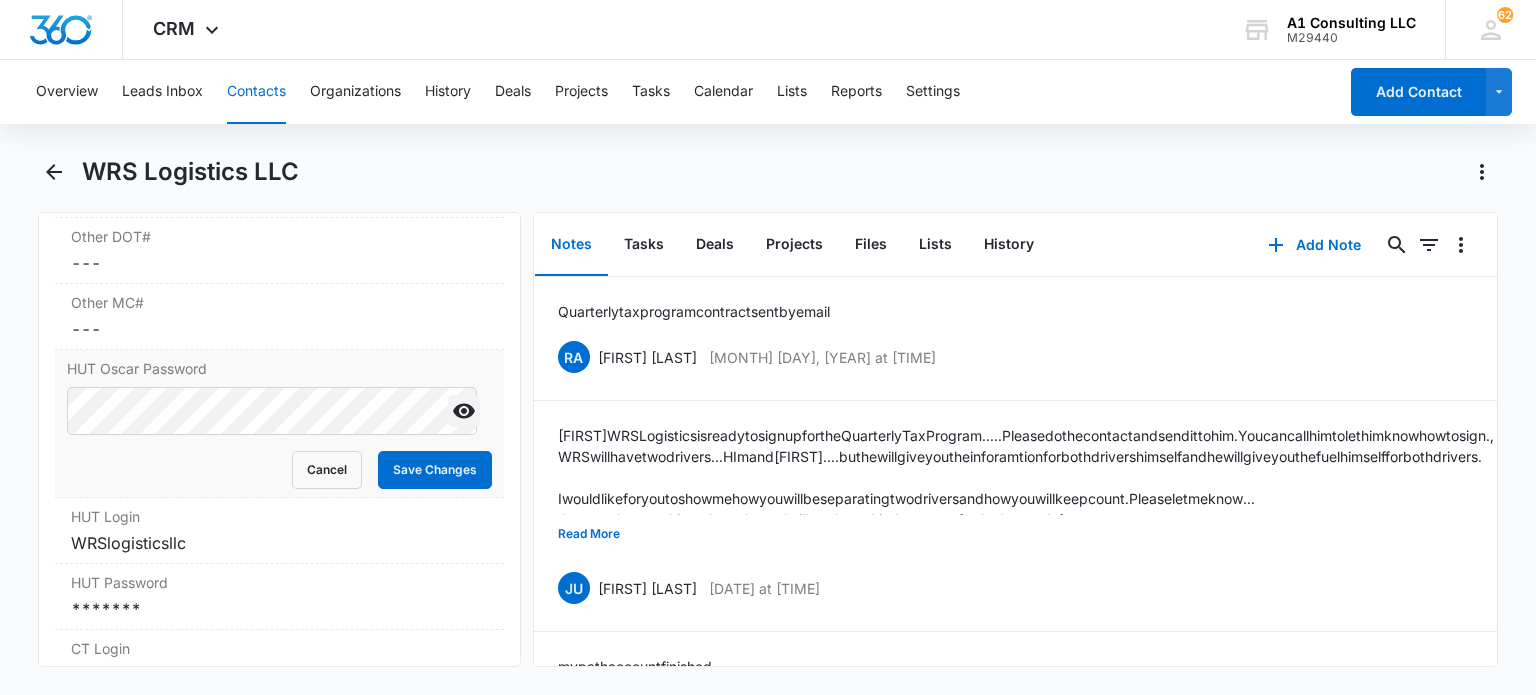 click 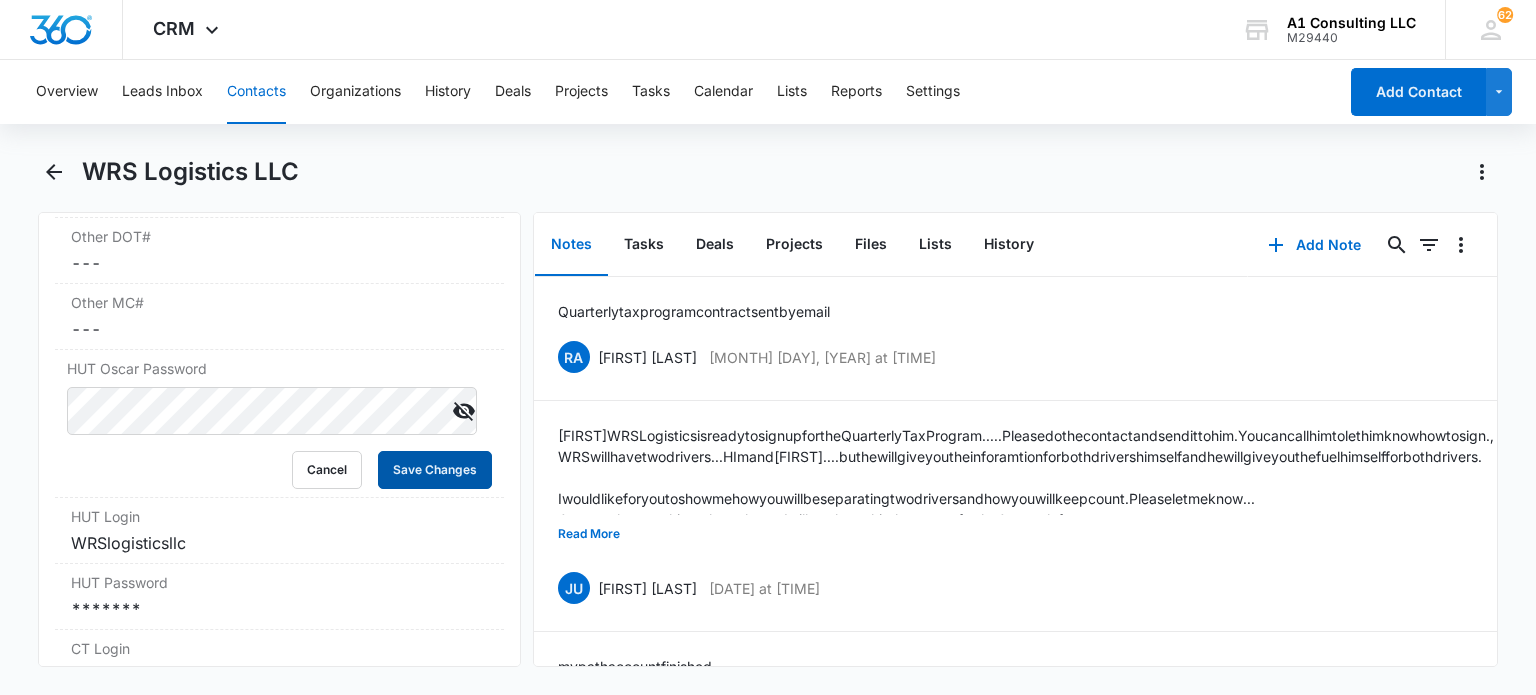 drag, startPoint x: 388, startPoint y: 463, endPoint x: 903, endPoint y: 139, distance: 608.44147 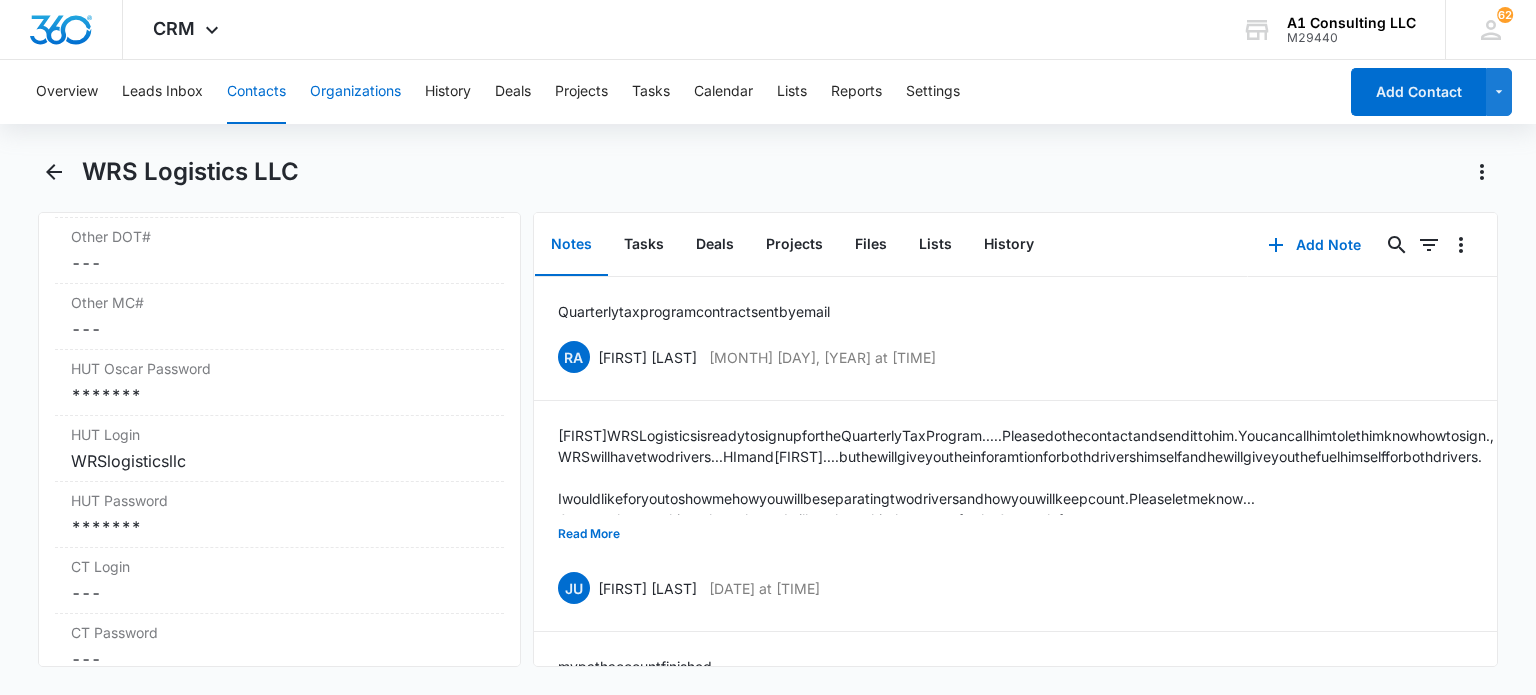 click on "Contacts" at bounding box center [256, 92] 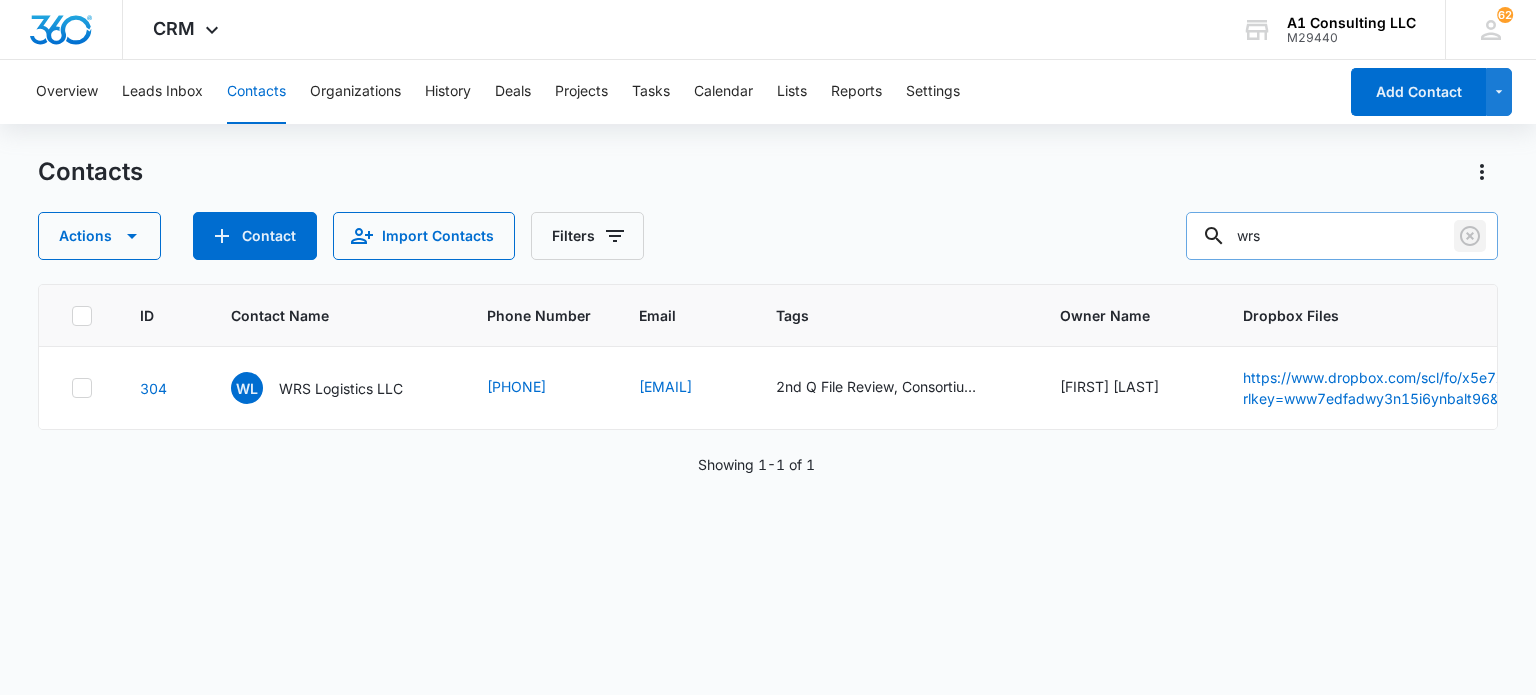 drag, startPoint x: 1481, startPoint y: 235, endPoint x: 1338, endPoint y: 243, distance: 143.2236 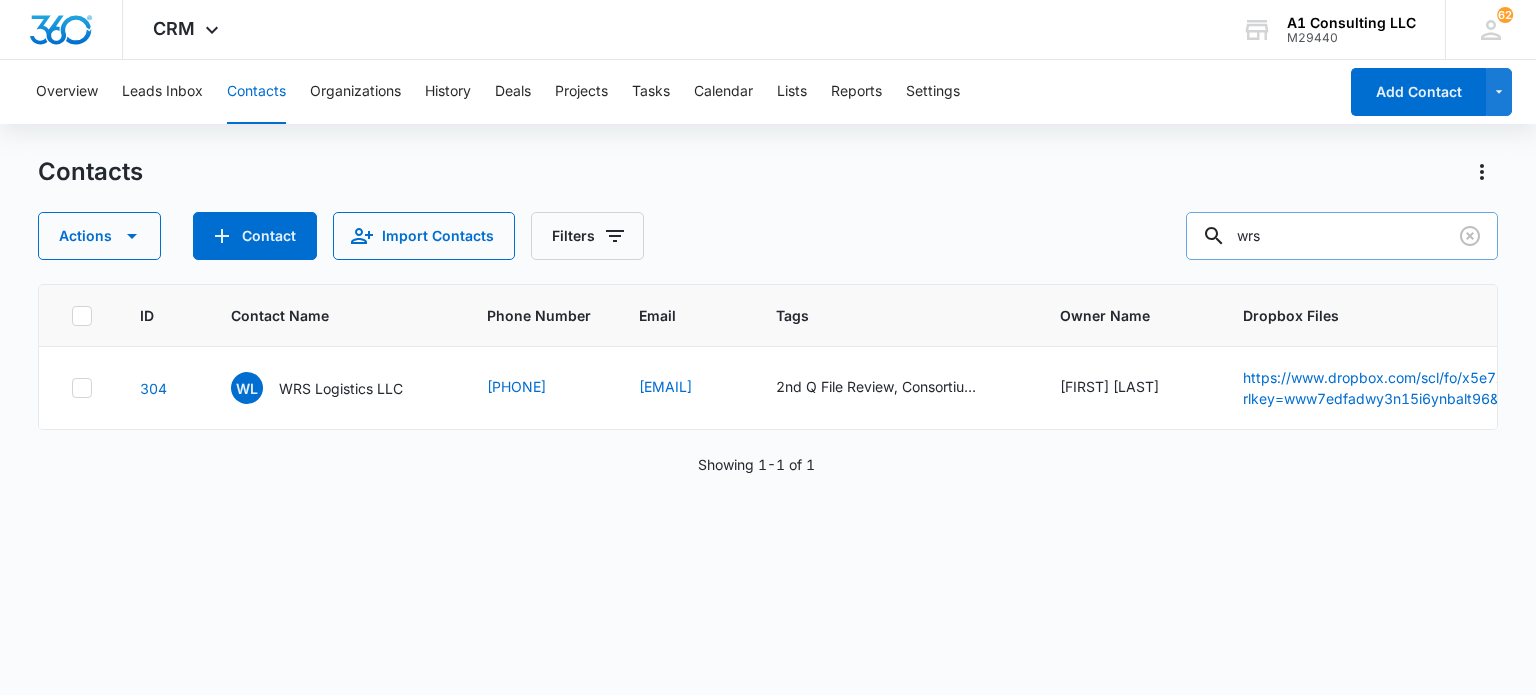 type 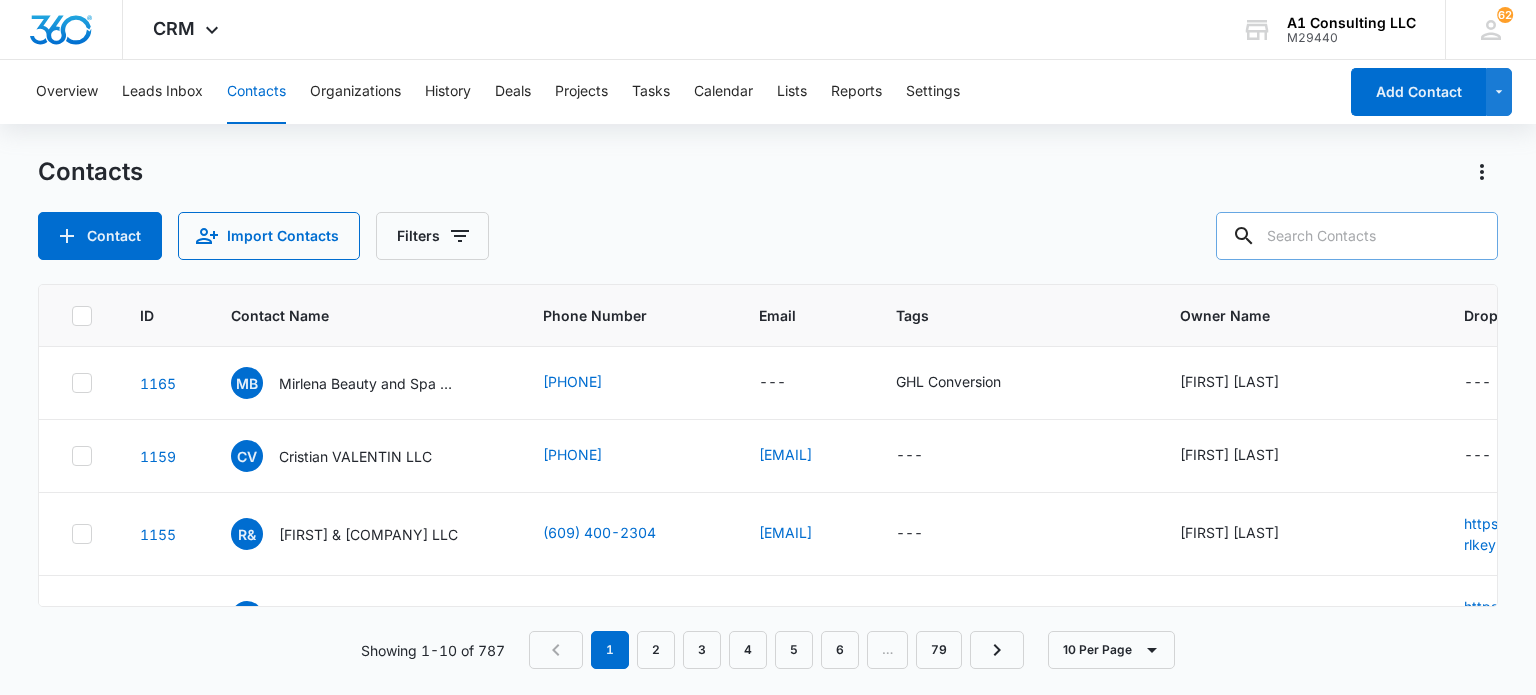 click at bounding box center (1357, 236) 